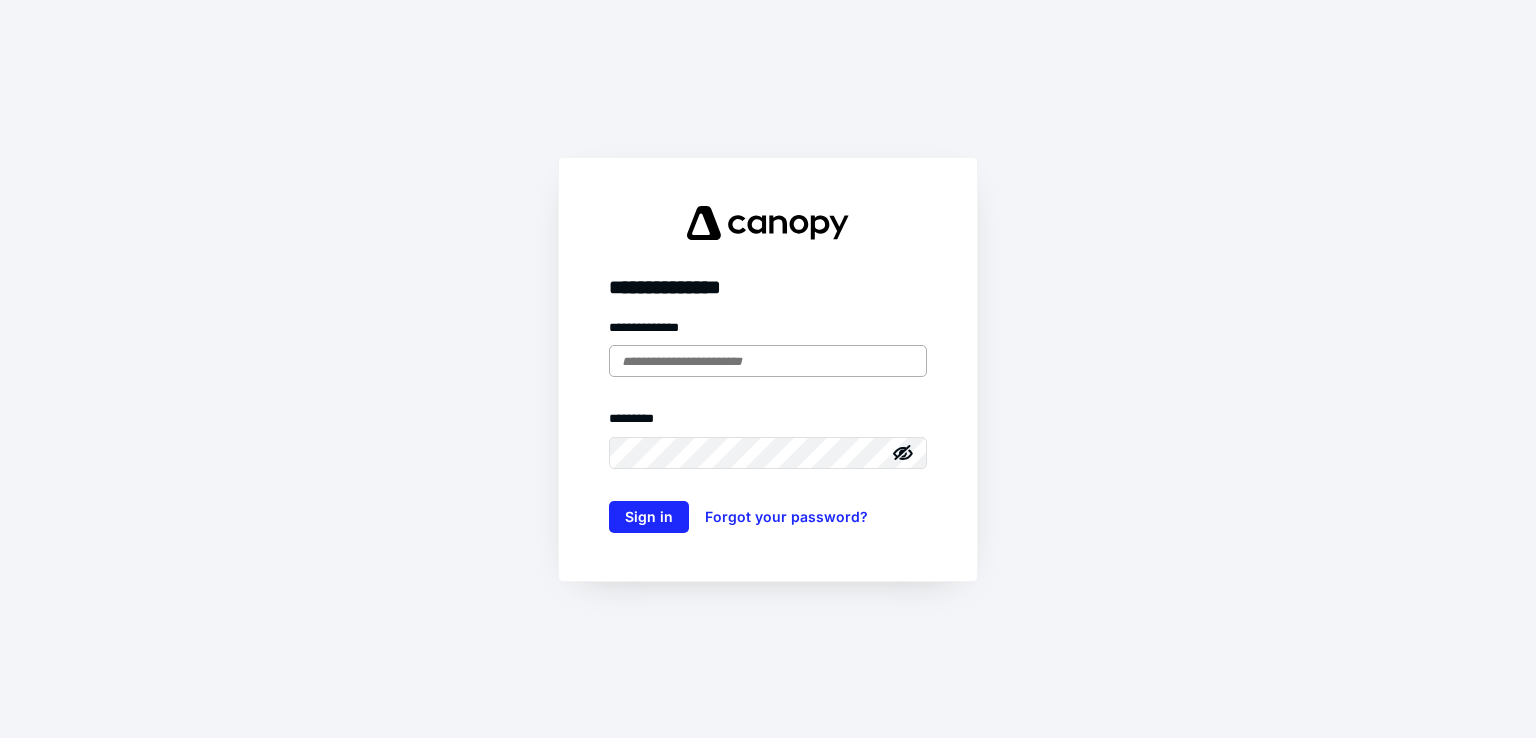 scroll, scrollTop: 0, scrollLeft: 0, axis: both 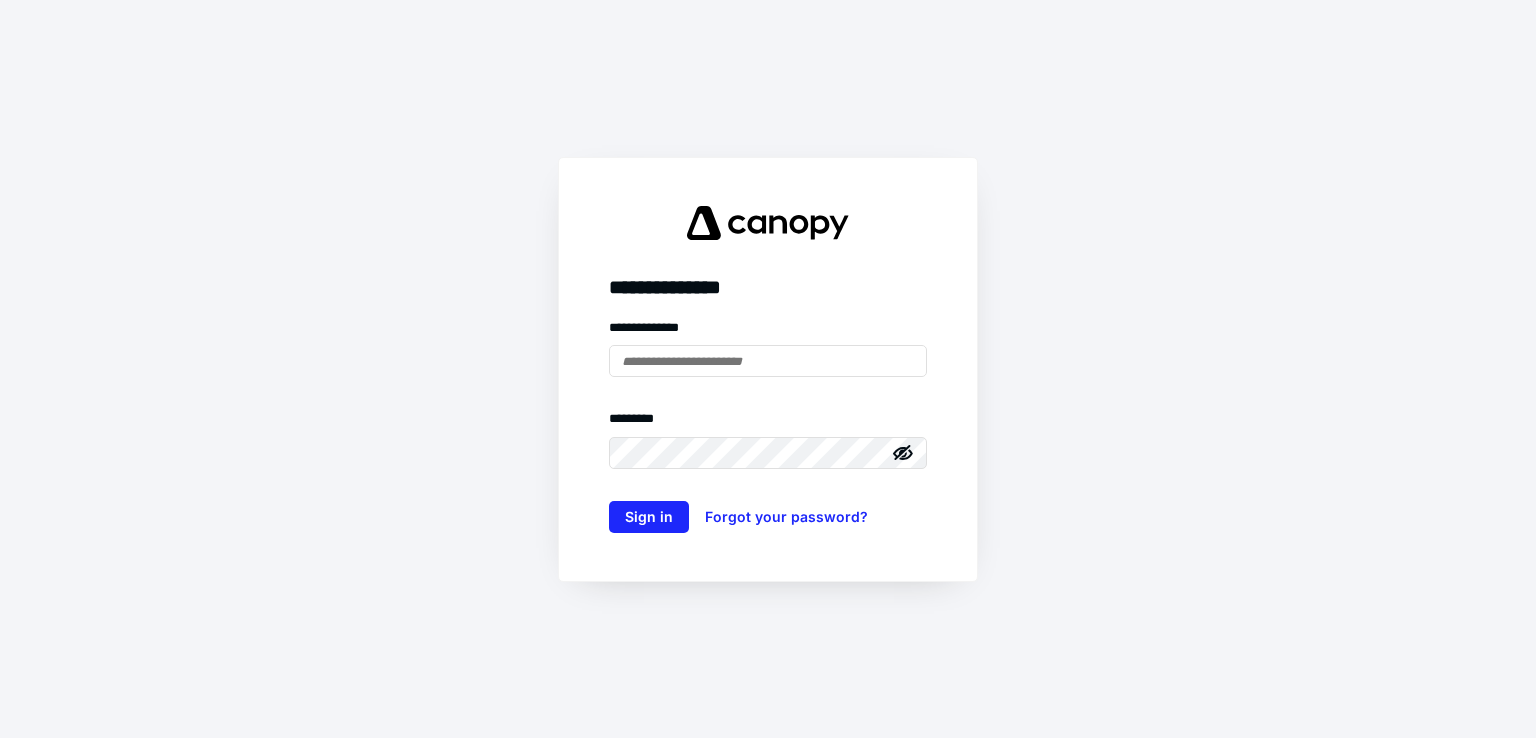 type on "**********" 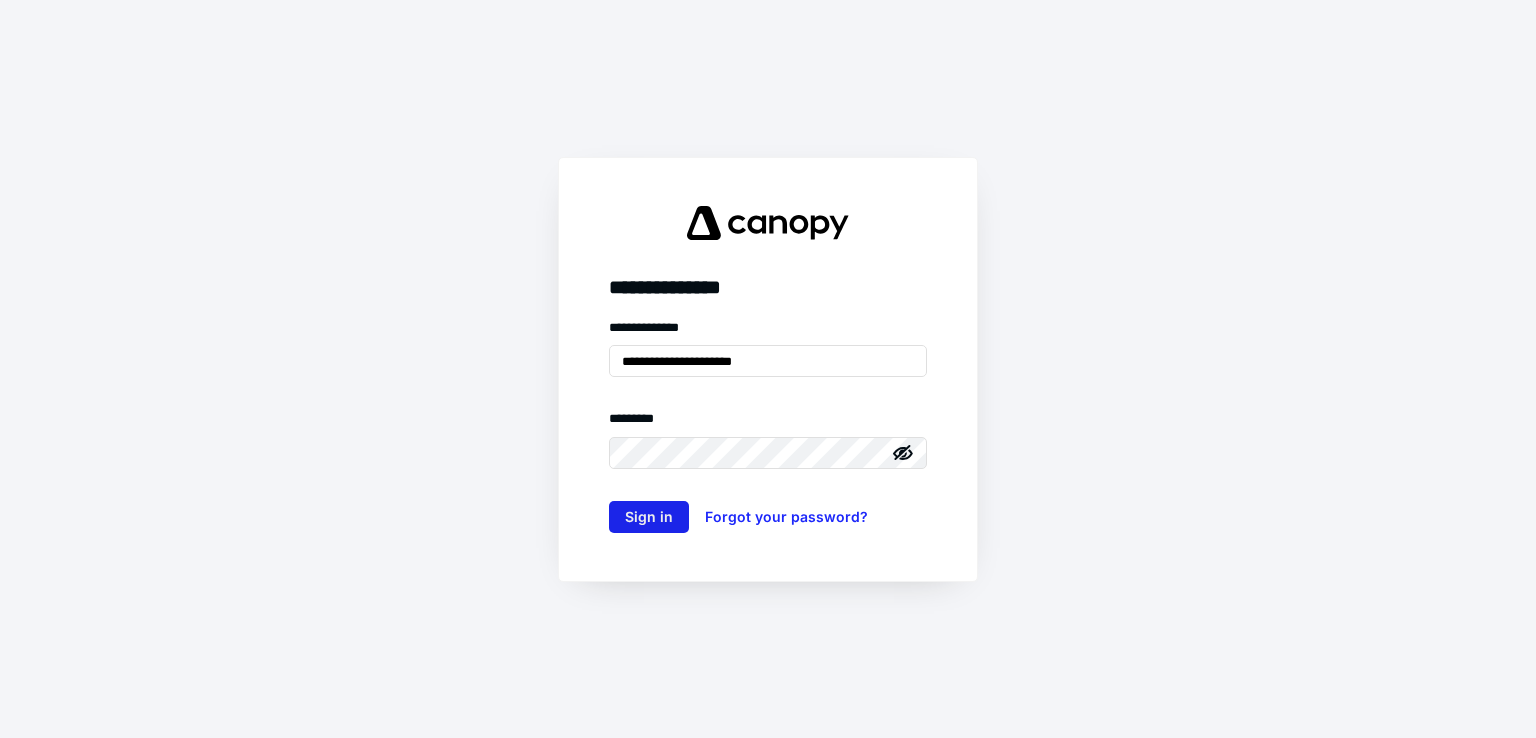 click on "Sign in" at bounding box center [649, 517] 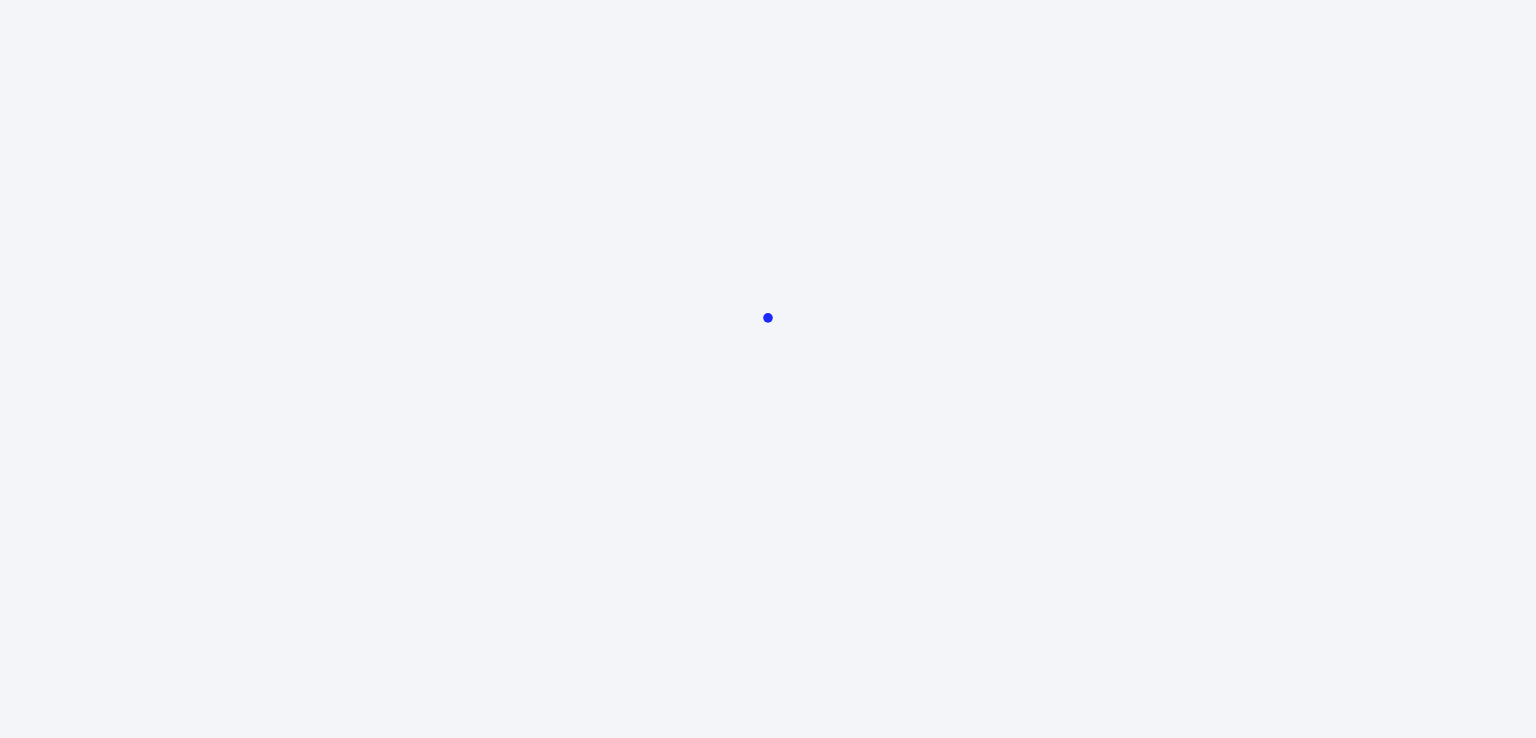 scroll, scrollTop: 0, scrollLeft: 0, axis: both 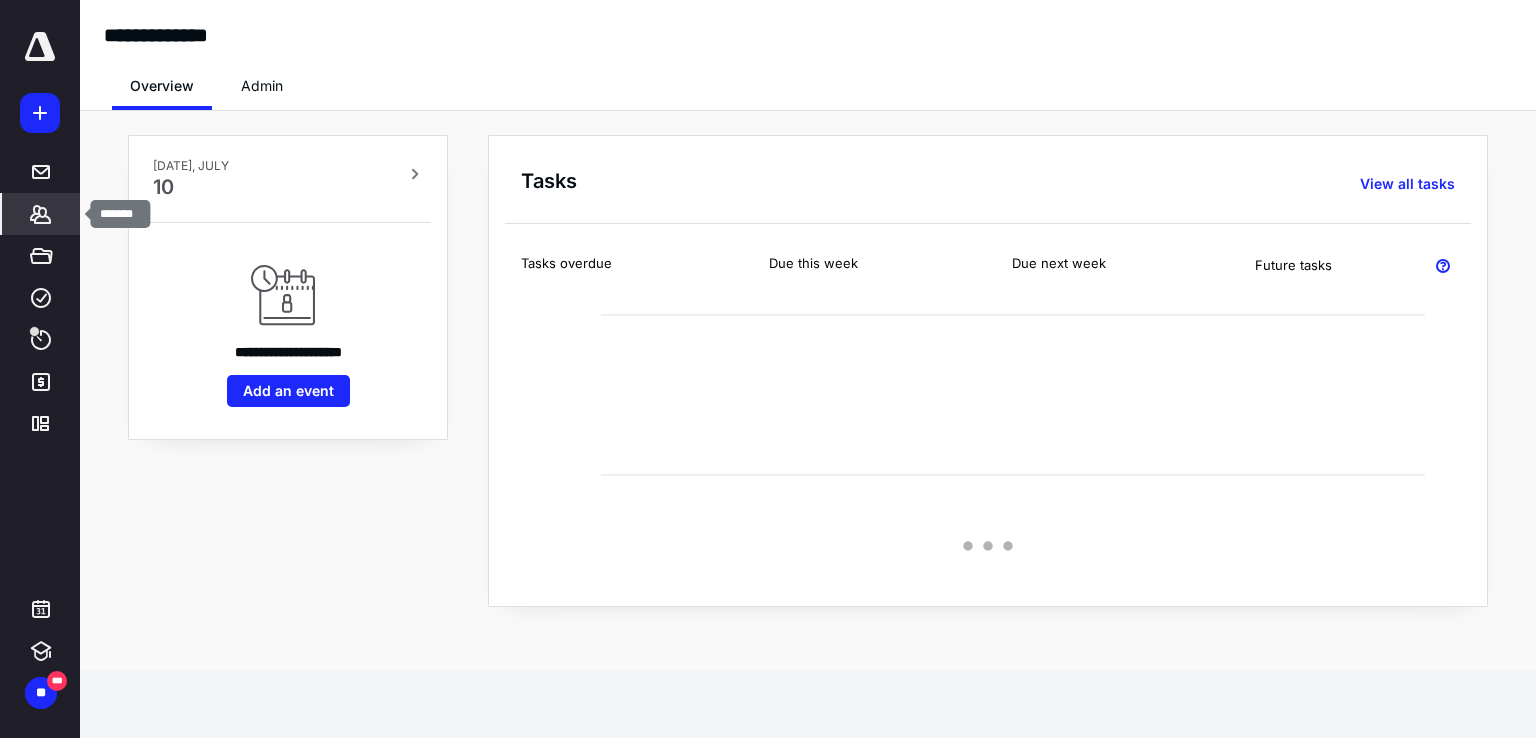 click 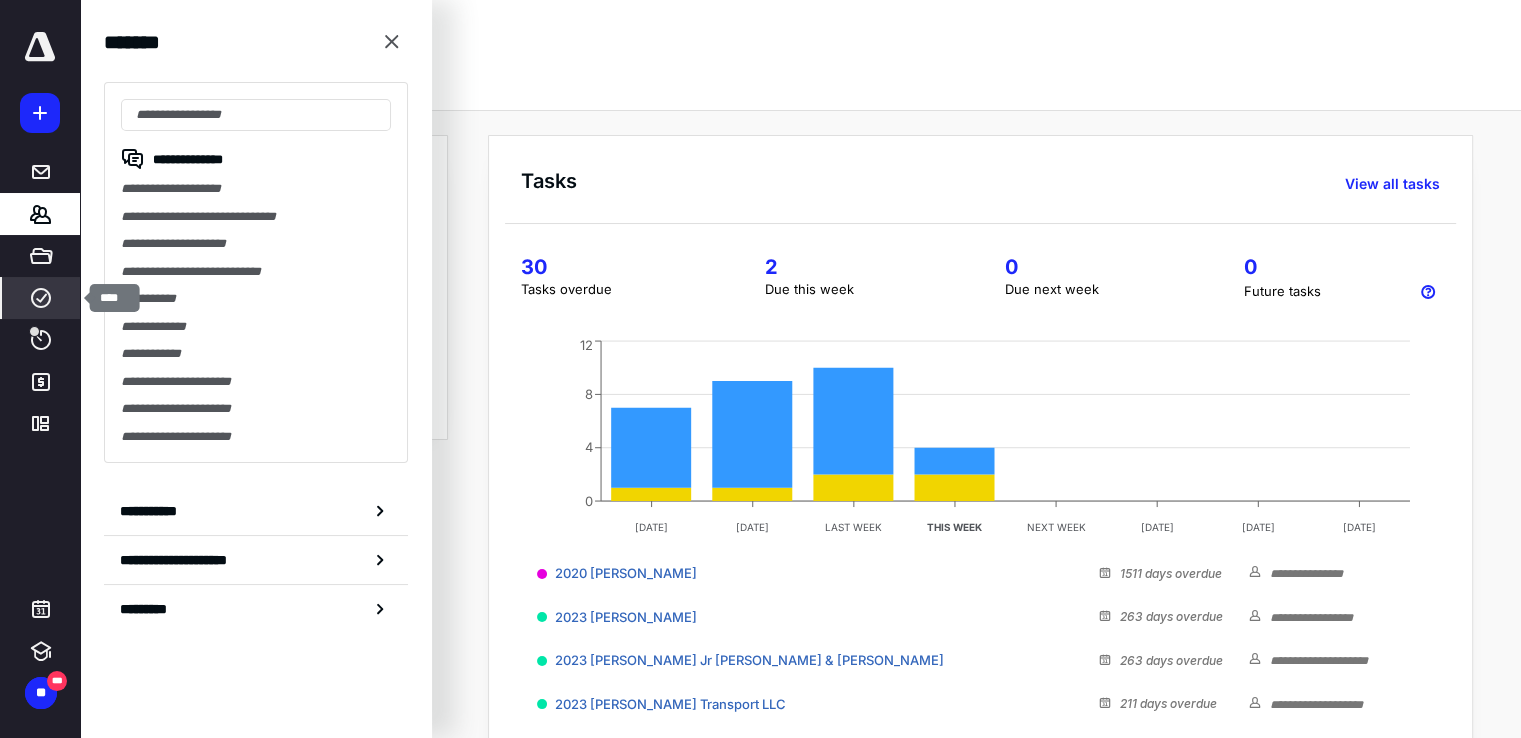 click 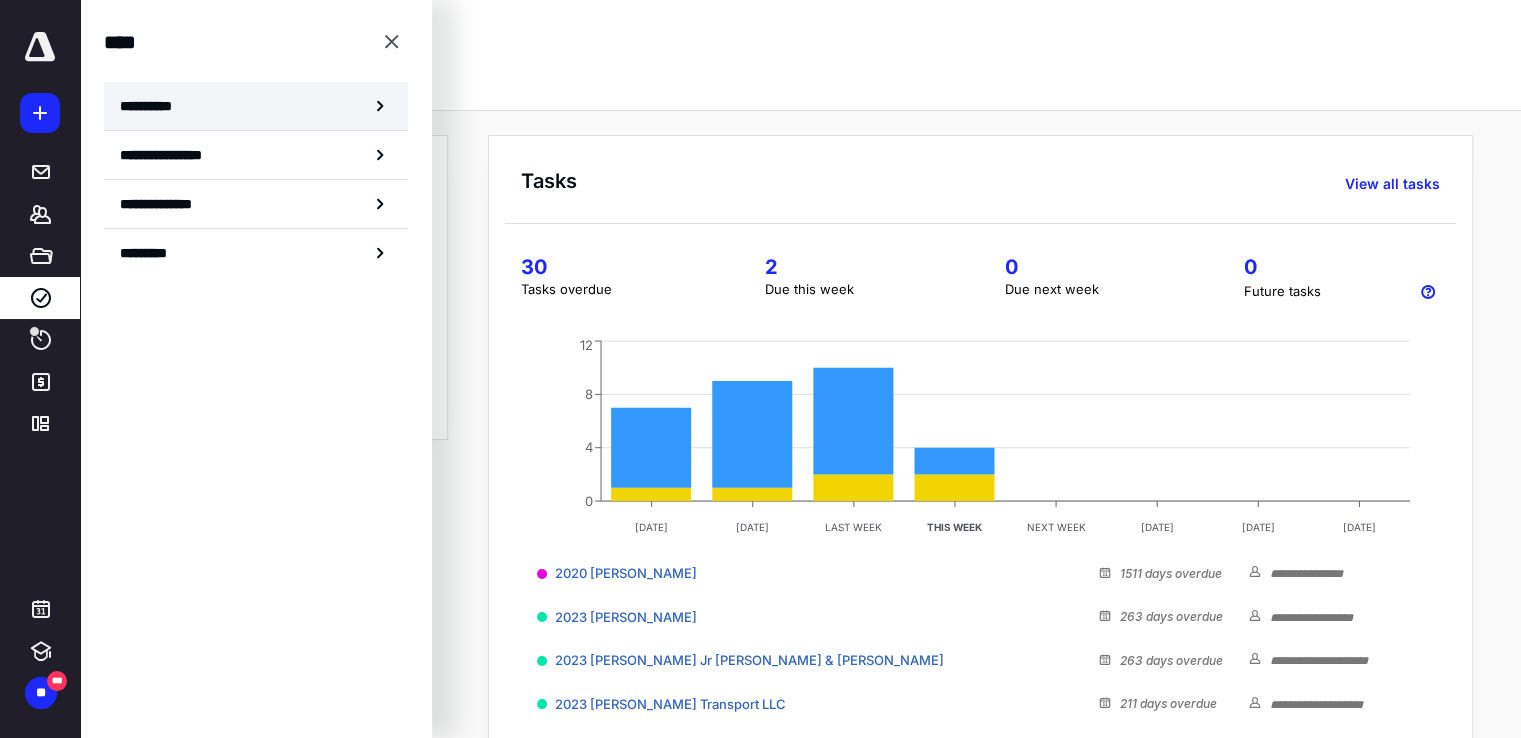 click on "**********" at bounding box center [256, 106] 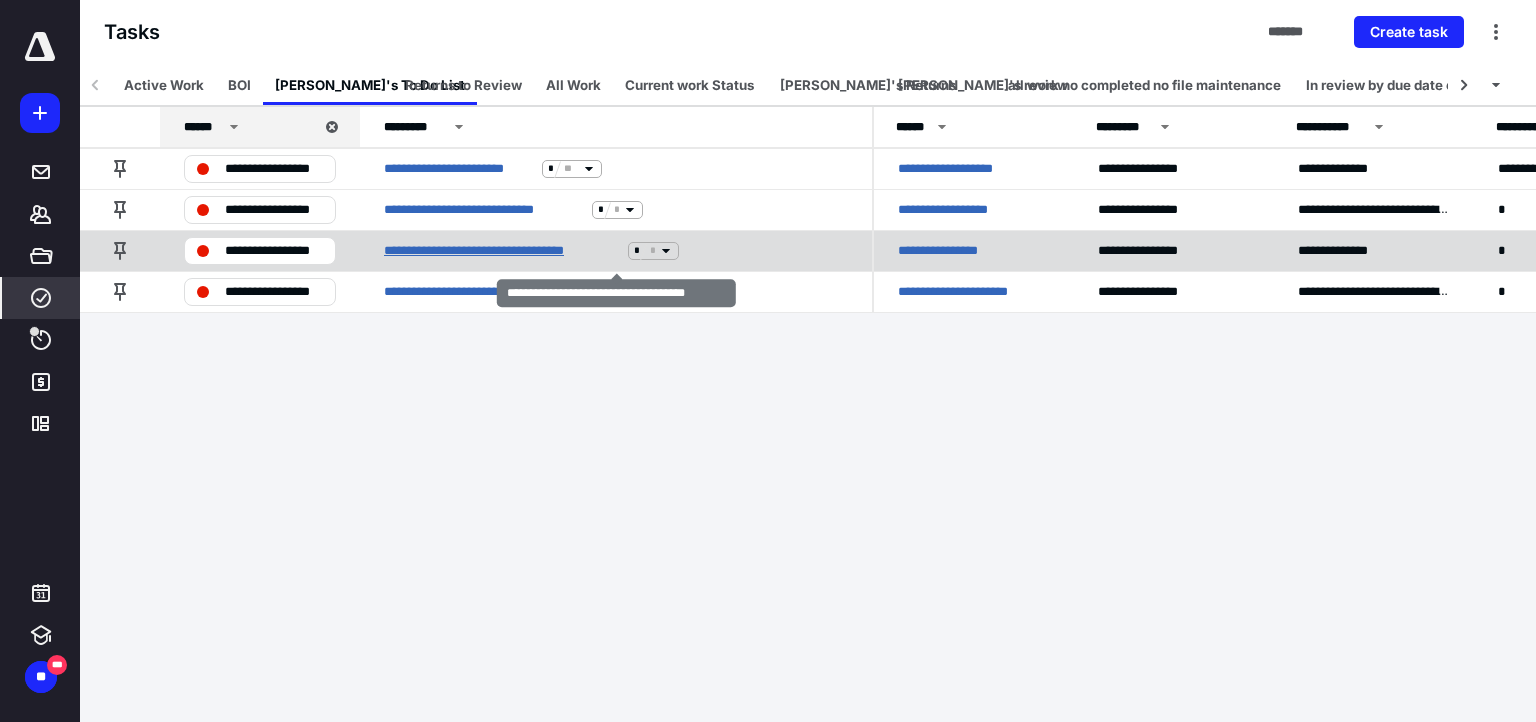 click on "**********" at bounding box center [502, 251] 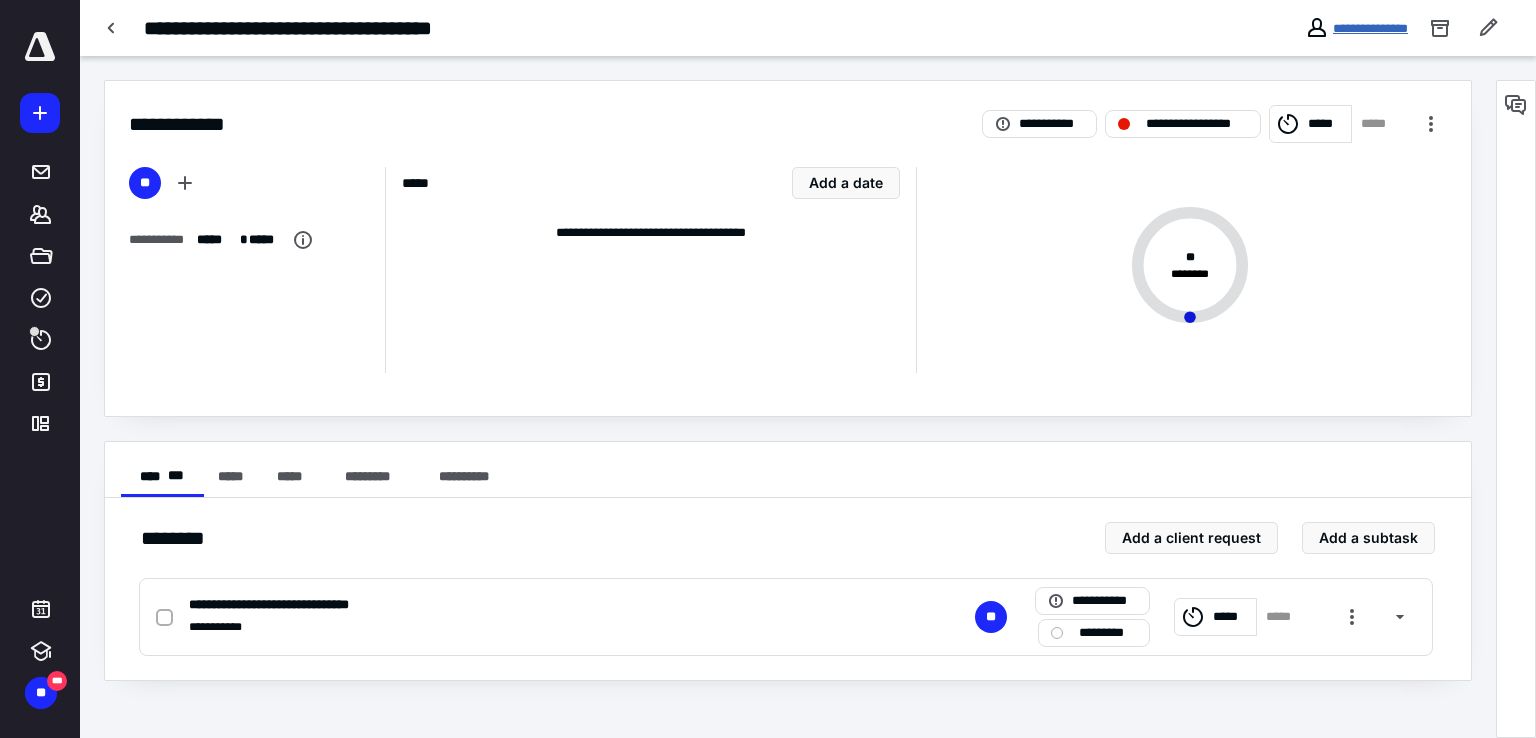 click on "**********" at bounding box center (1370, 28) 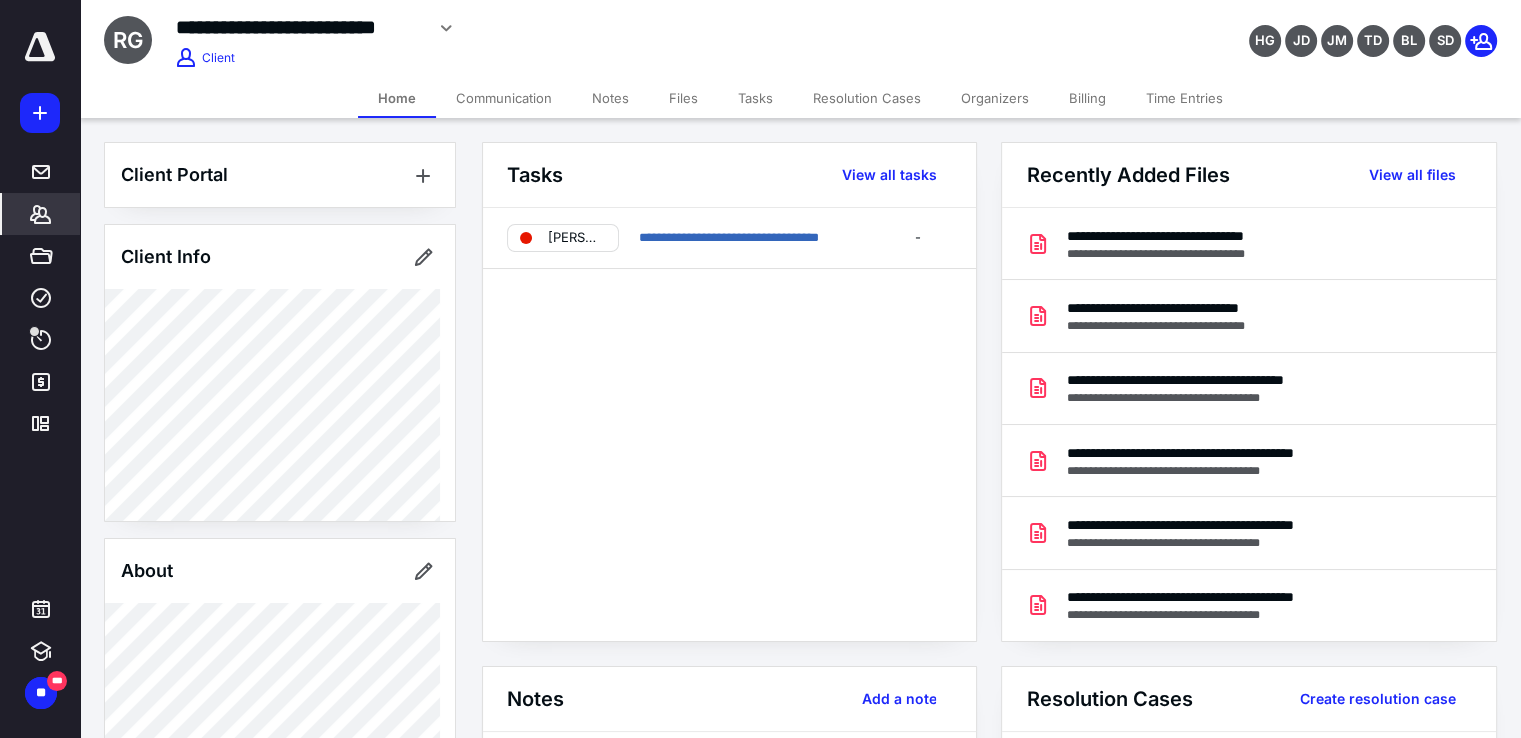 click on "Files" at bounding box center (683, 98) 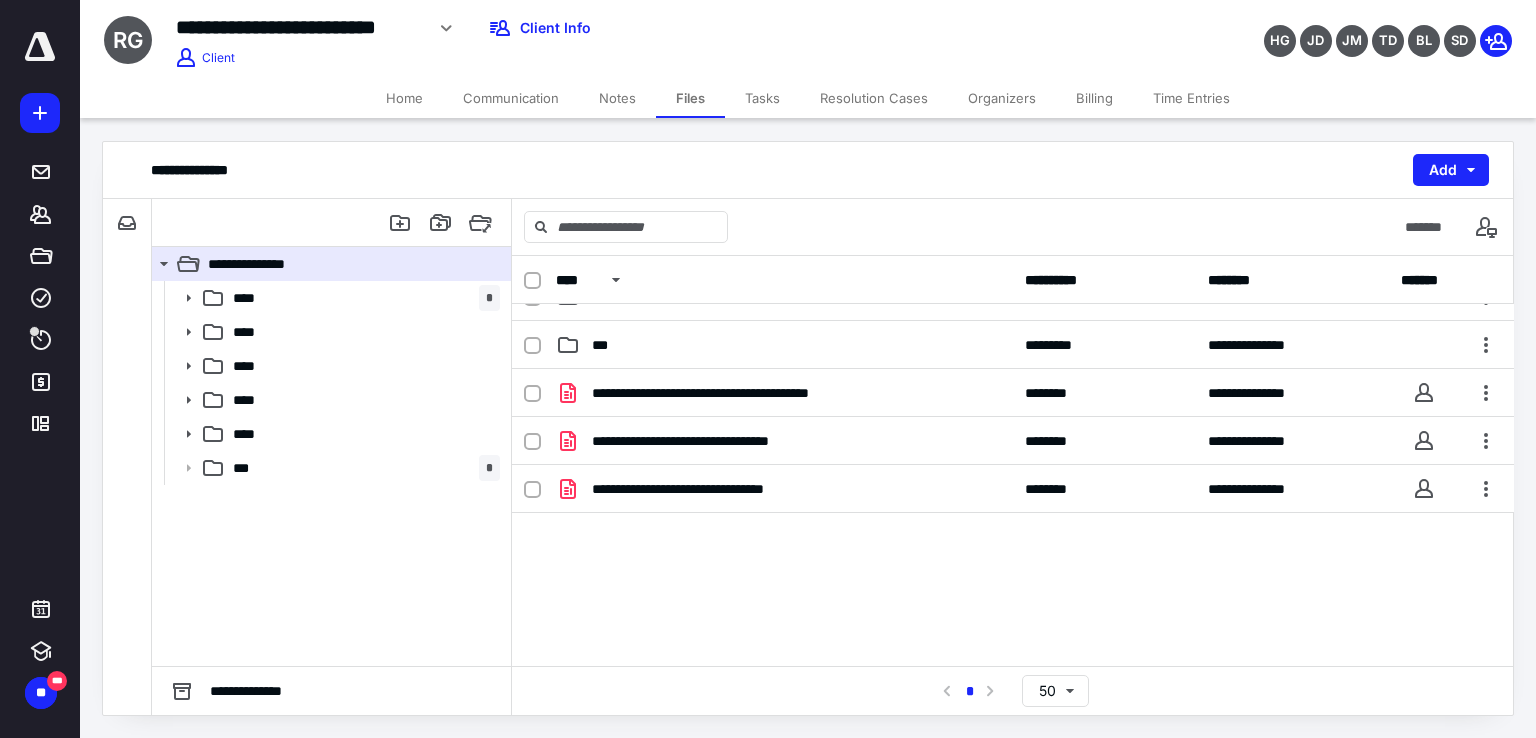 scroll, scrollTop: 224, scrollLeft: 0, axis: vertical 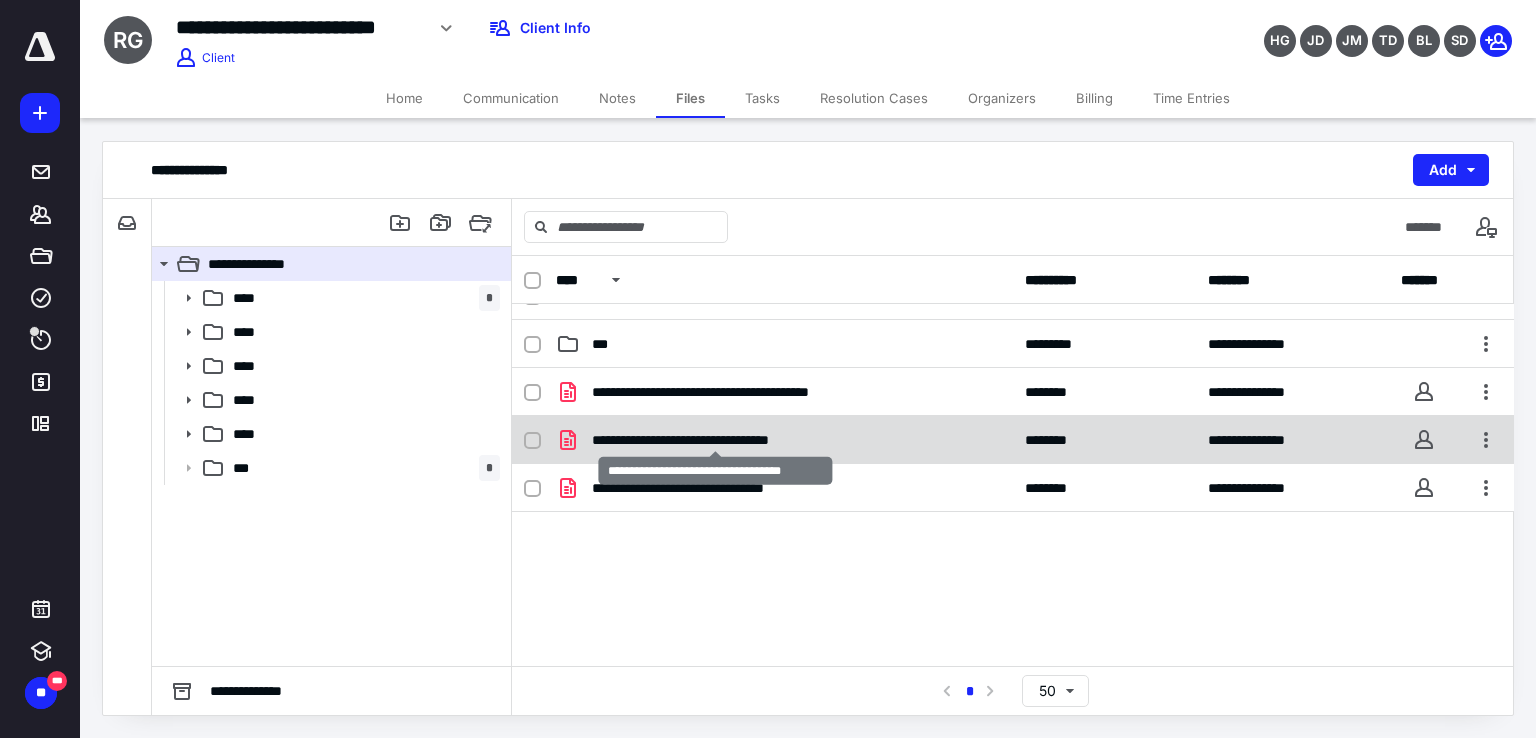 click on "**********" at bounding box center [716, 440] 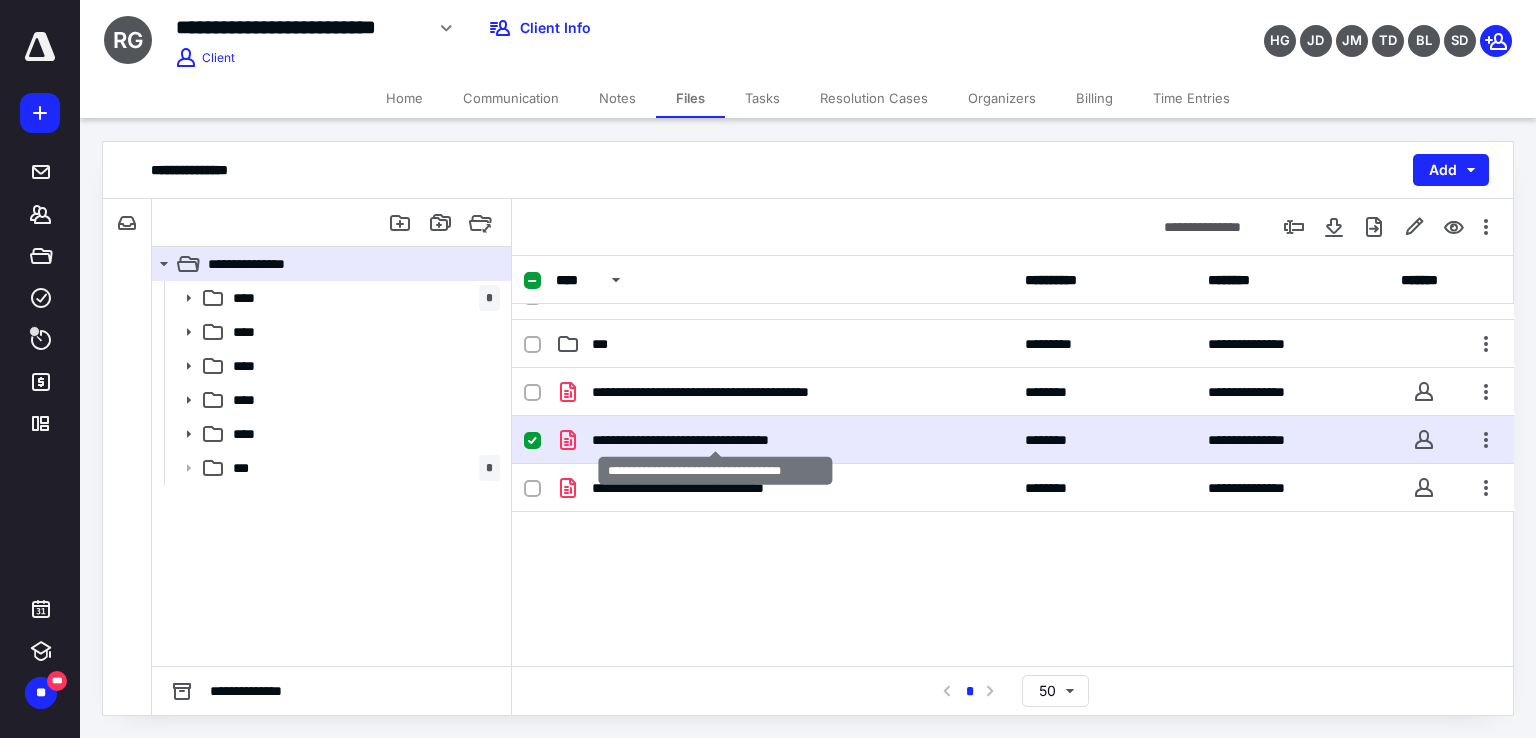 click on "**********" at bounding box center (716, 440) 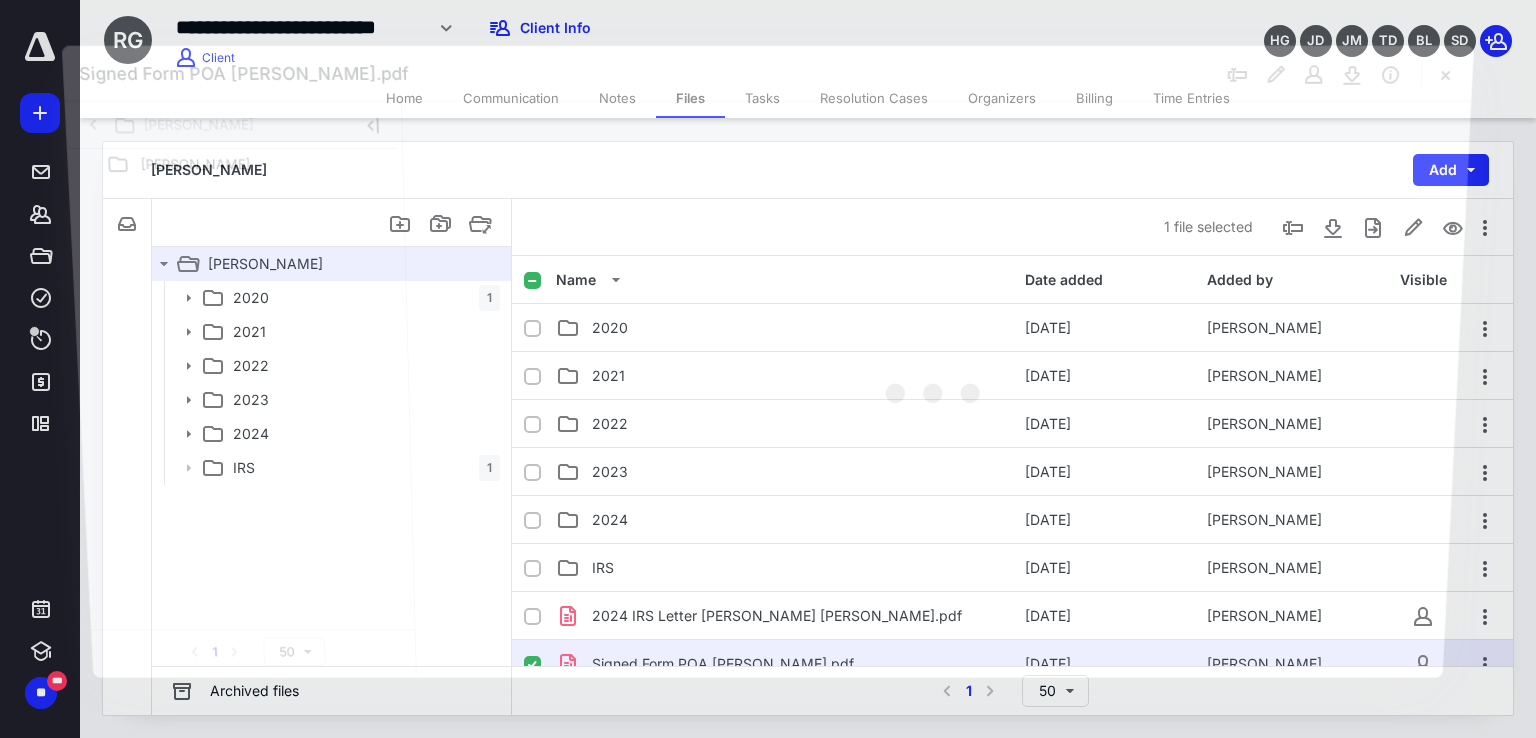 scroll, scrollTop: 224, scrollLeft: 0, axis: vertical 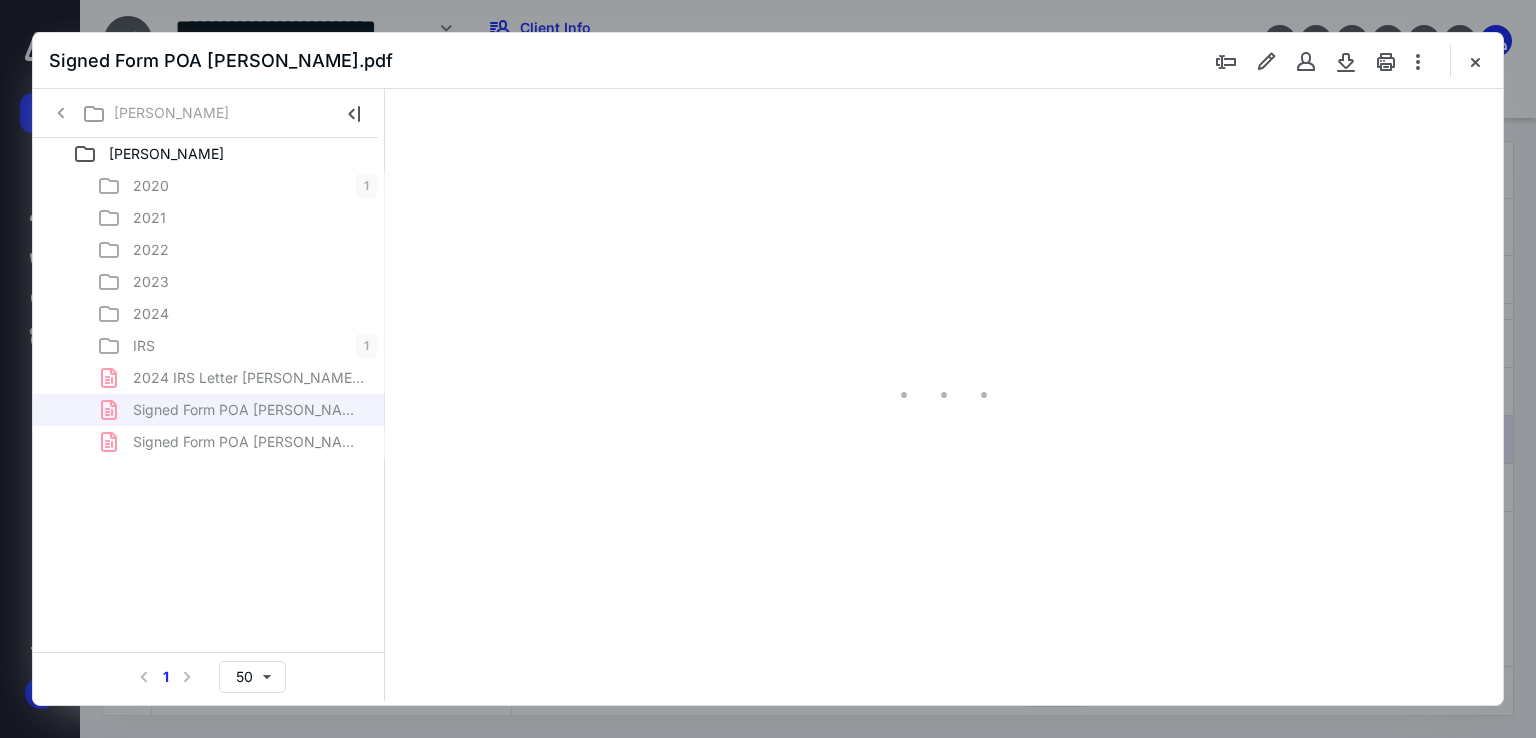 type on "67" 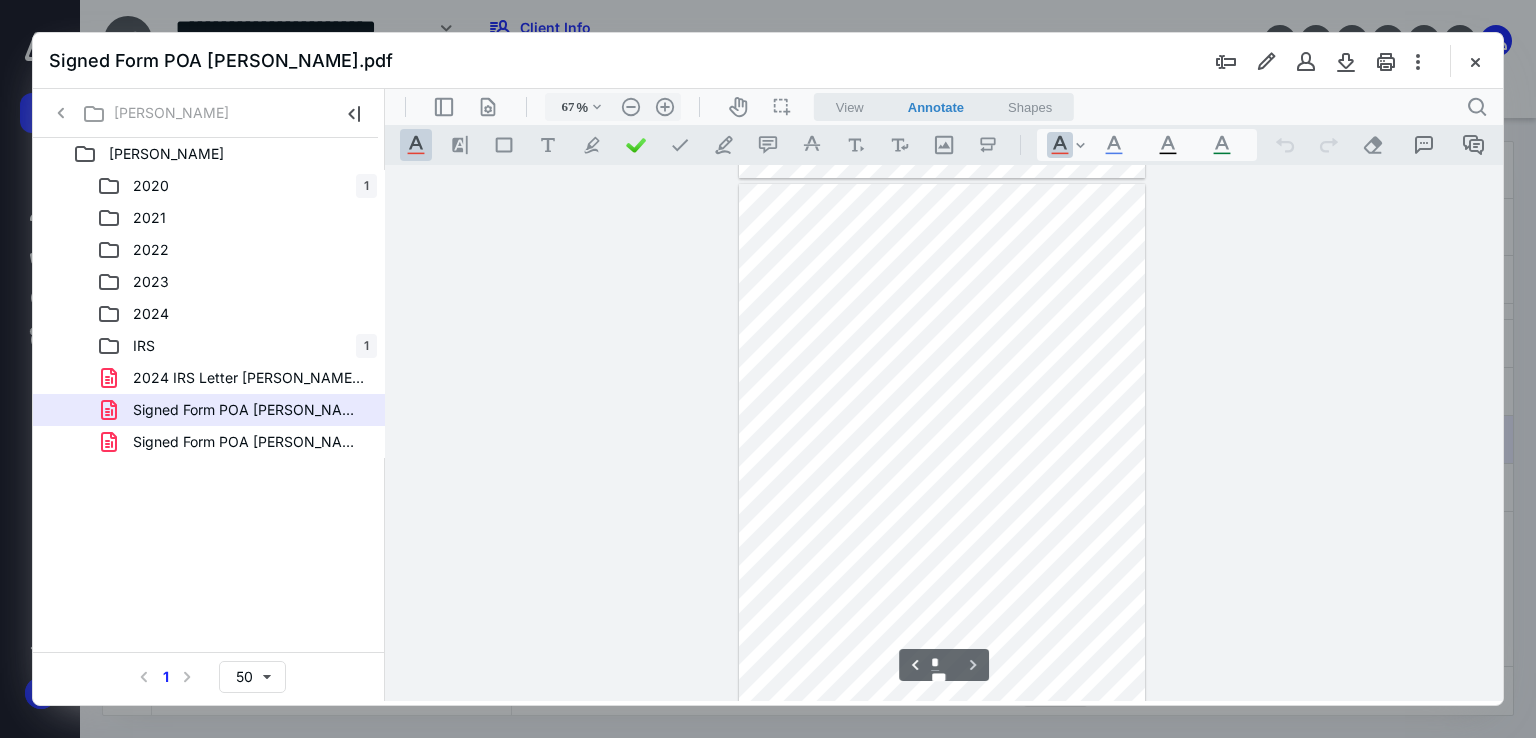 scroll, scrollTop: 535, scrollLeft: 0, axis: vertical 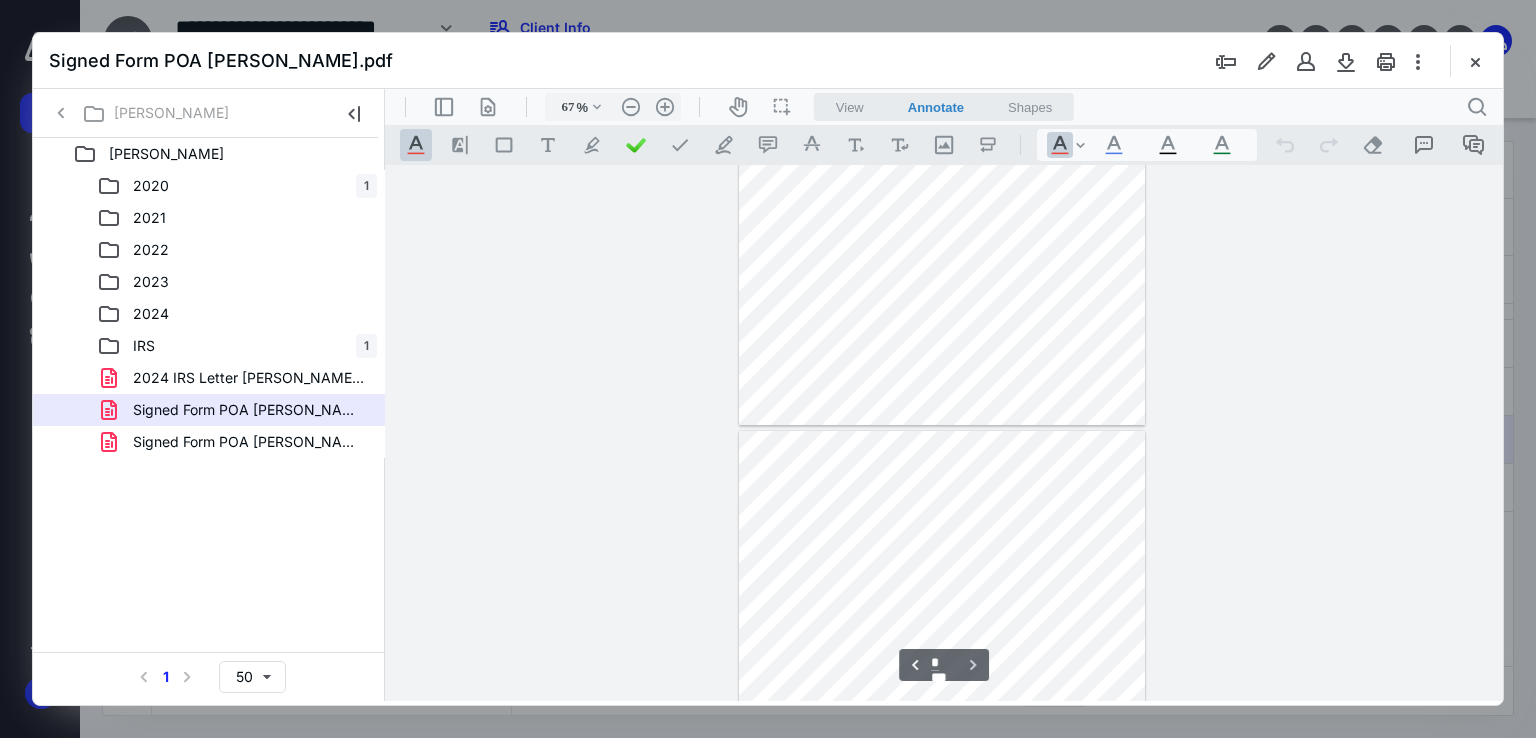 type on "*" 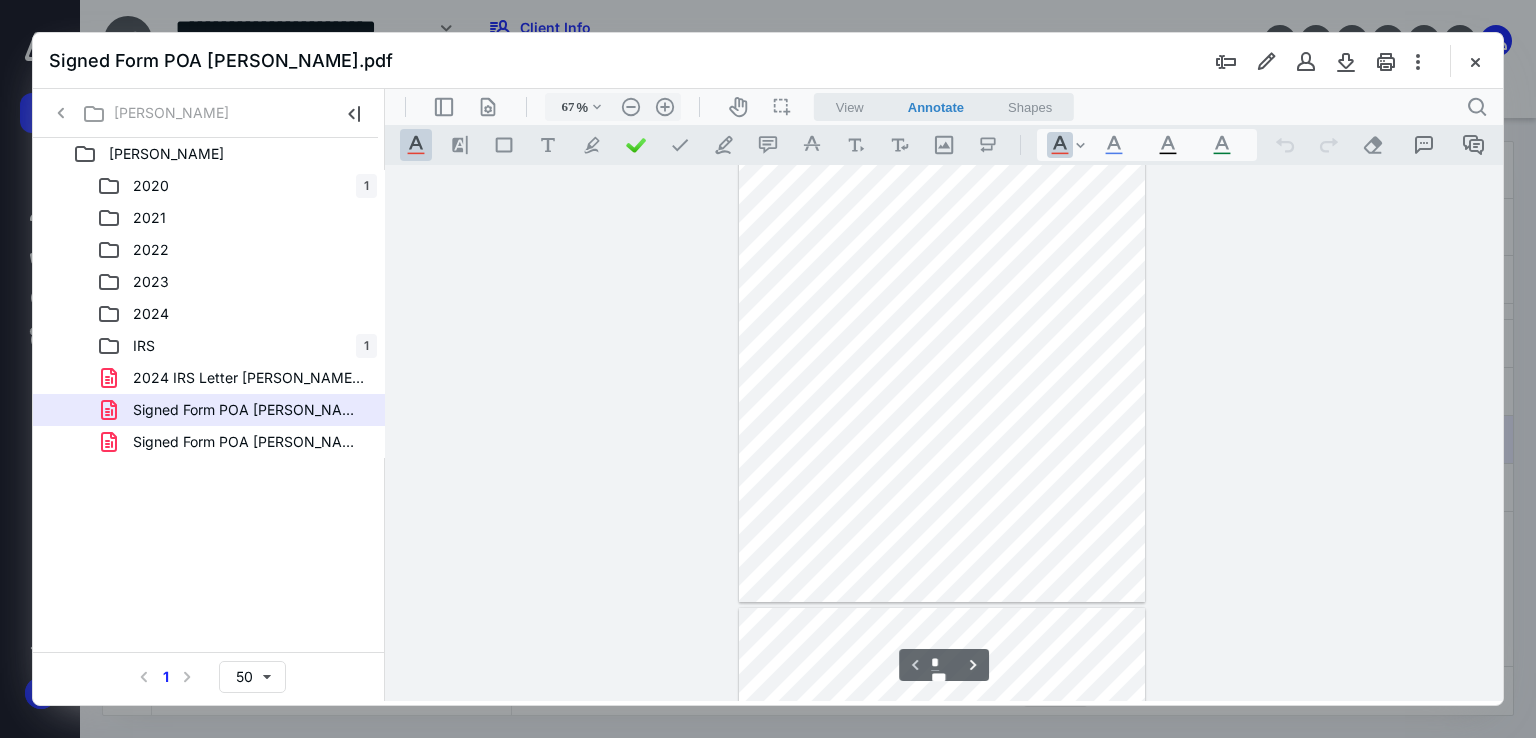 scroll, scrollTop: 35, scrollLeft: 0, axis: vertical 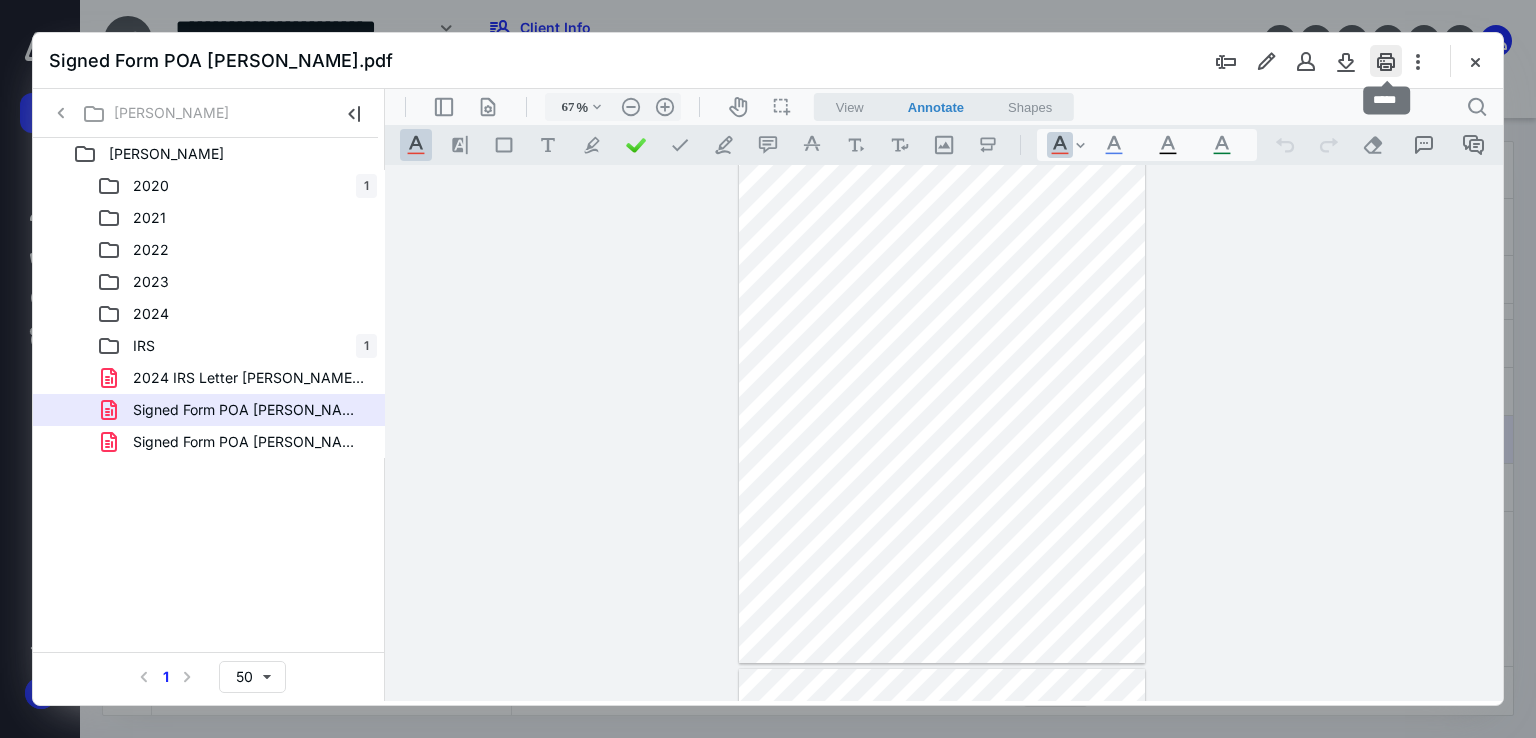 click at bounding box center (1386, 61) 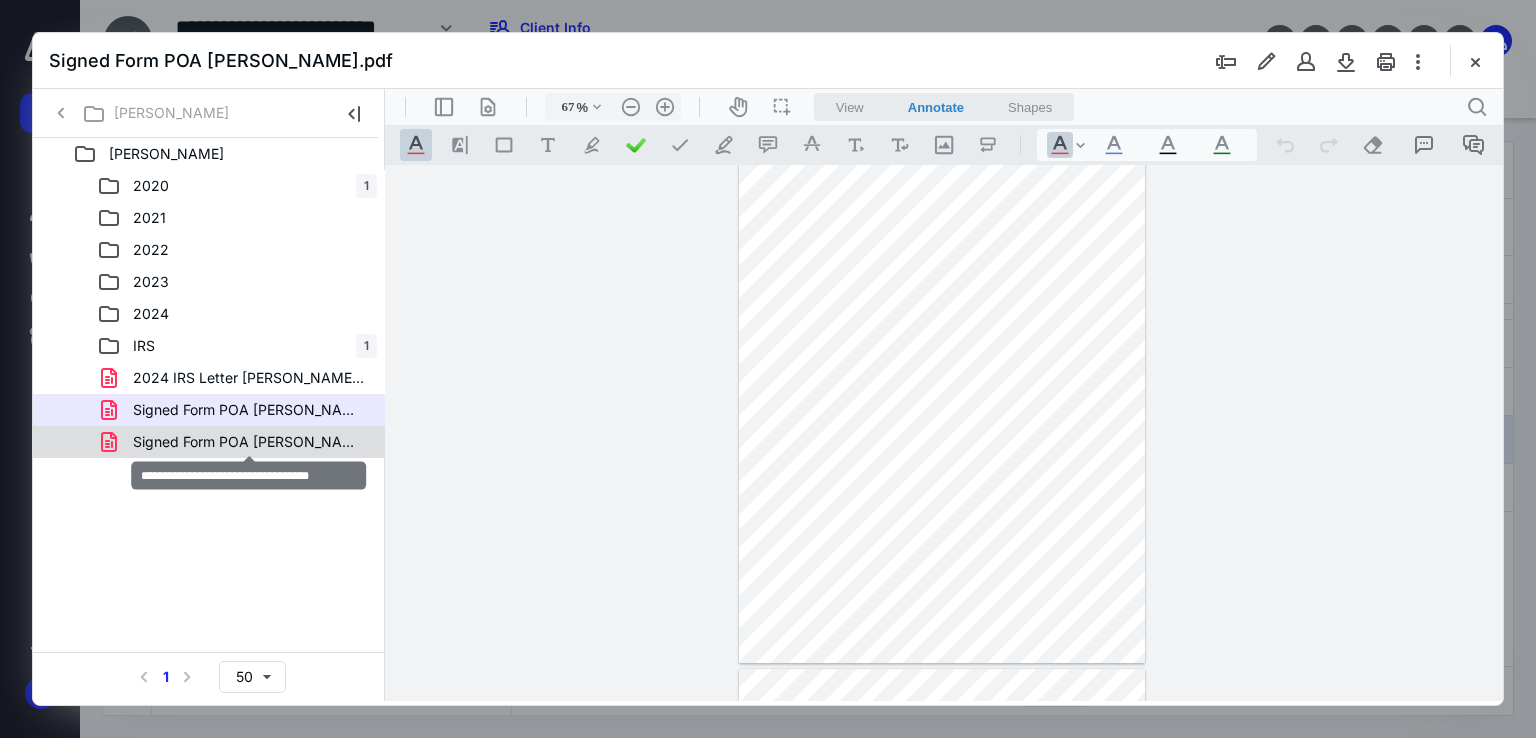 click on "Signed Form POA Robert Gonzles.pdf" at bounding box center (249, 442) 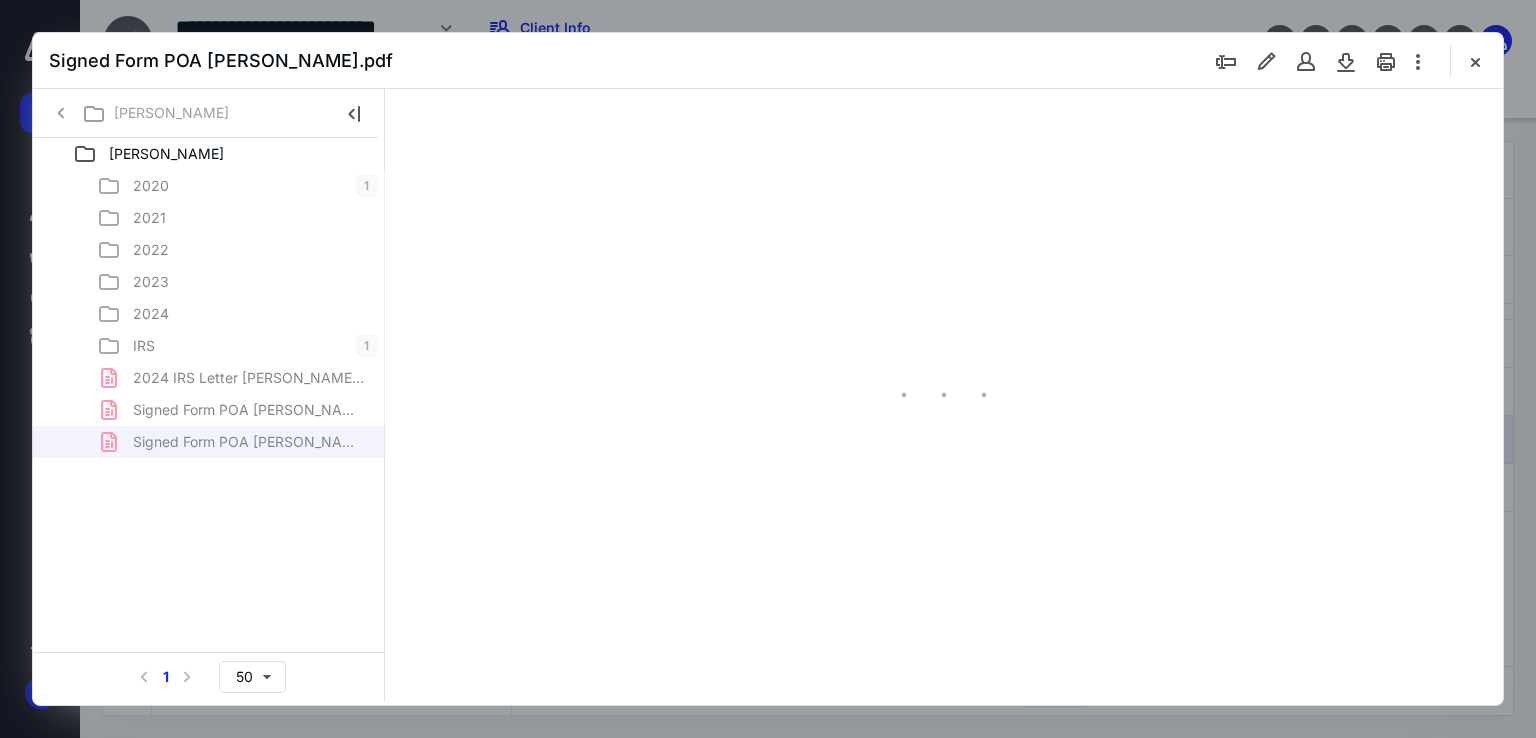 type on "68" 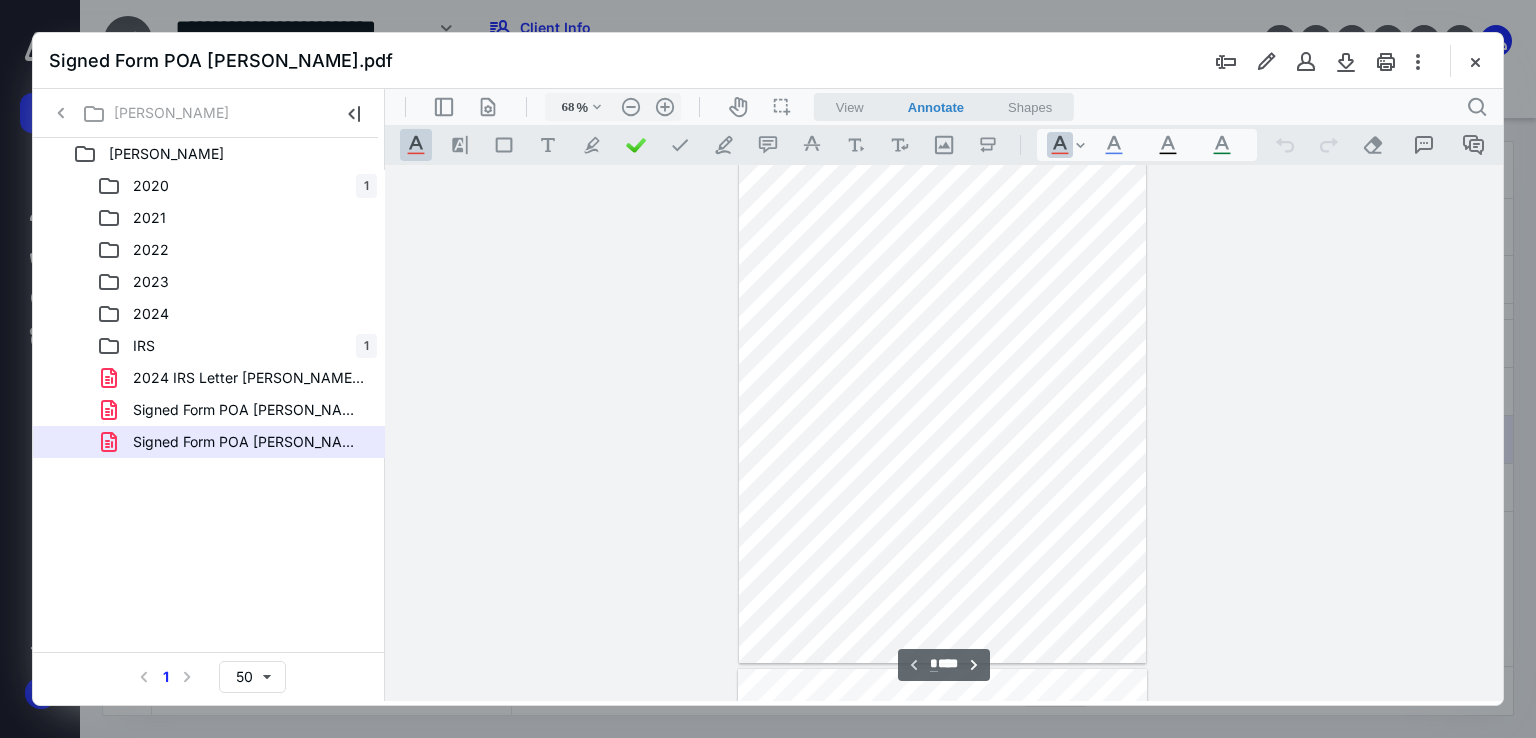 scroll, scrollTop: 0, scrollLeft: 0, axis: both 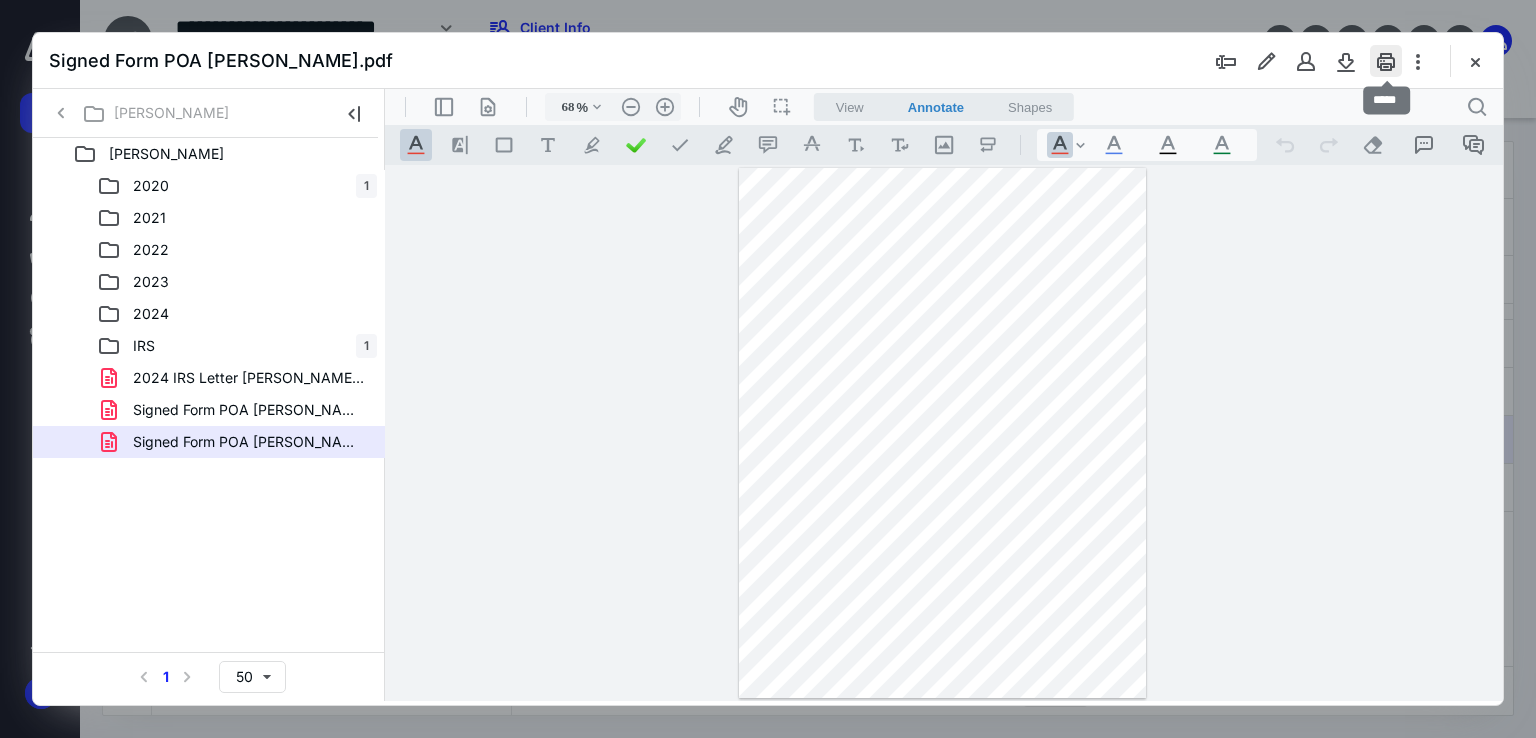 click at bounding box center [1386, 61] 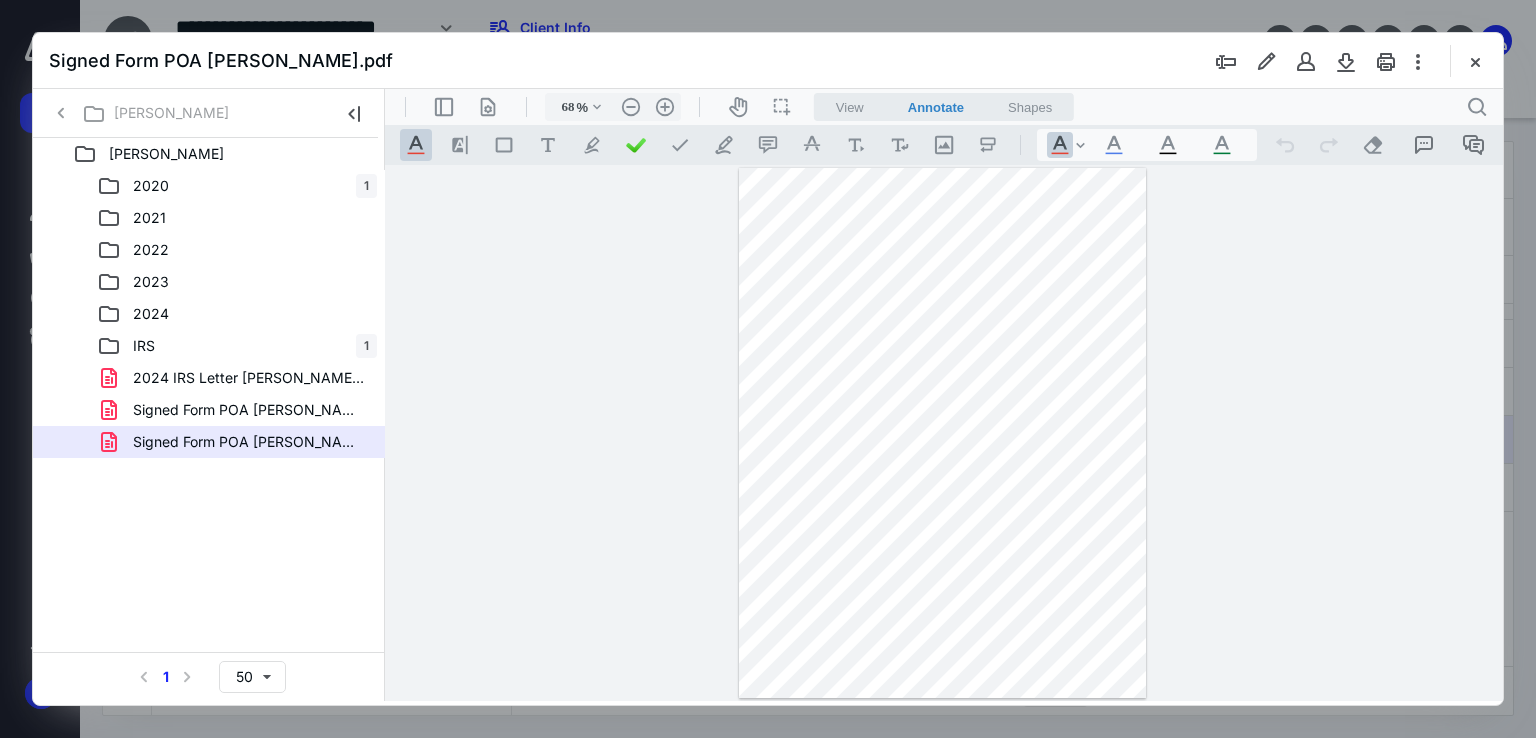 click at bounding box center (1475, 61) 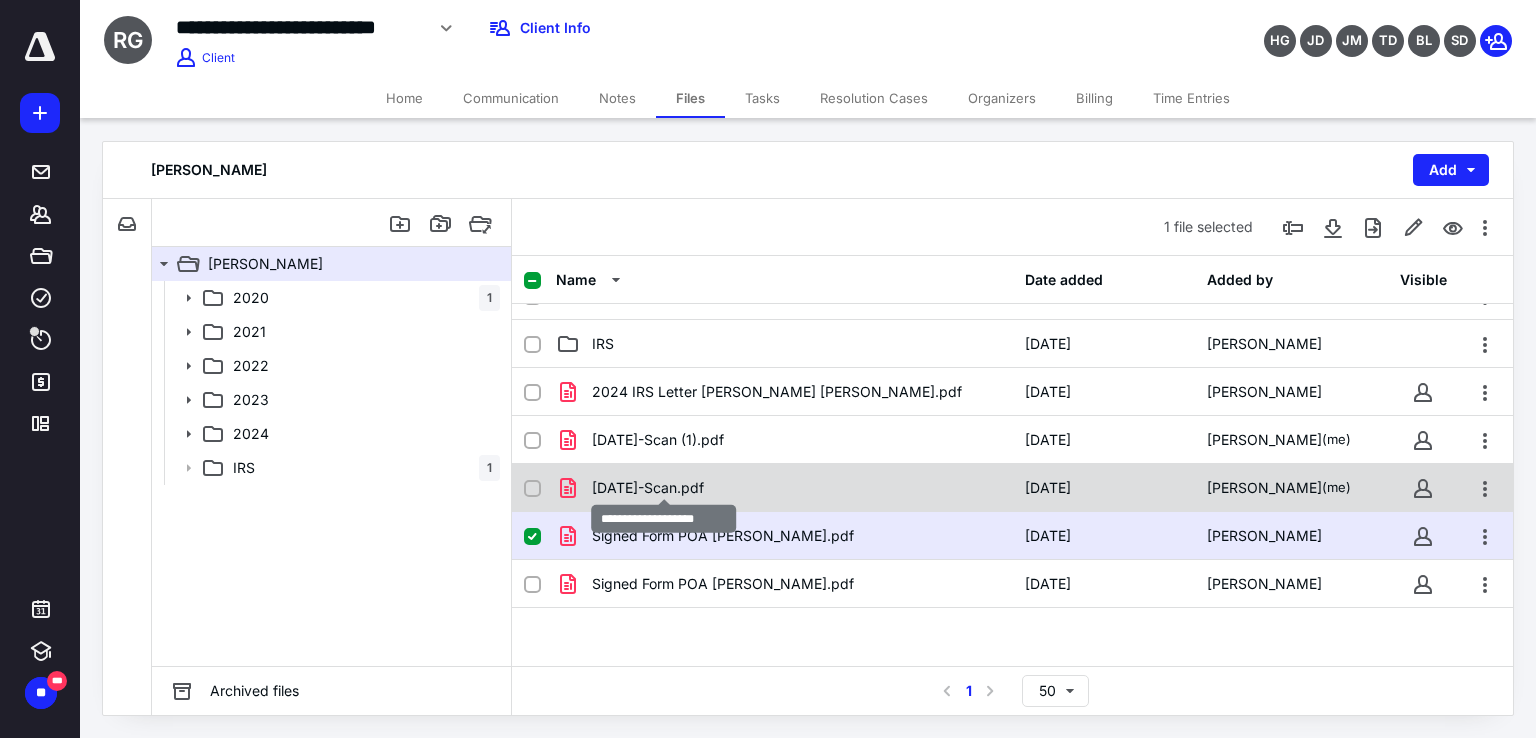 click on "2025-07-10-Scan.pdf" at bounding box center [648, 488] 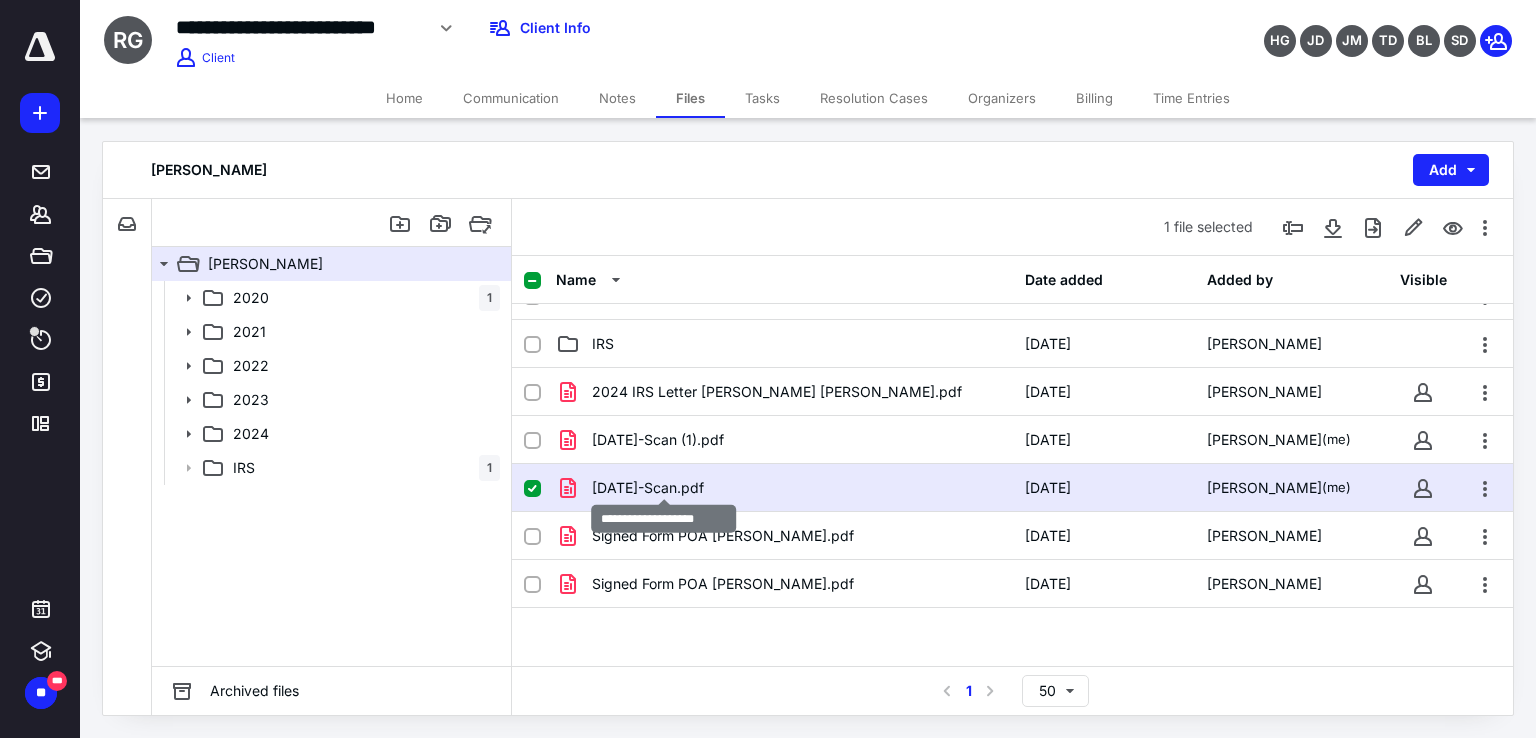 click on "2025-07-10-Scan.pdf" at bounding box center [648, 488] 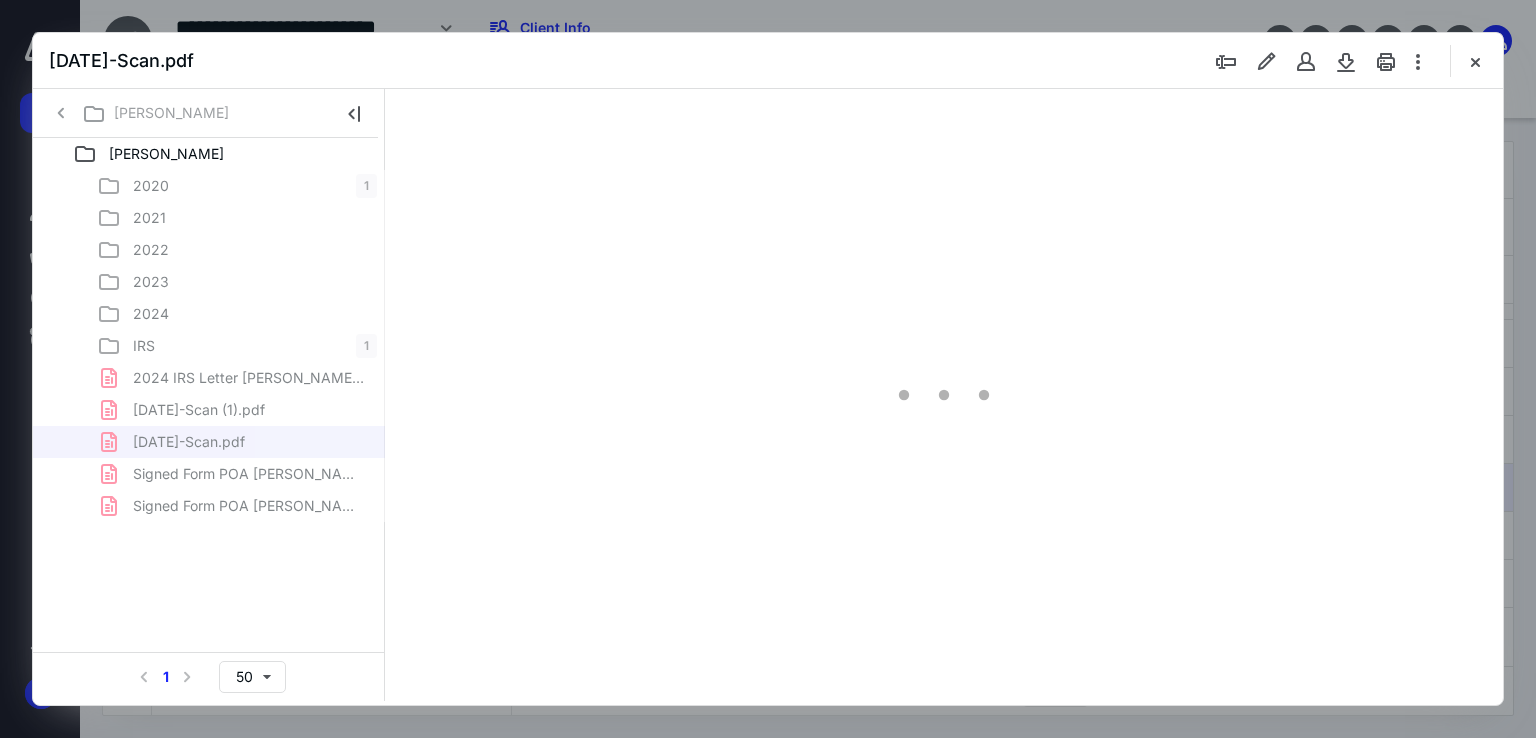 scroll, scrollTop: 0, scrollLeft: 0, axis: both 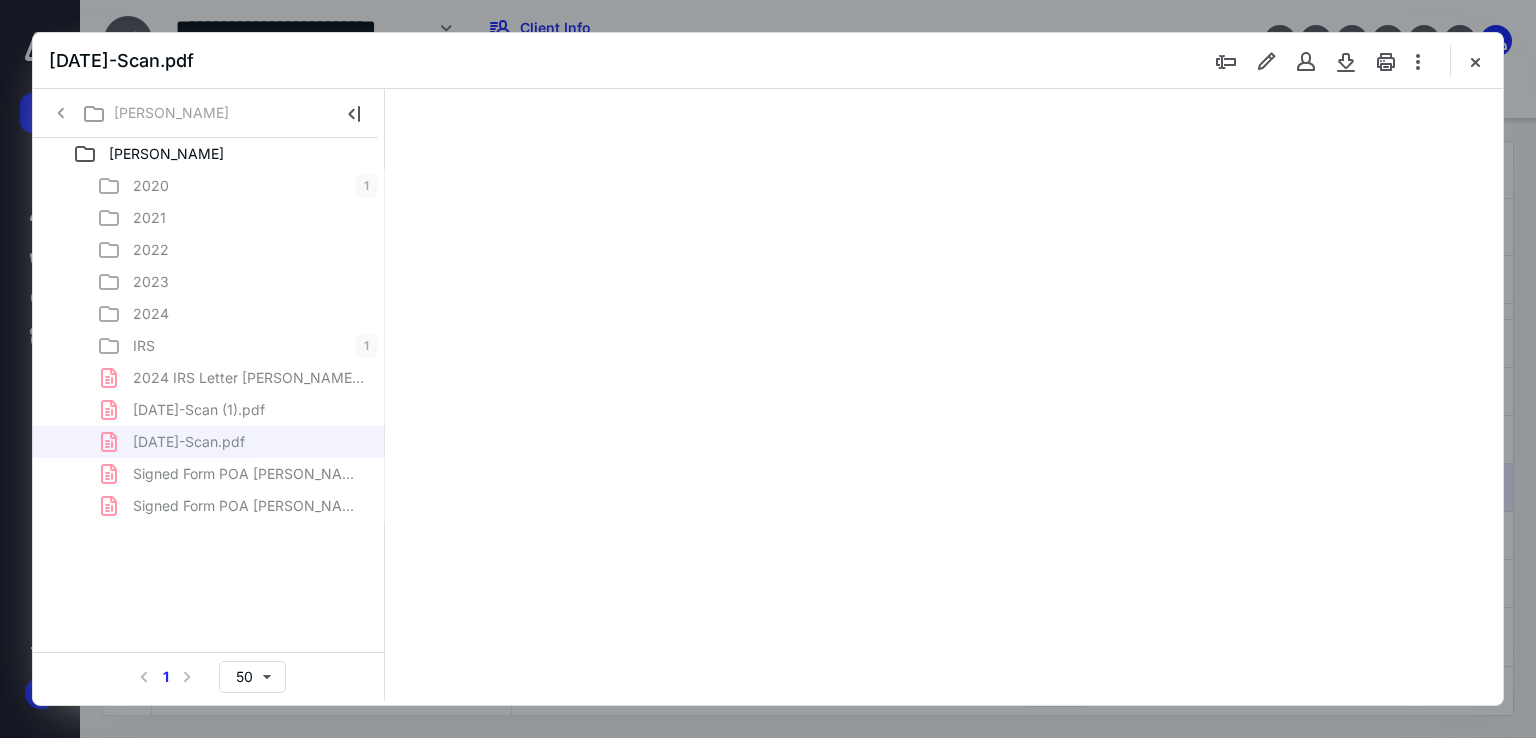 type on "49" 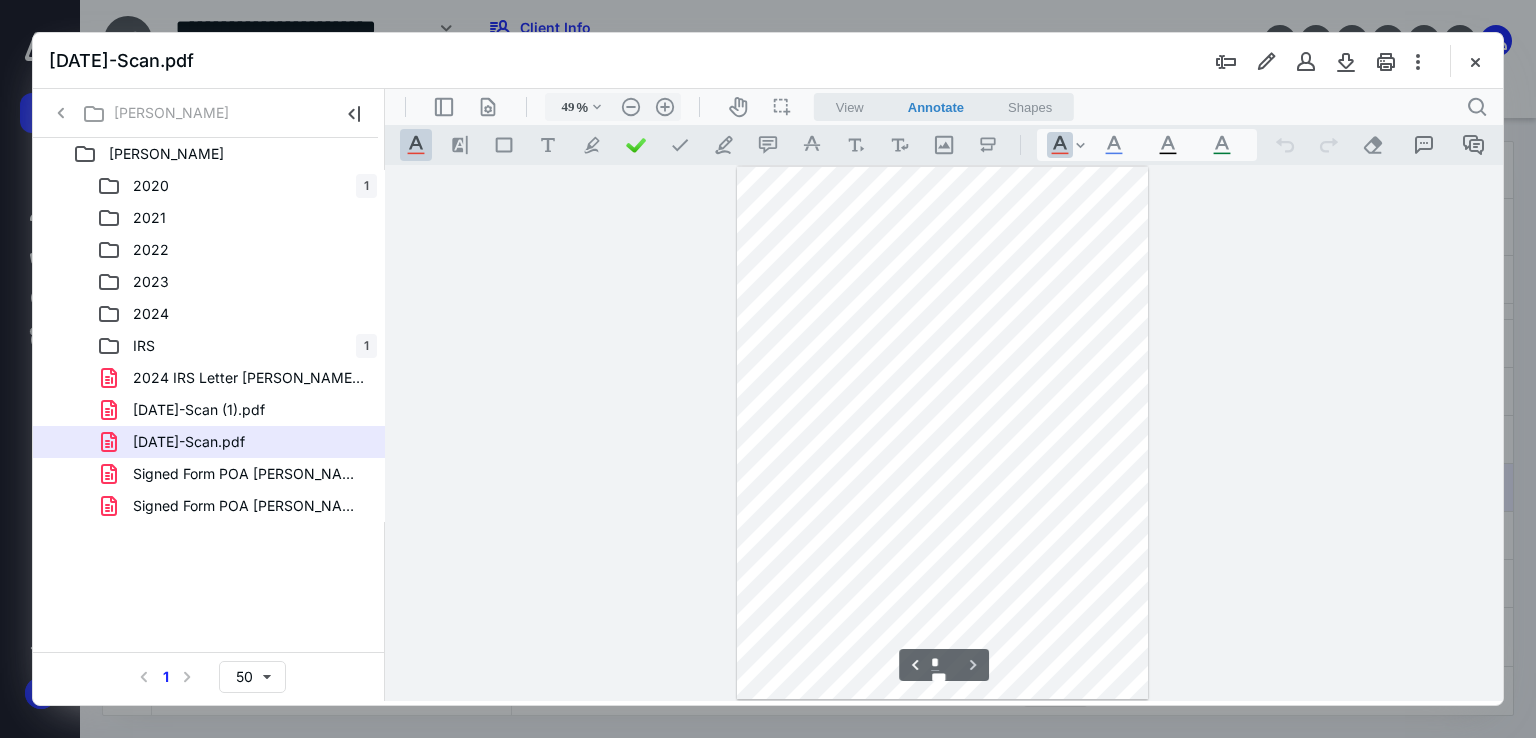 scroll, scrollTop: 36, scrollLeft: 0, axis: vertical 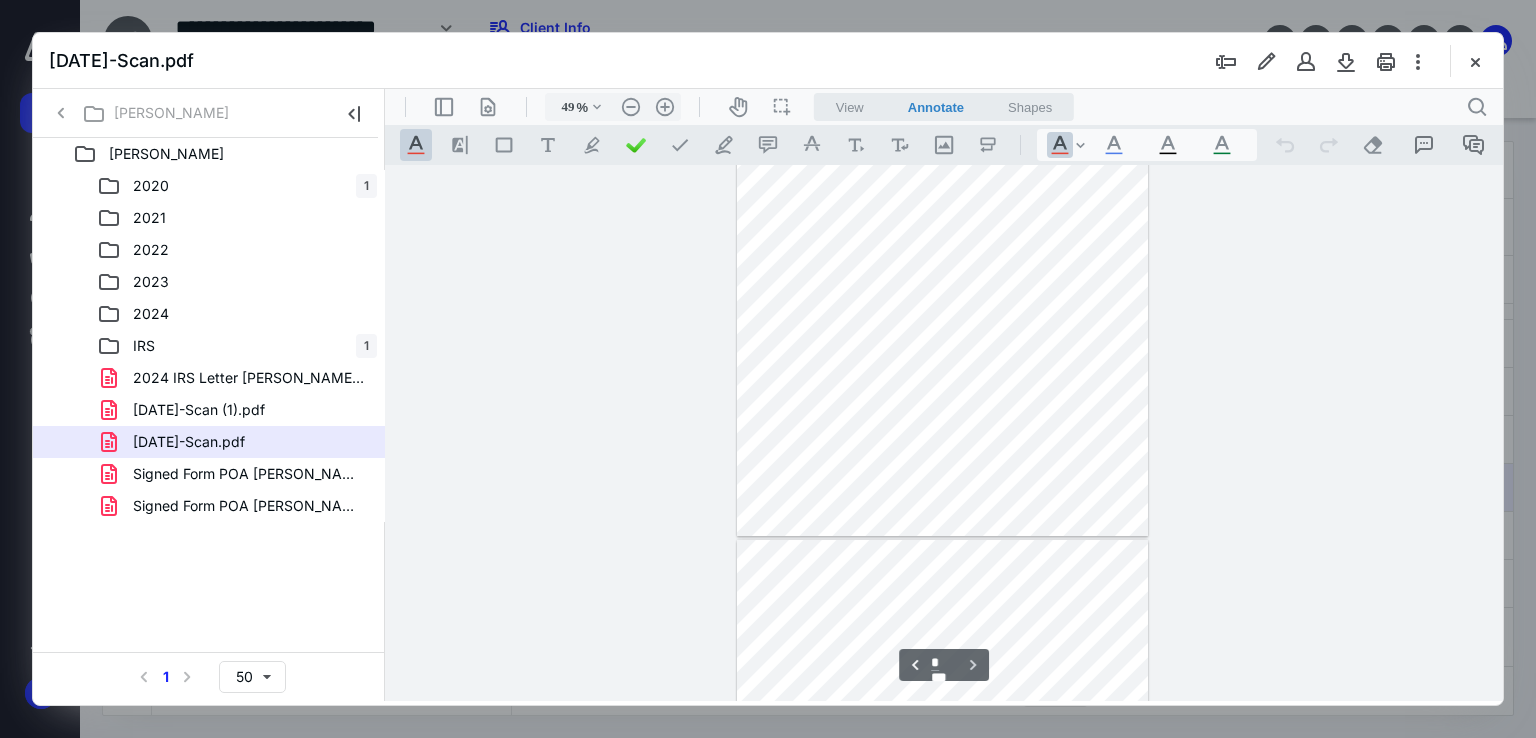 type on "*" 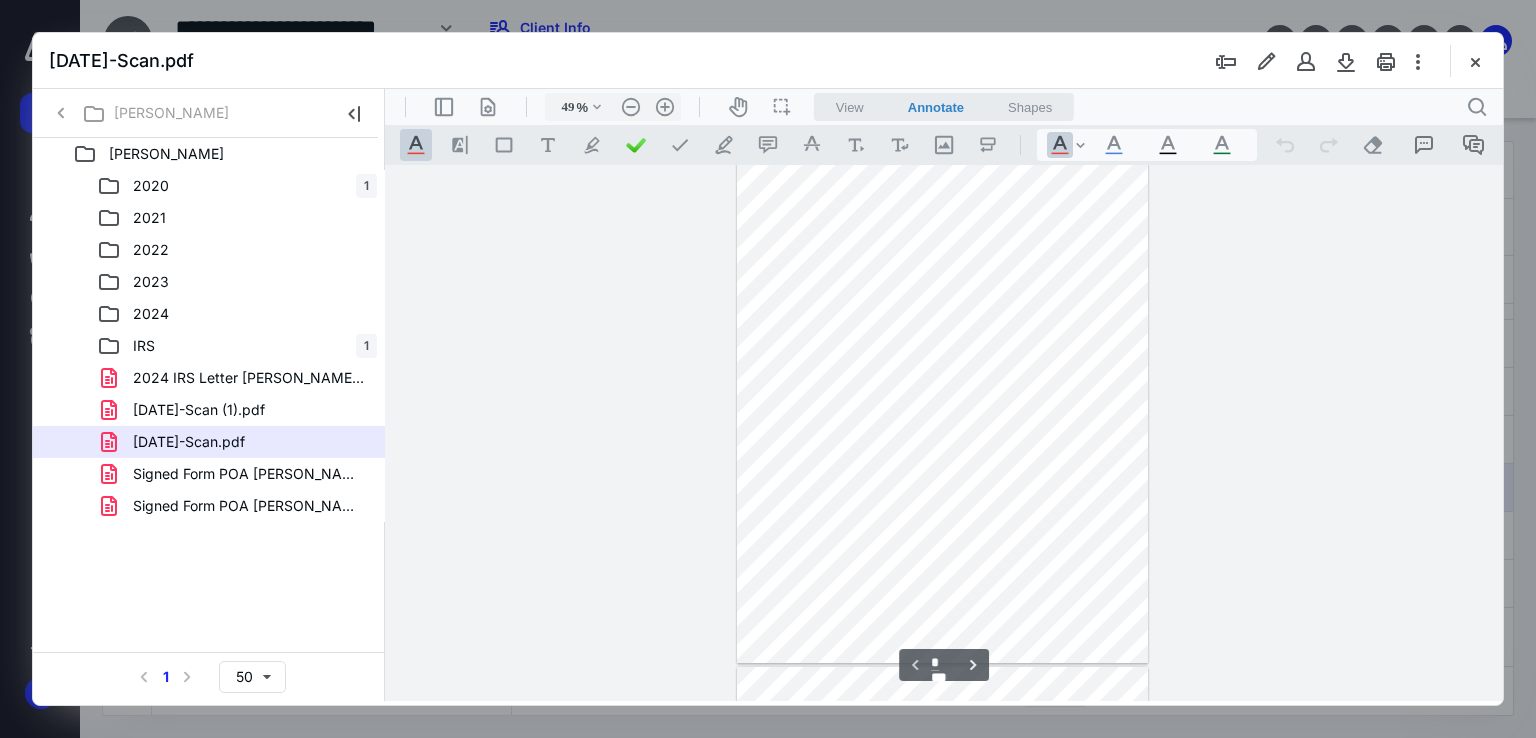 scroll, scrollTop: 0, scrollLeft: 0, axis: both 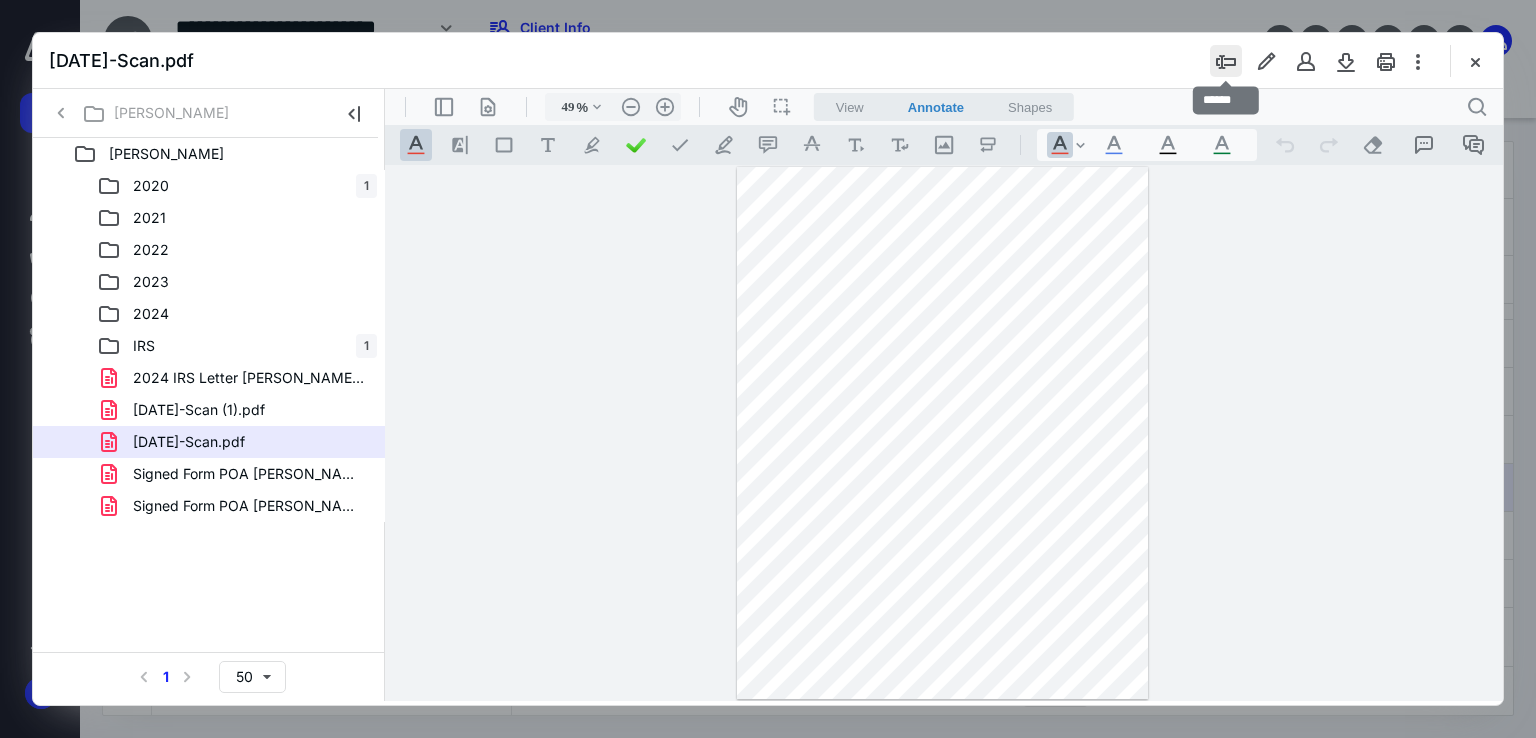 click at bounding box center [1226, 61] 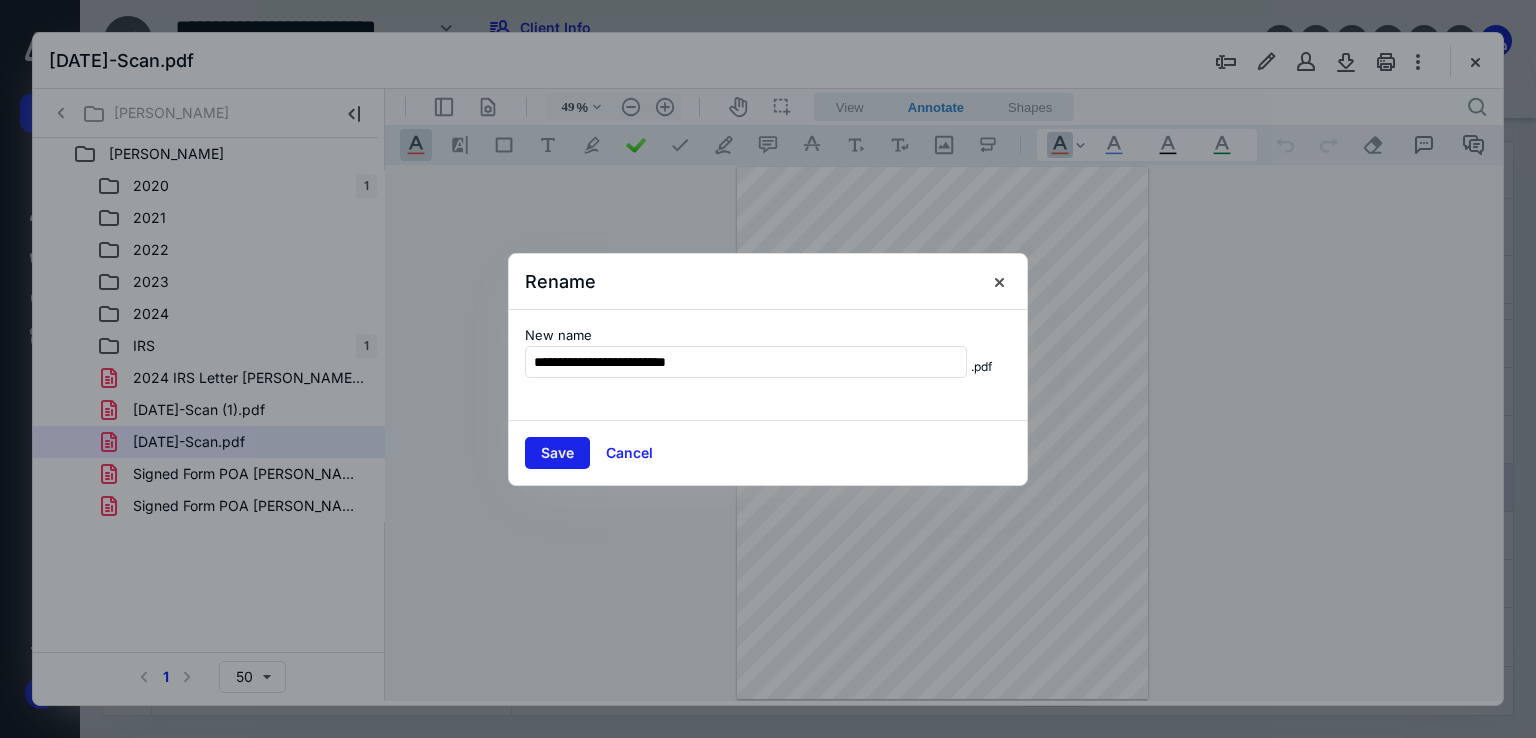 type on "**********" 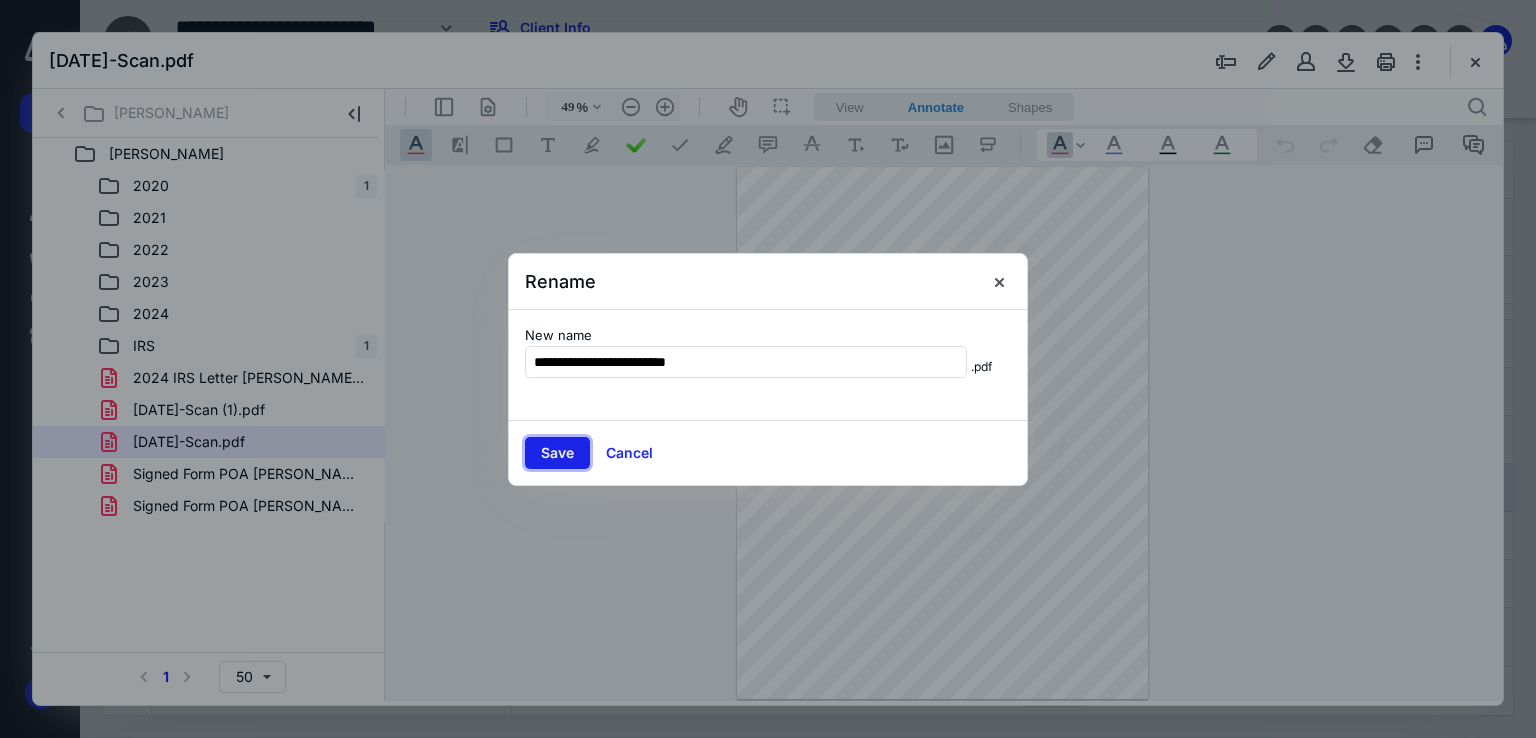 click on "Save" at bounding box center (557, 453) 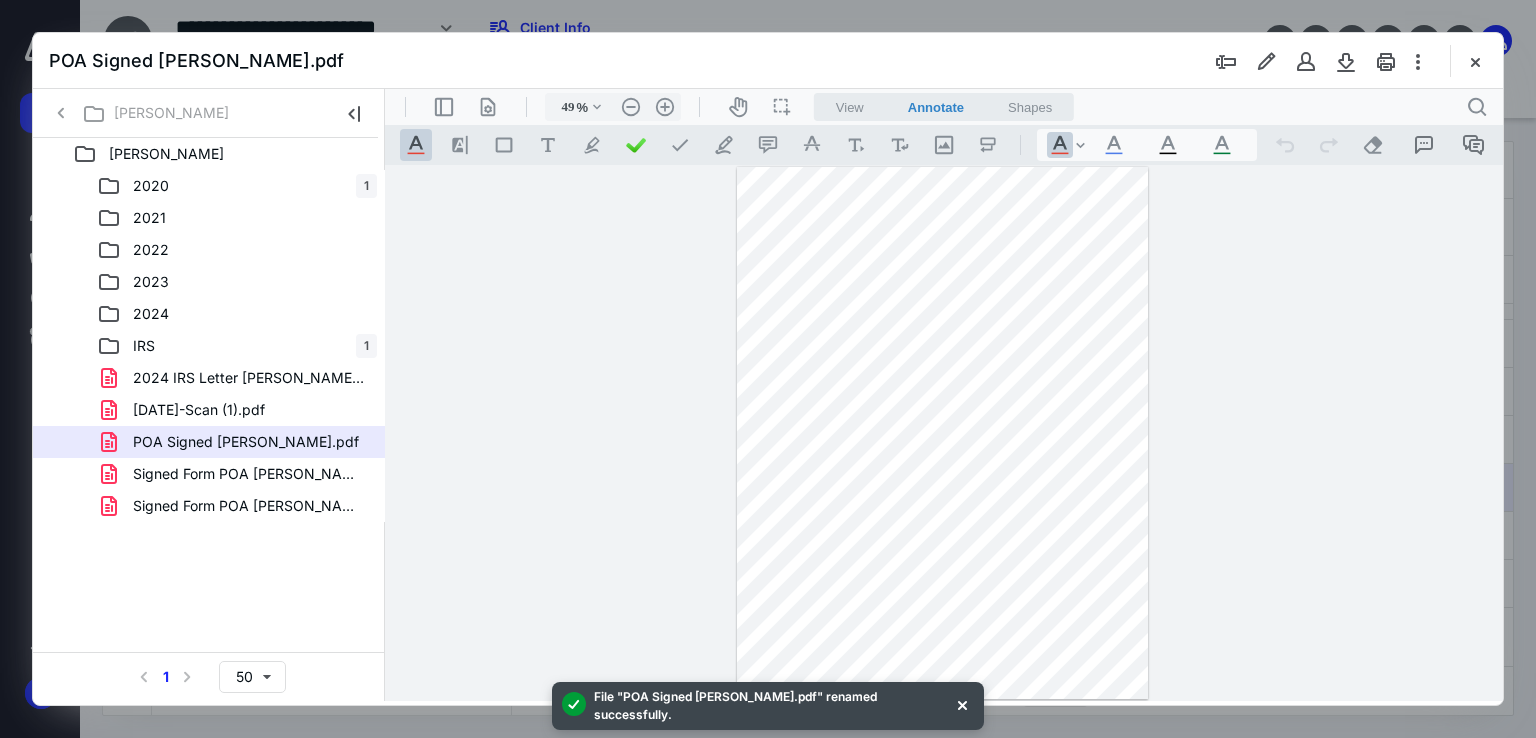 click on "POA Signed Gonzales Robert.pdf" at bounding box center (246, 442) 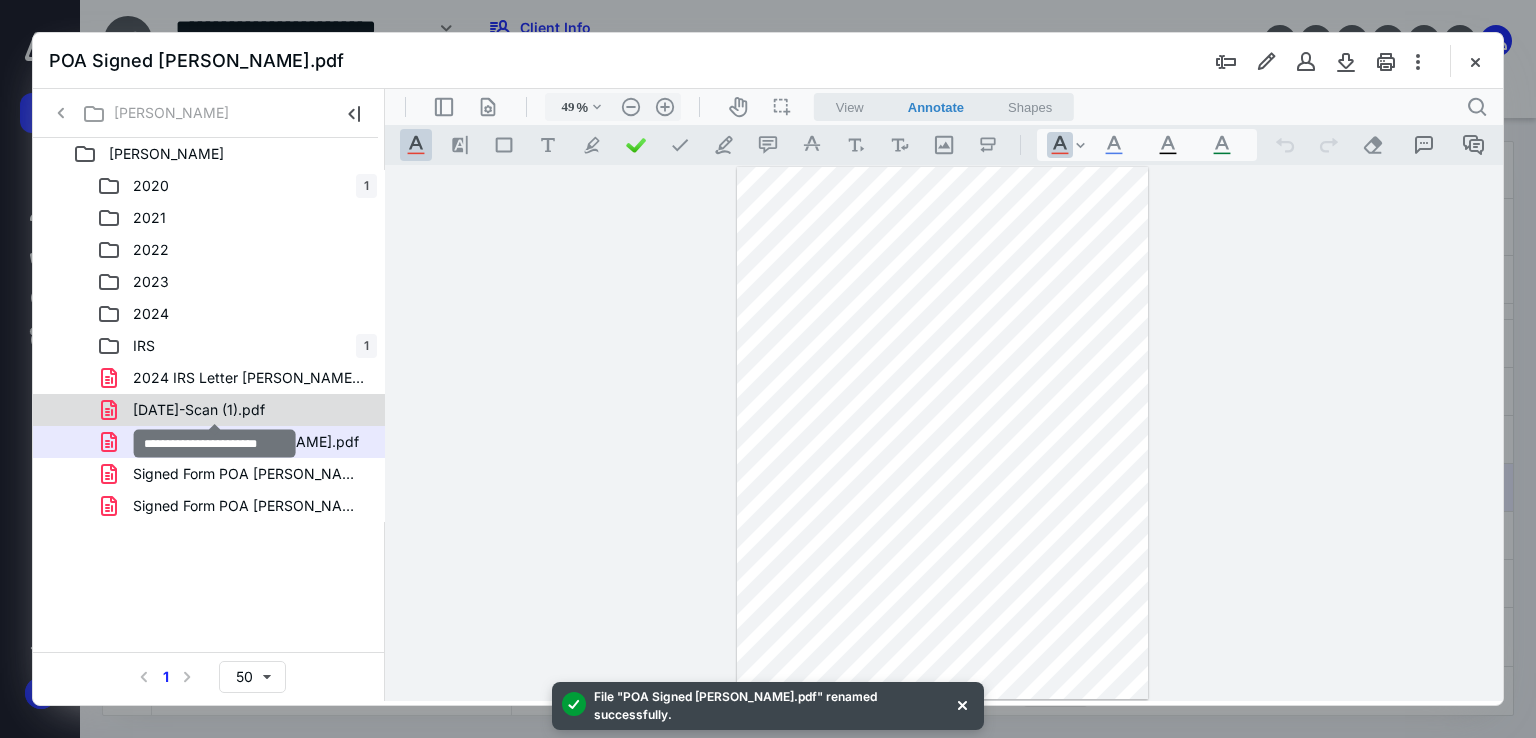 click on "2025-07-10-Scan (1).pdf" at bounding box center [199, 410] 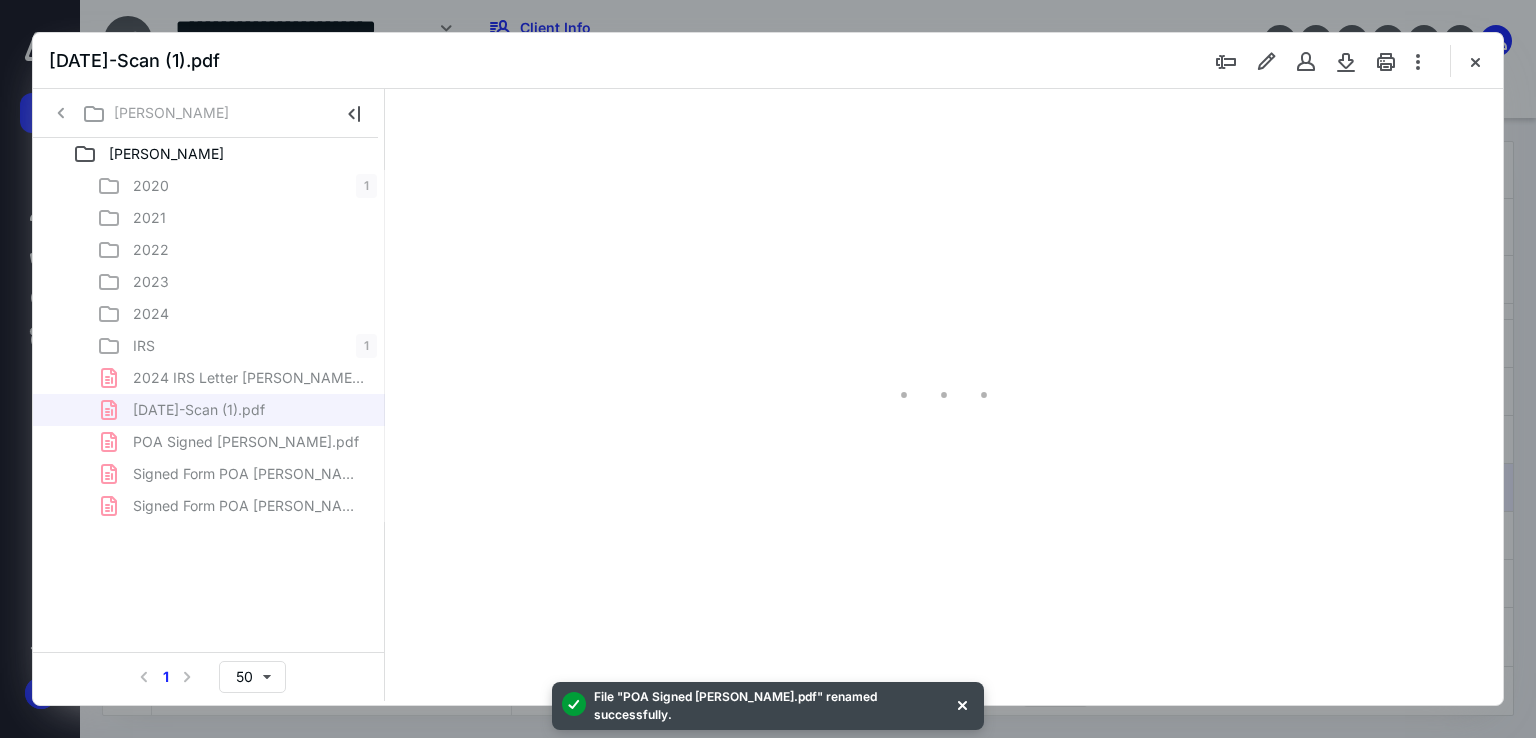 type on "49" 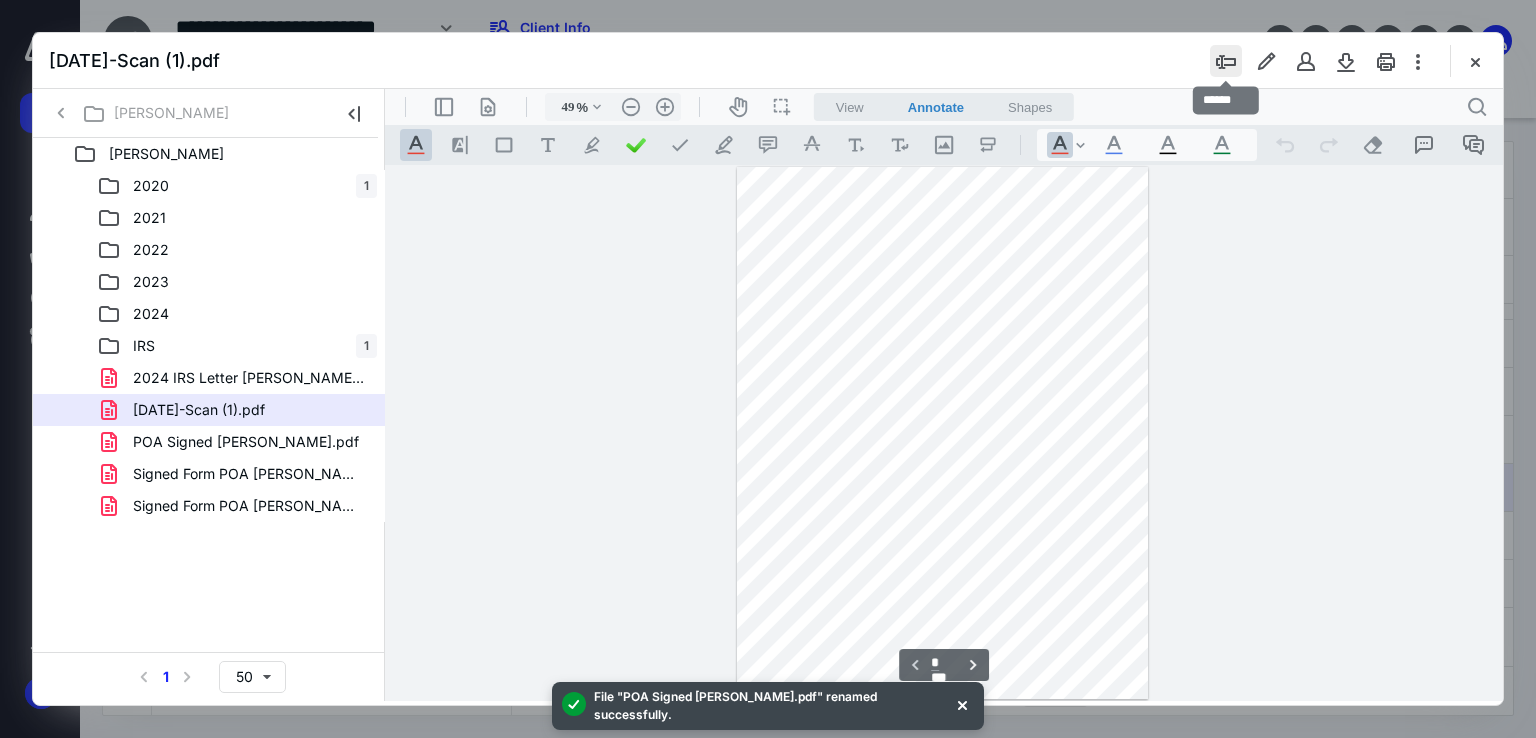 click at bounding box center (1226, 61) 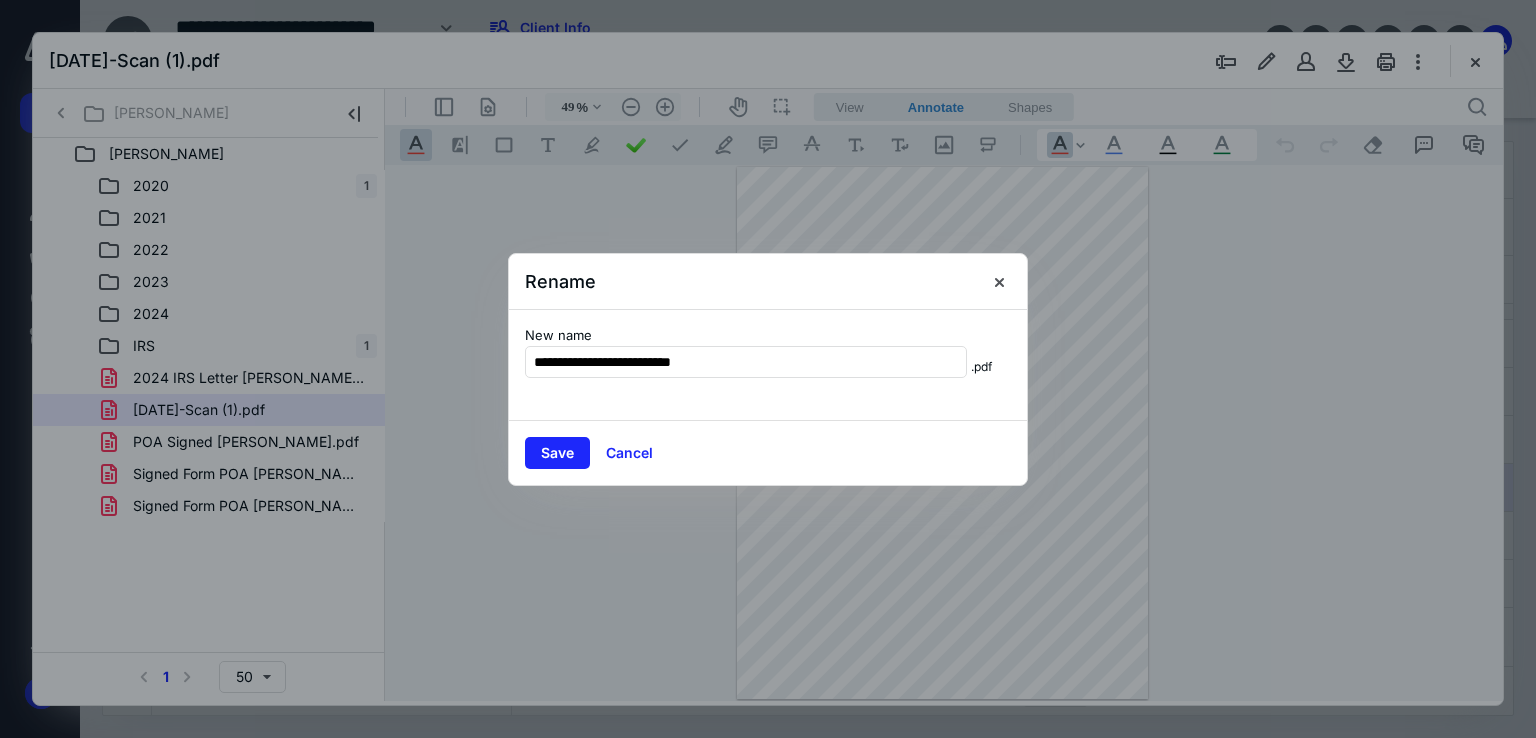 type on "**********" 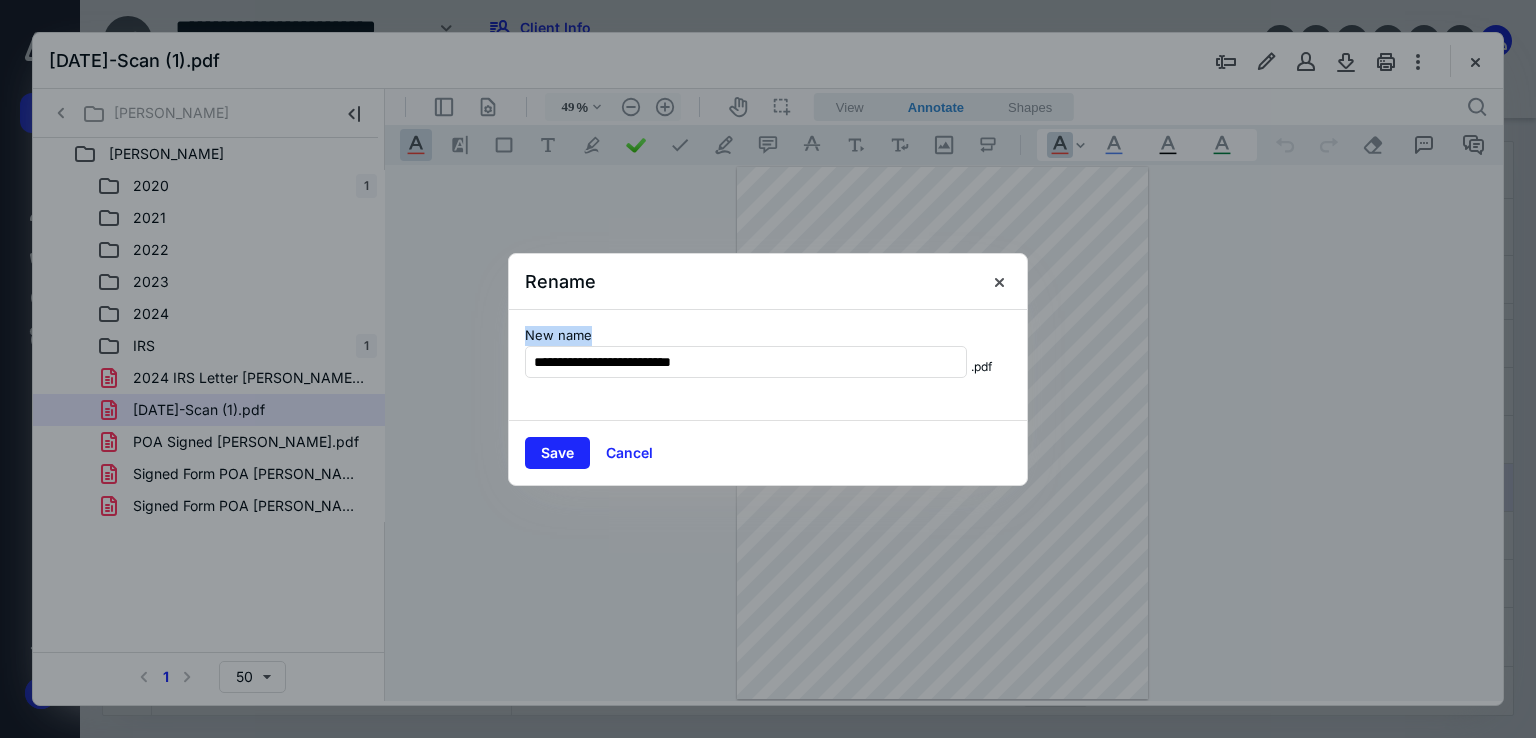 drag, startPoint x: 712, startPoint y: 287, endPoint x: 720, endPoint y: 390, distance: 103.31021 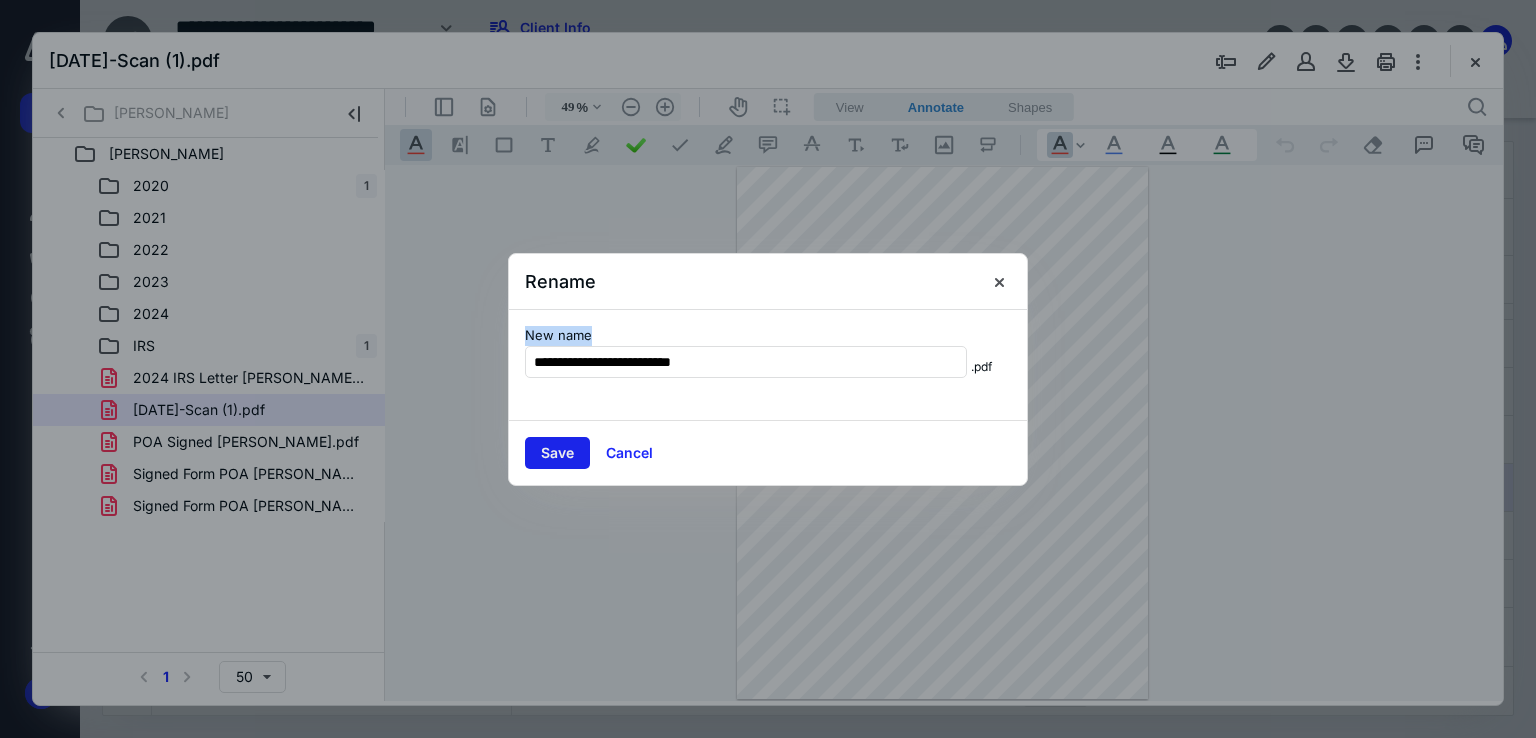 click on "Save" at bounding box center [557, 453] 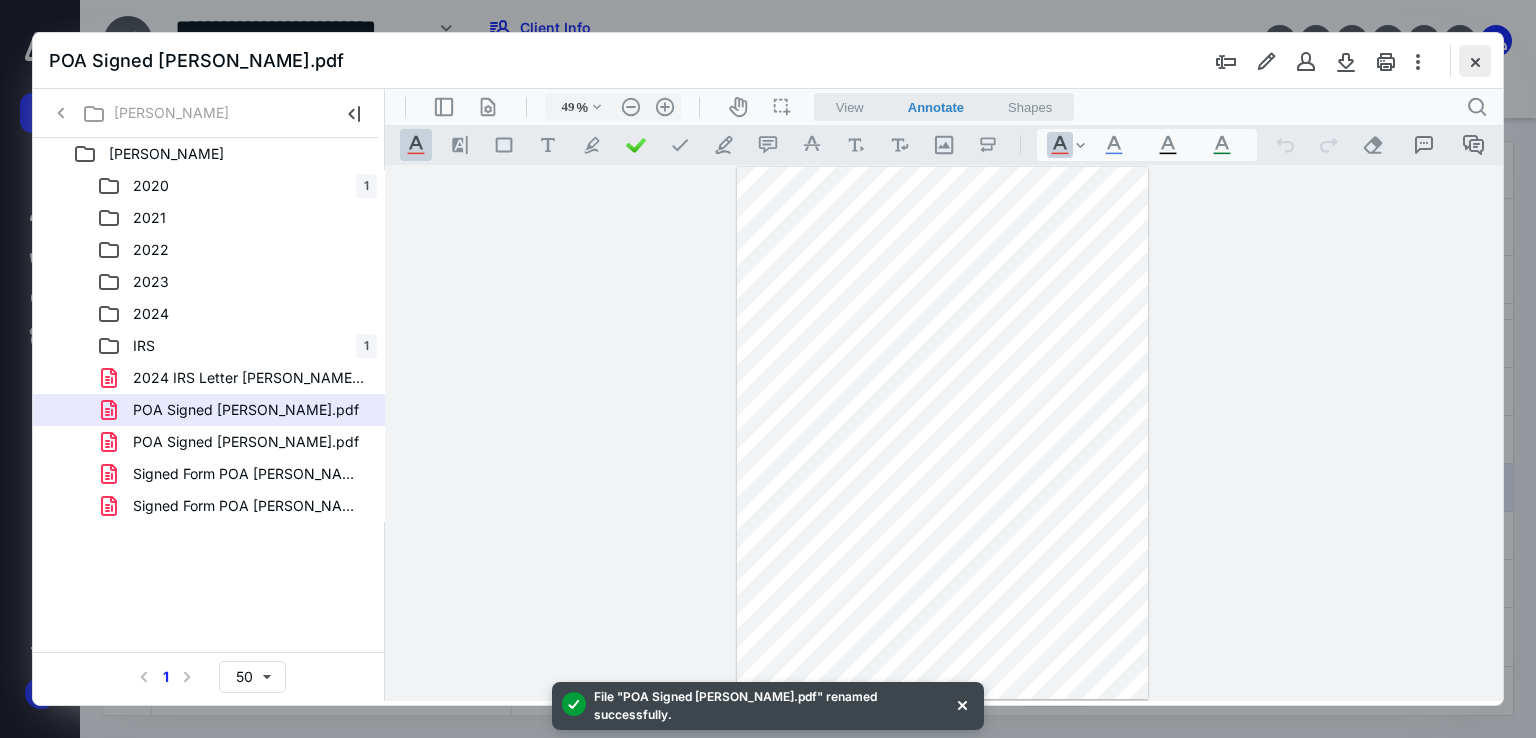 click at bounding box center (1475, 61) 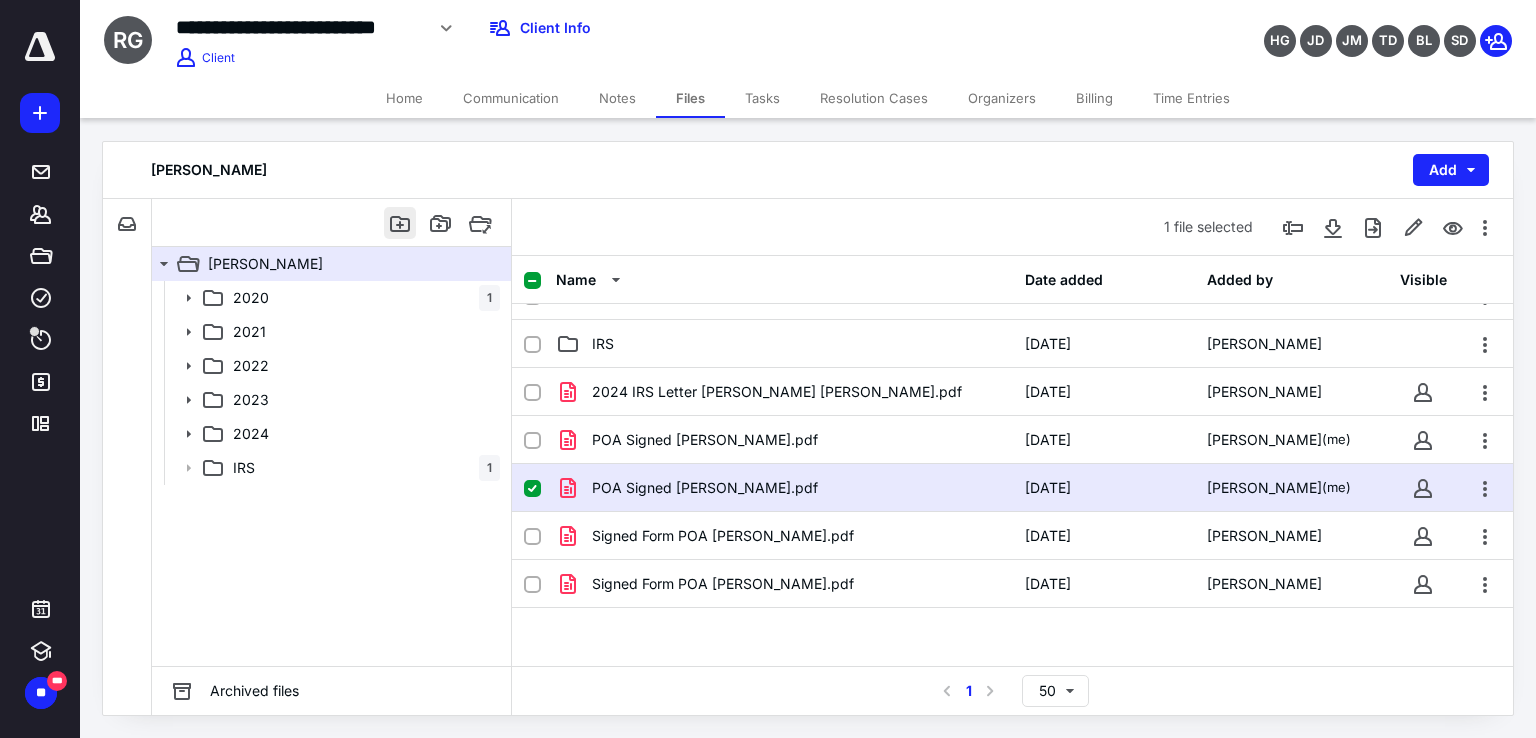 click at bounding box center (400, 223) 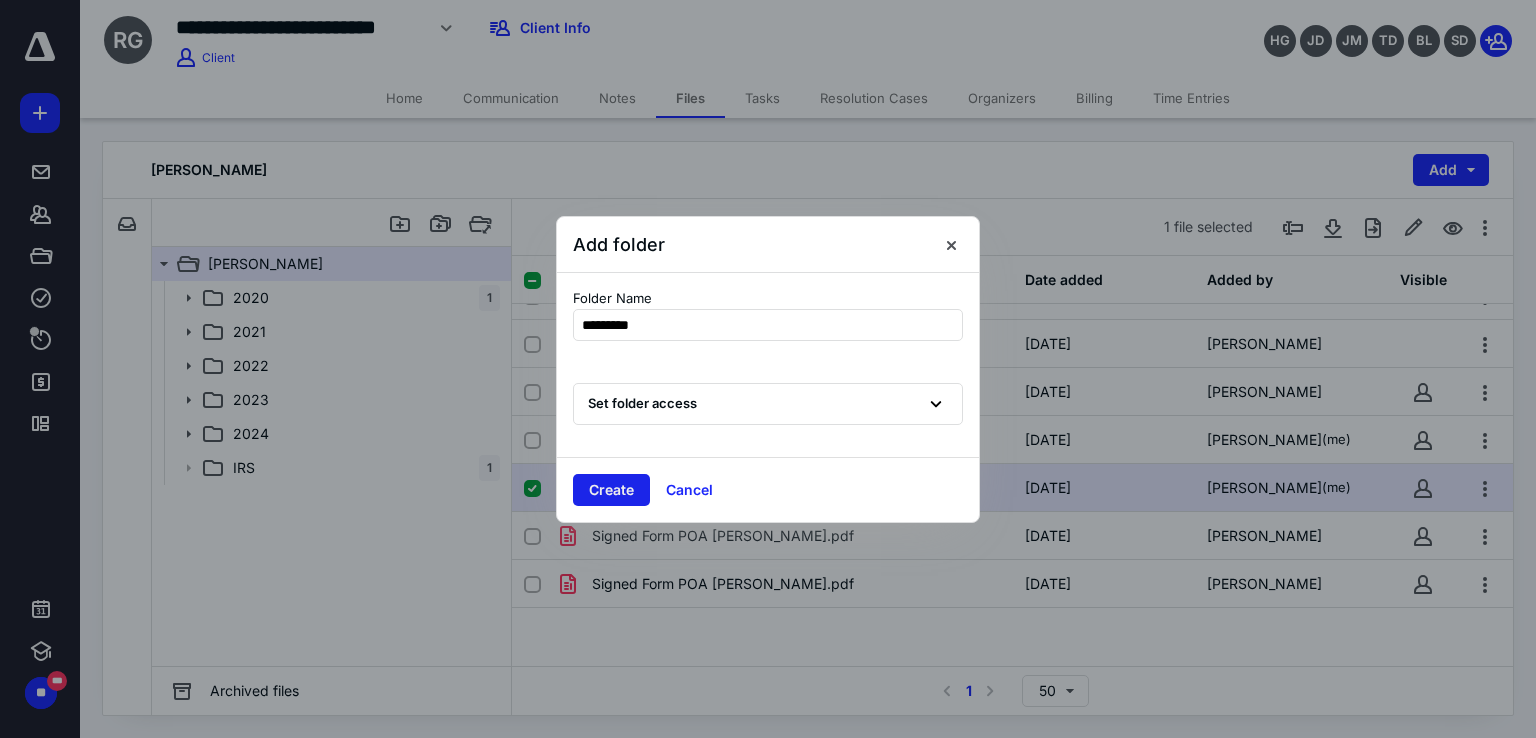 type on "*********" 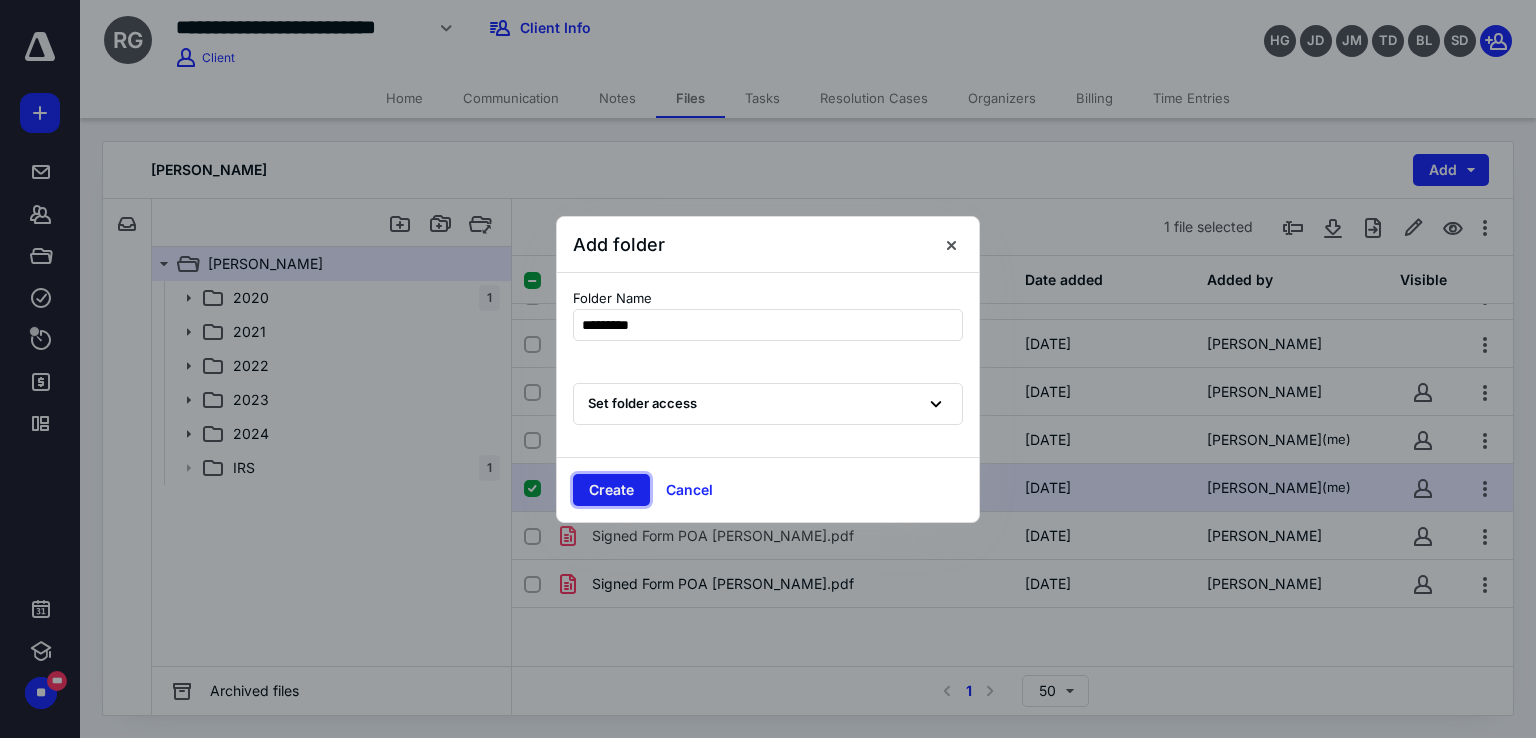 click on "Create" at bounding box center (611, 490) 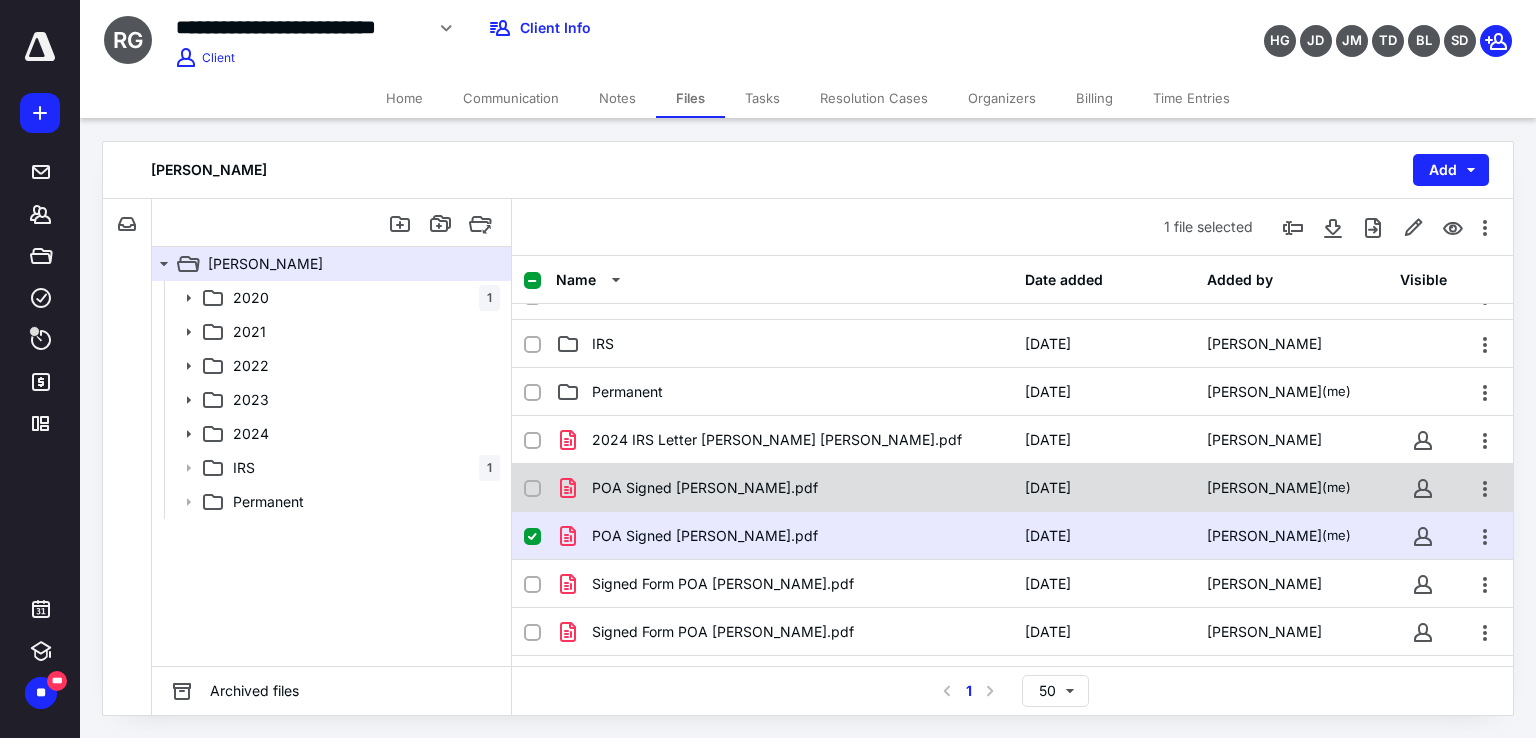 click at bounding box center [540, 488] 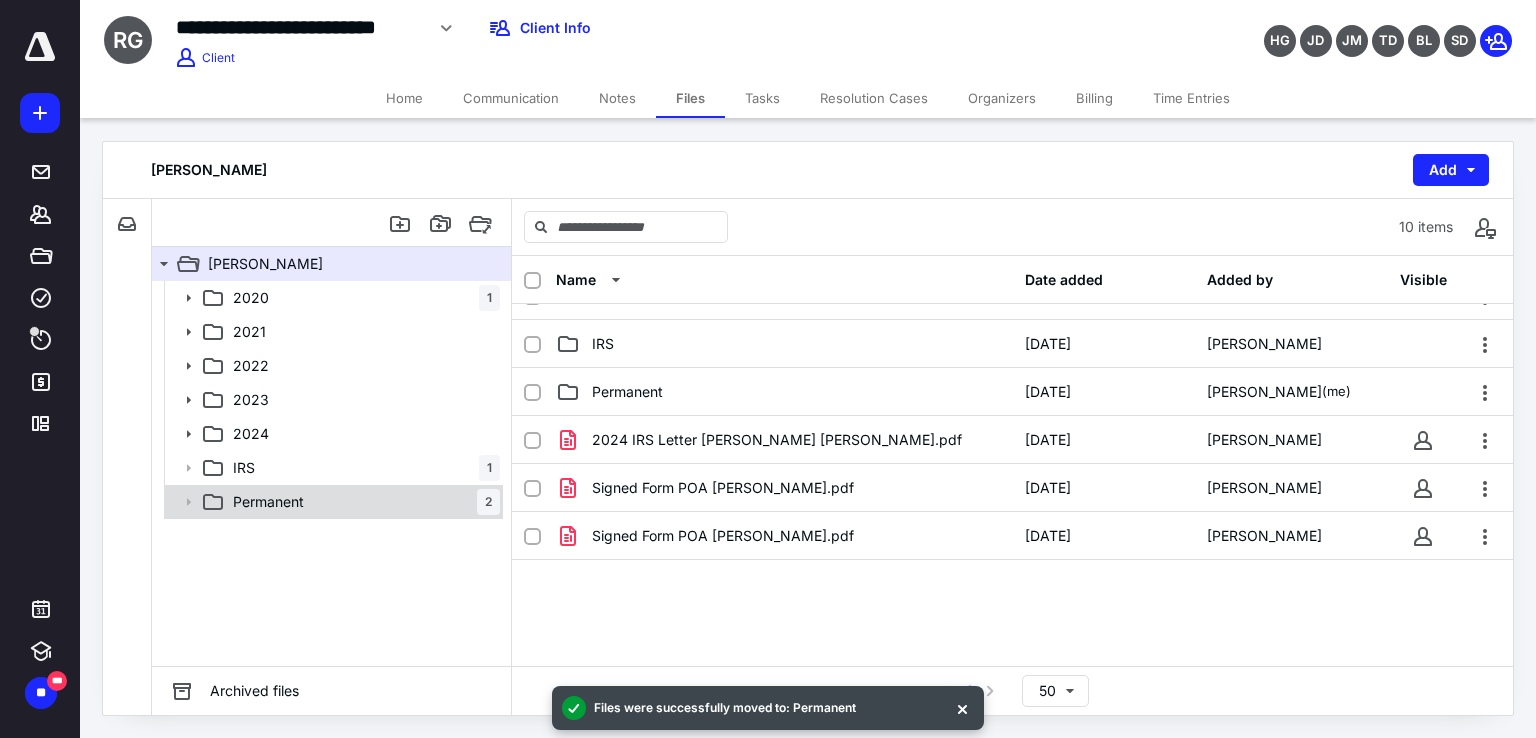 click on "Permanent 2" at bounding box center [362, 502] 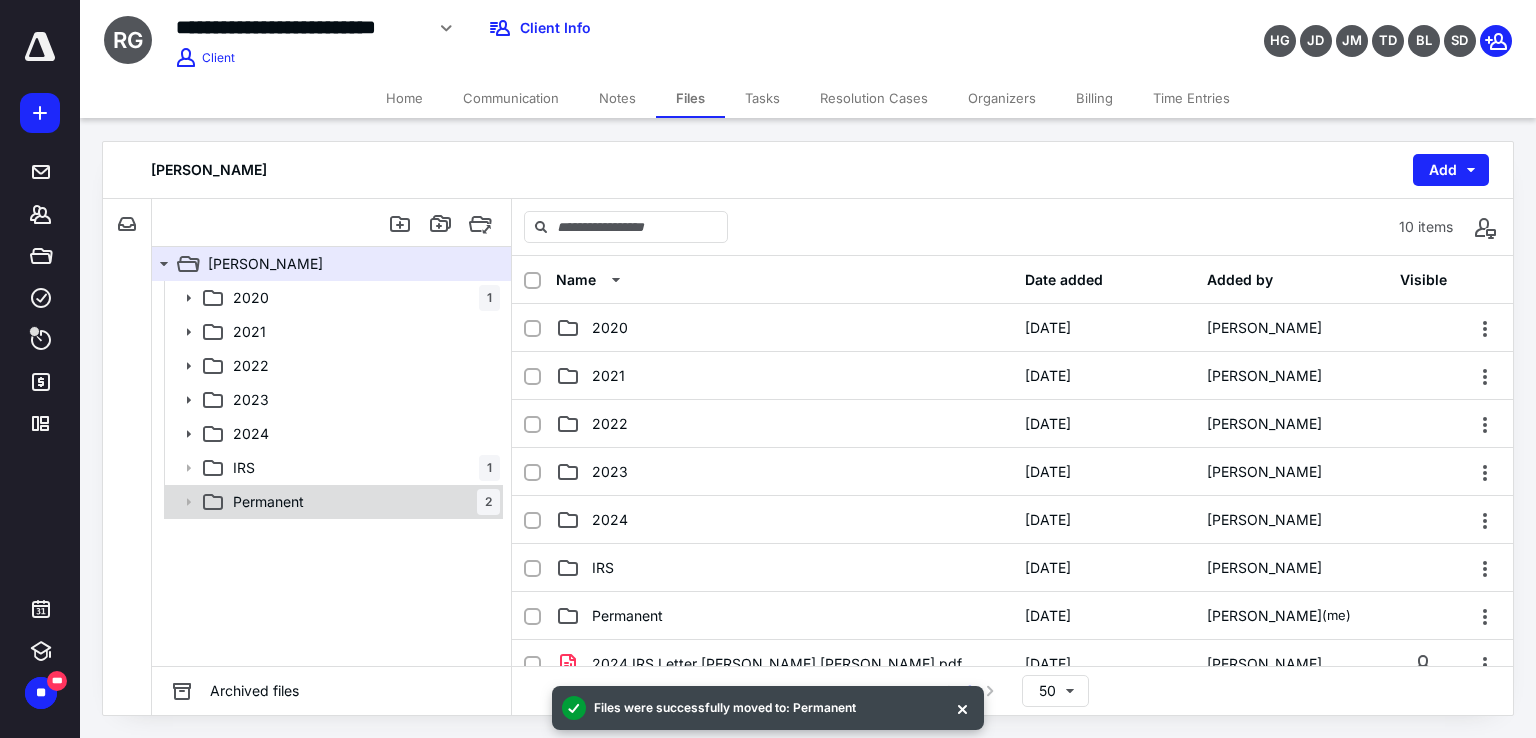 click on "Permanent 2" at bounding box center [362, 502] 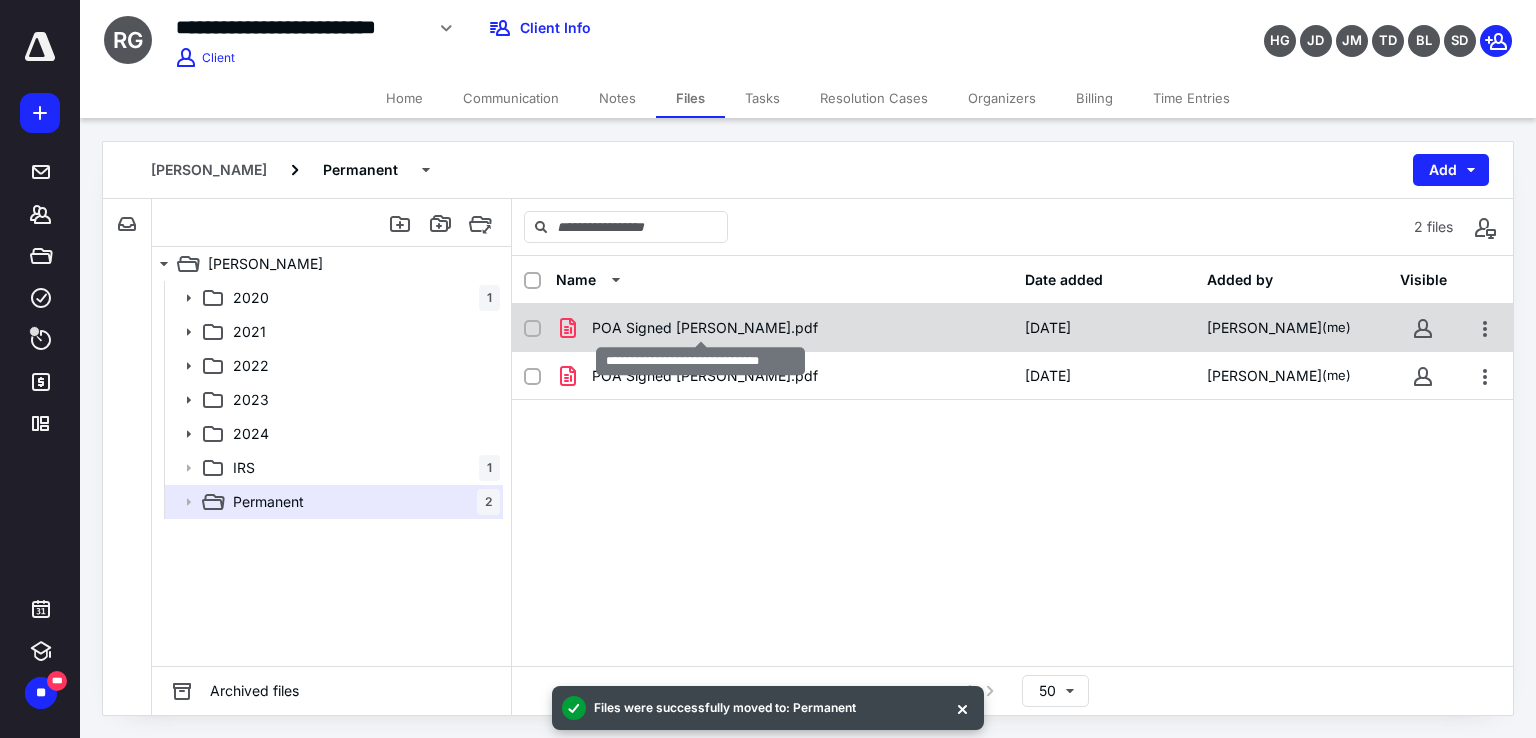click on "POA Signed Gonzales Leticia.pdf" at bounding box center [705, 328] 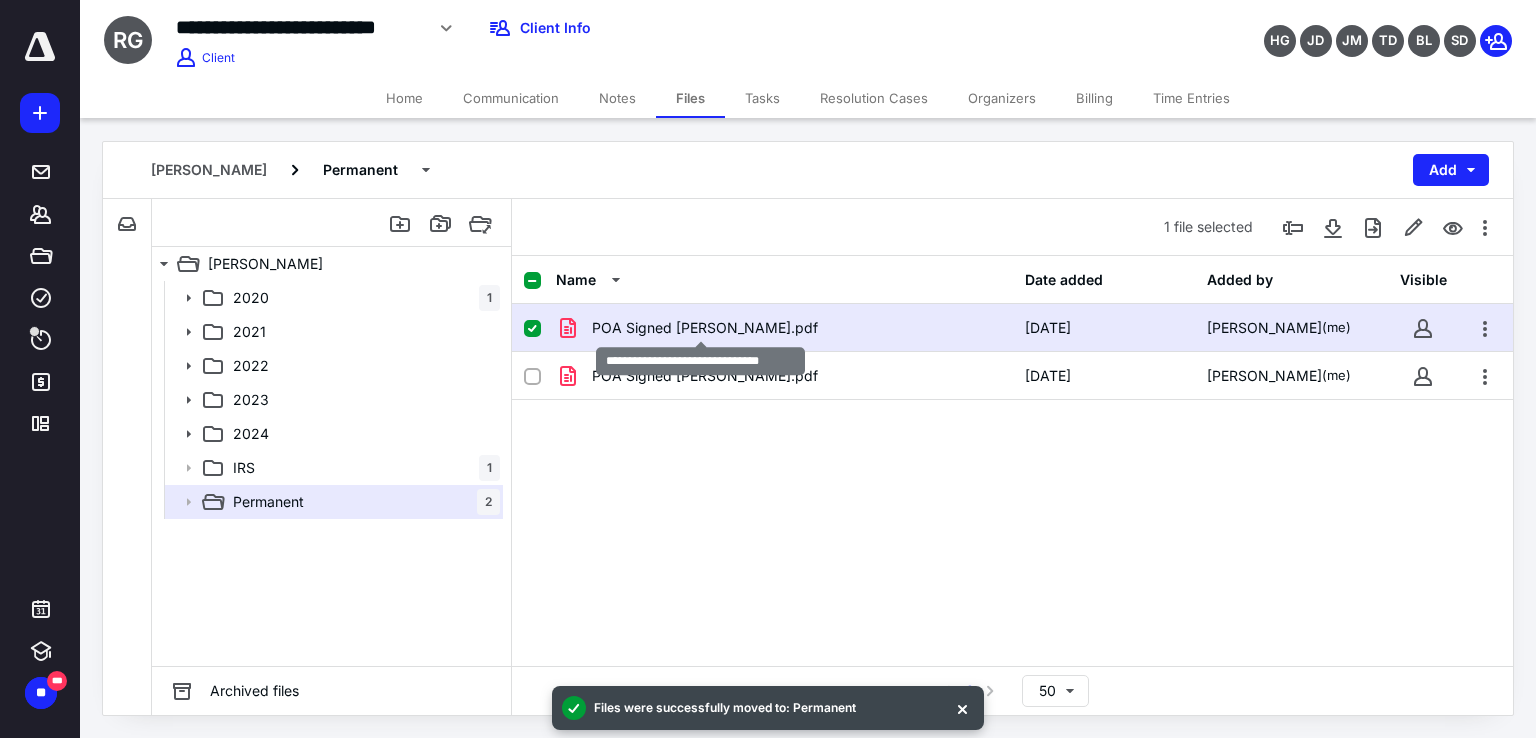 click on "POA Signed Gonzales Leticia.pdf" at bounding box center [705, 328] 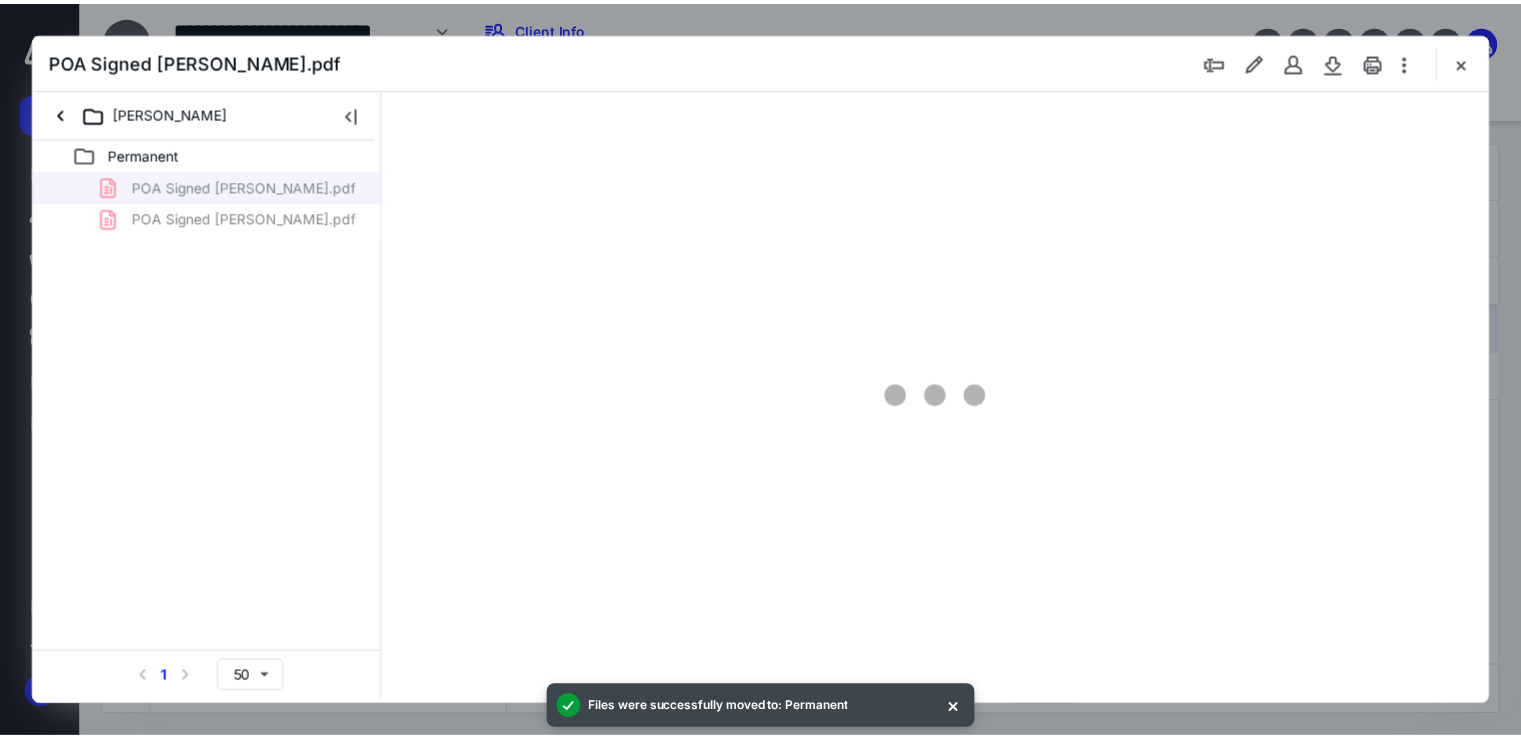 scroll, scrollTop: 0, scrollLeft: 0, axis: both 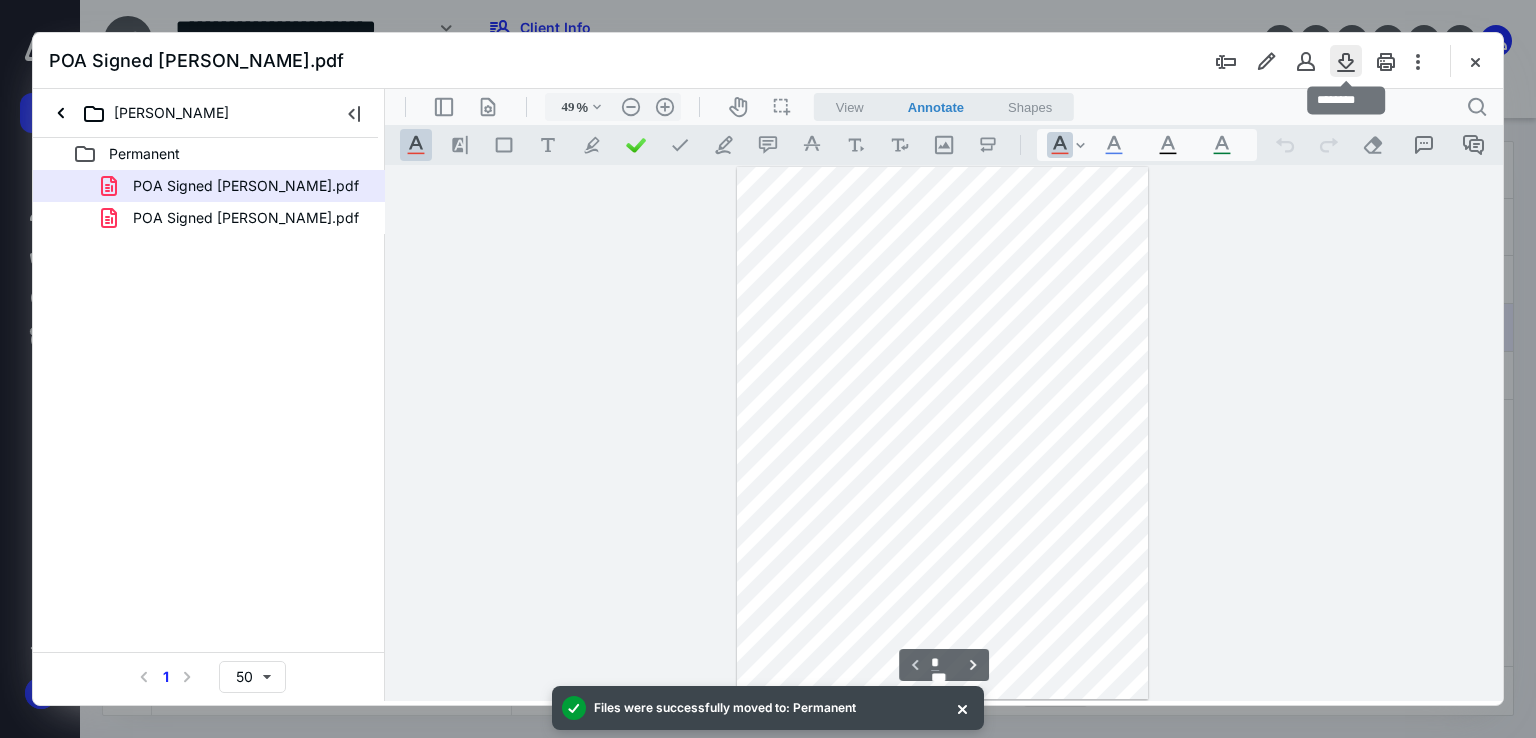 click at bounding box center [1346, 61] 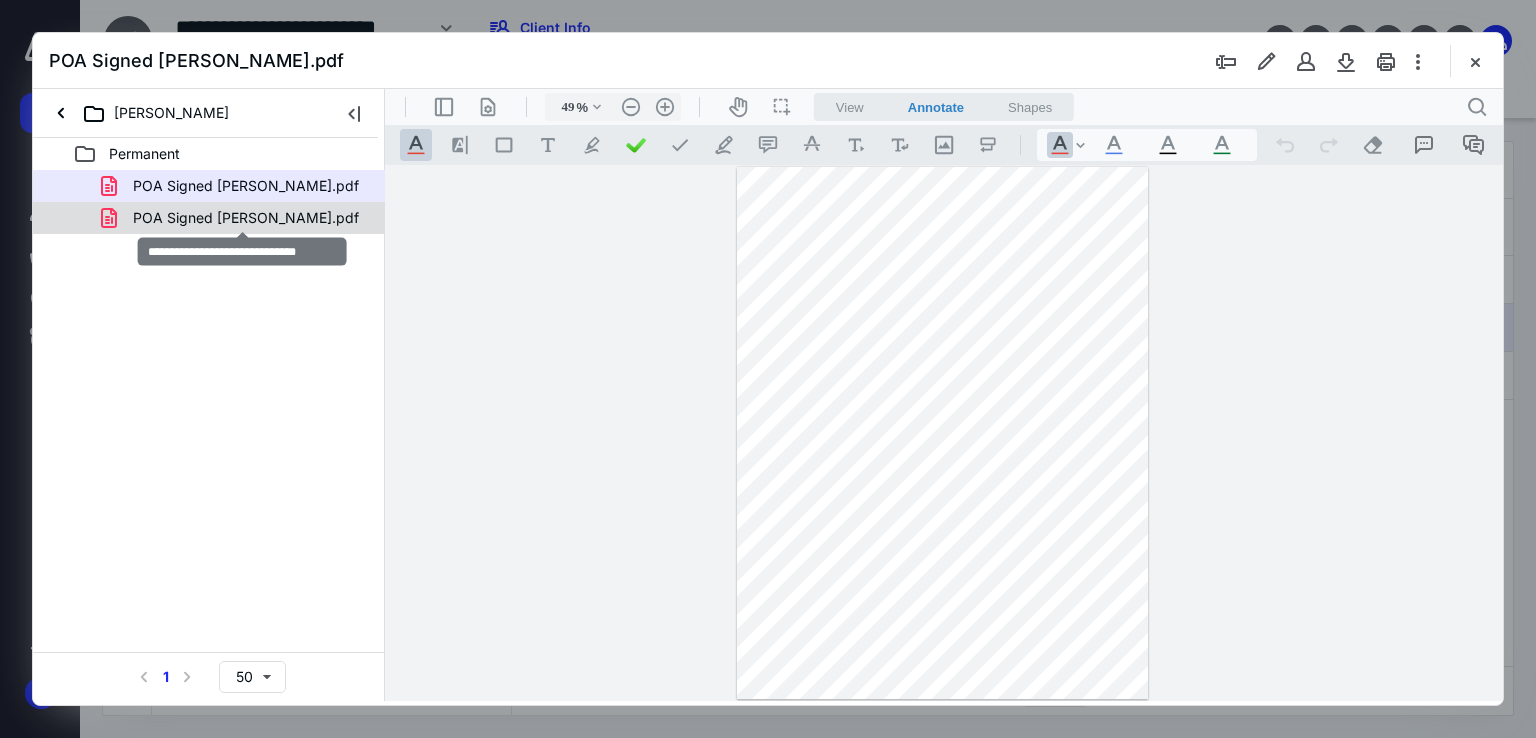 click on "POA Signed Gonzales Robert.pdf" at bounding box center (246, 218) 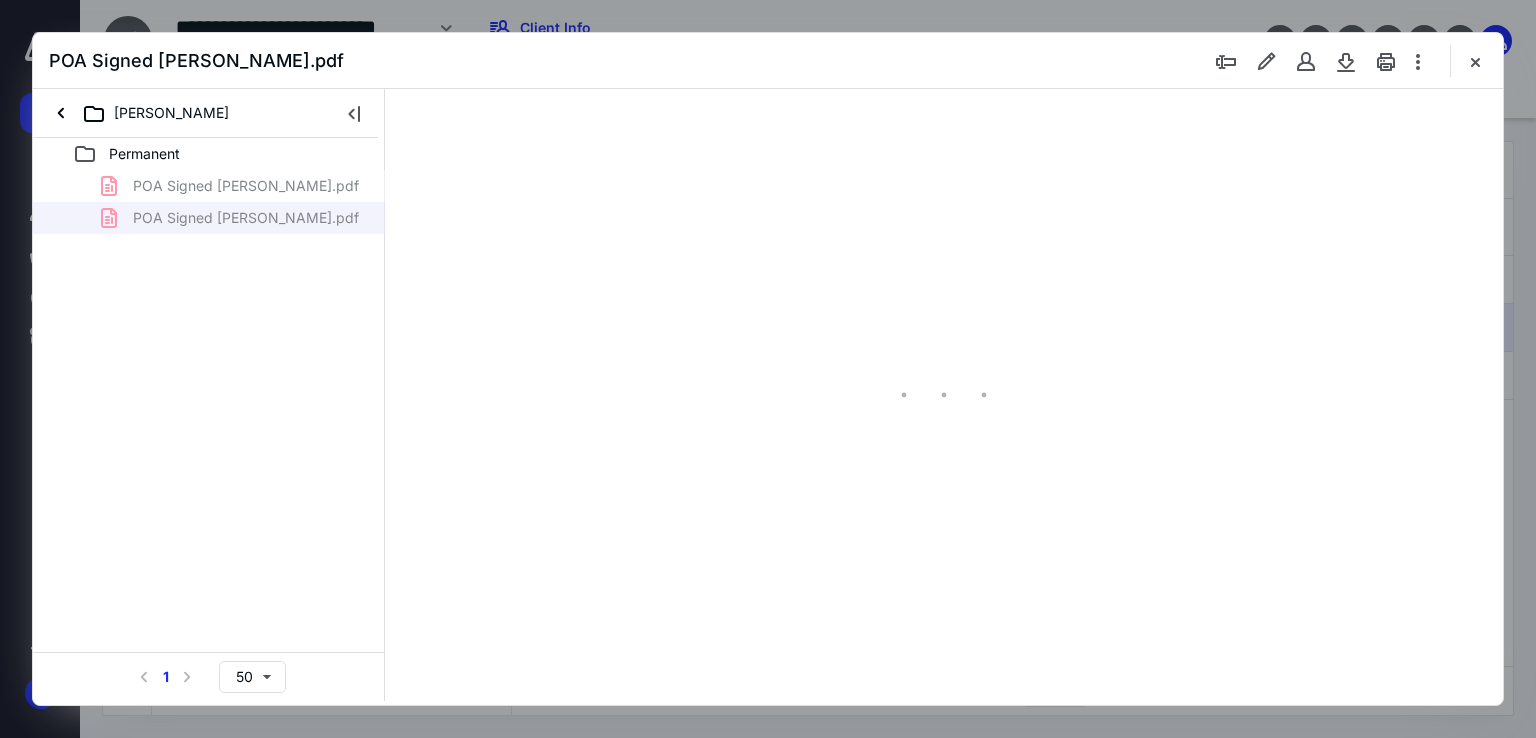 type on "49" 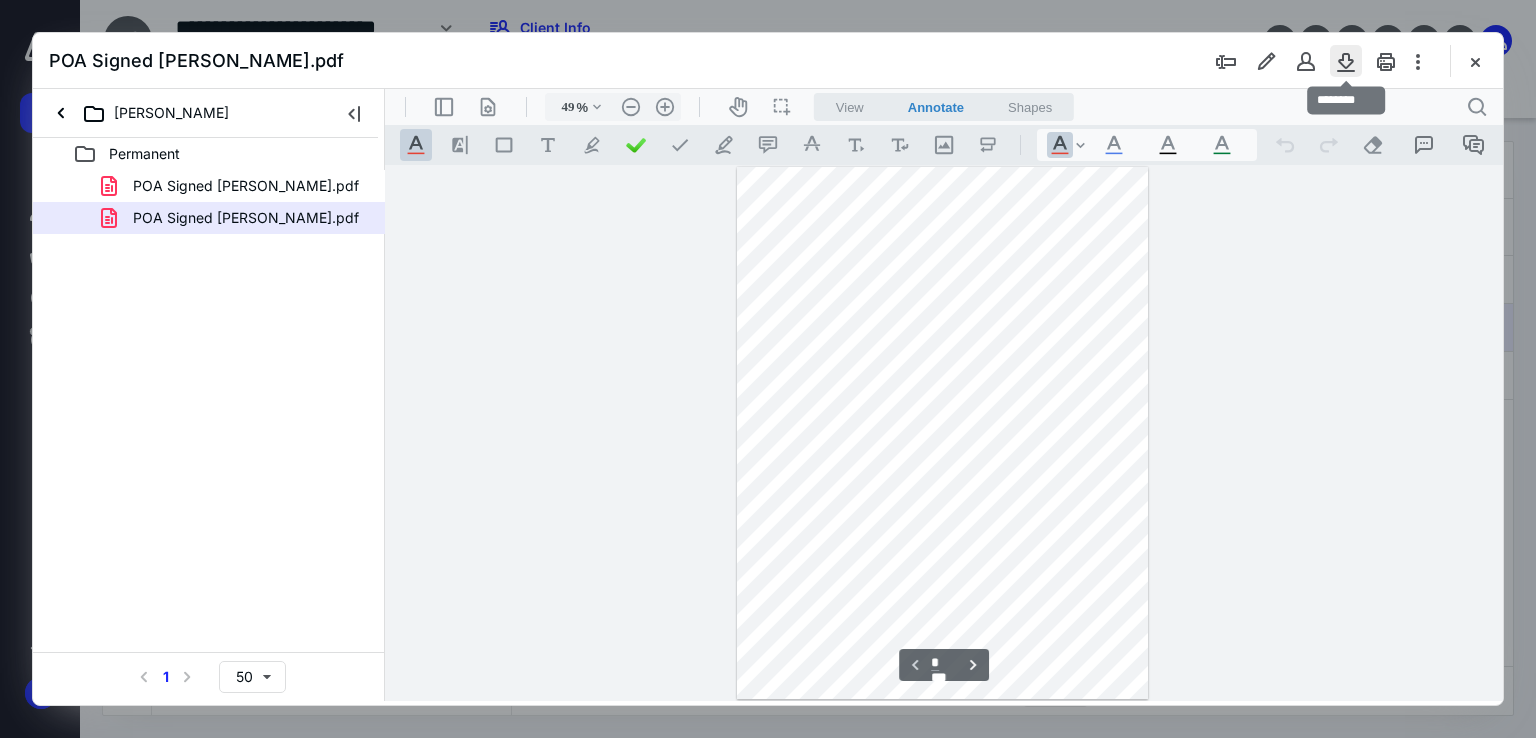 click at bounding box center (1346, 61) 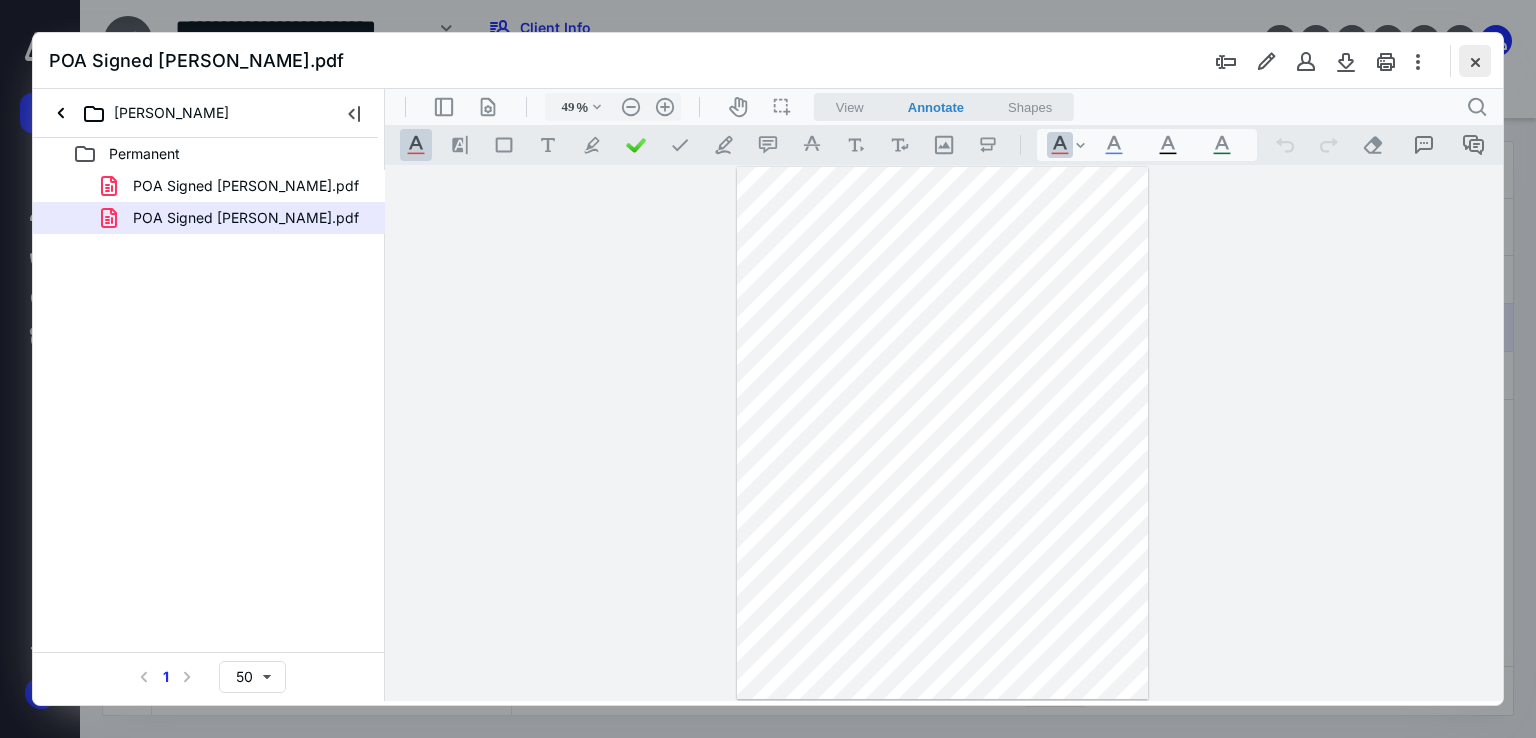 click at bounding box center [1475, 61] 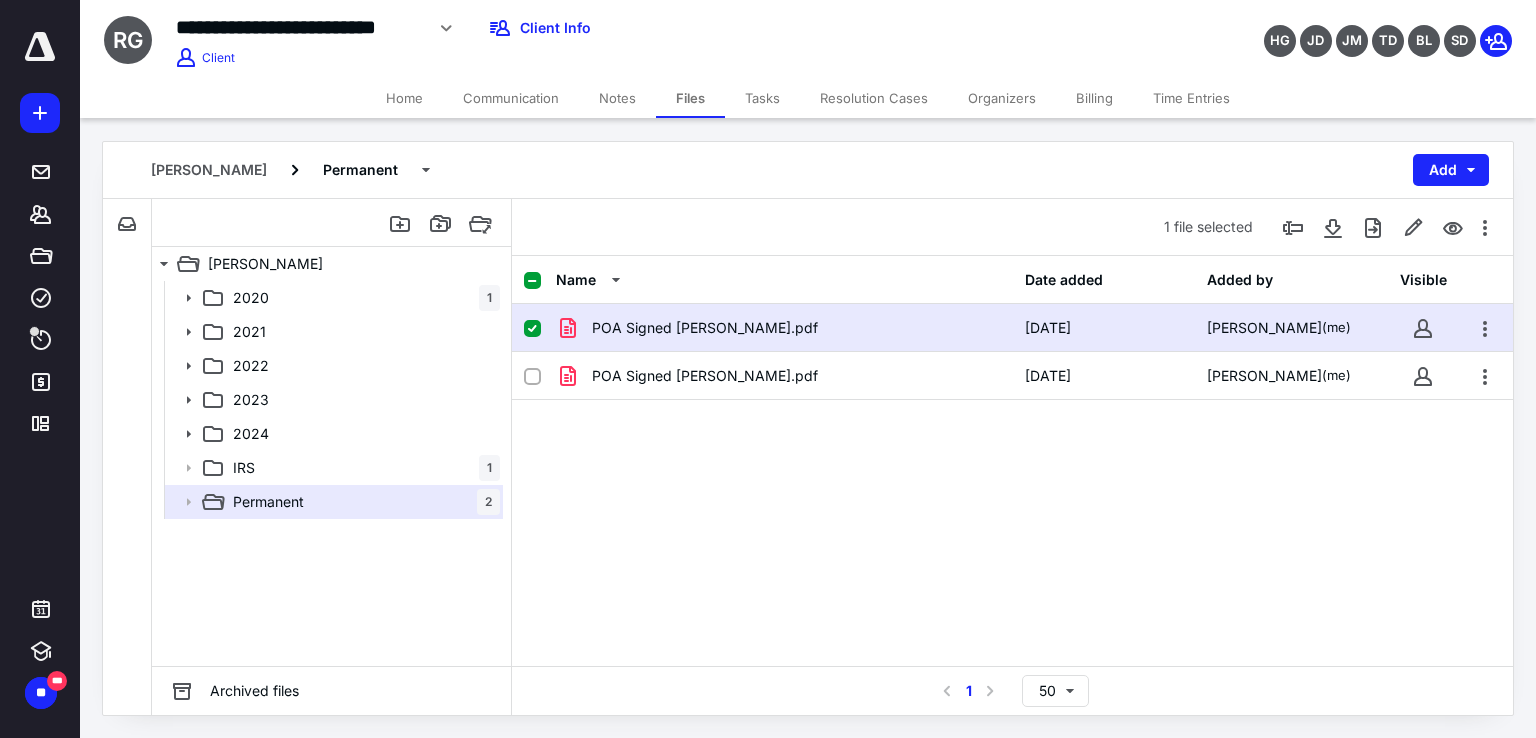 click on "Notes" at bounding box center (617, 98) 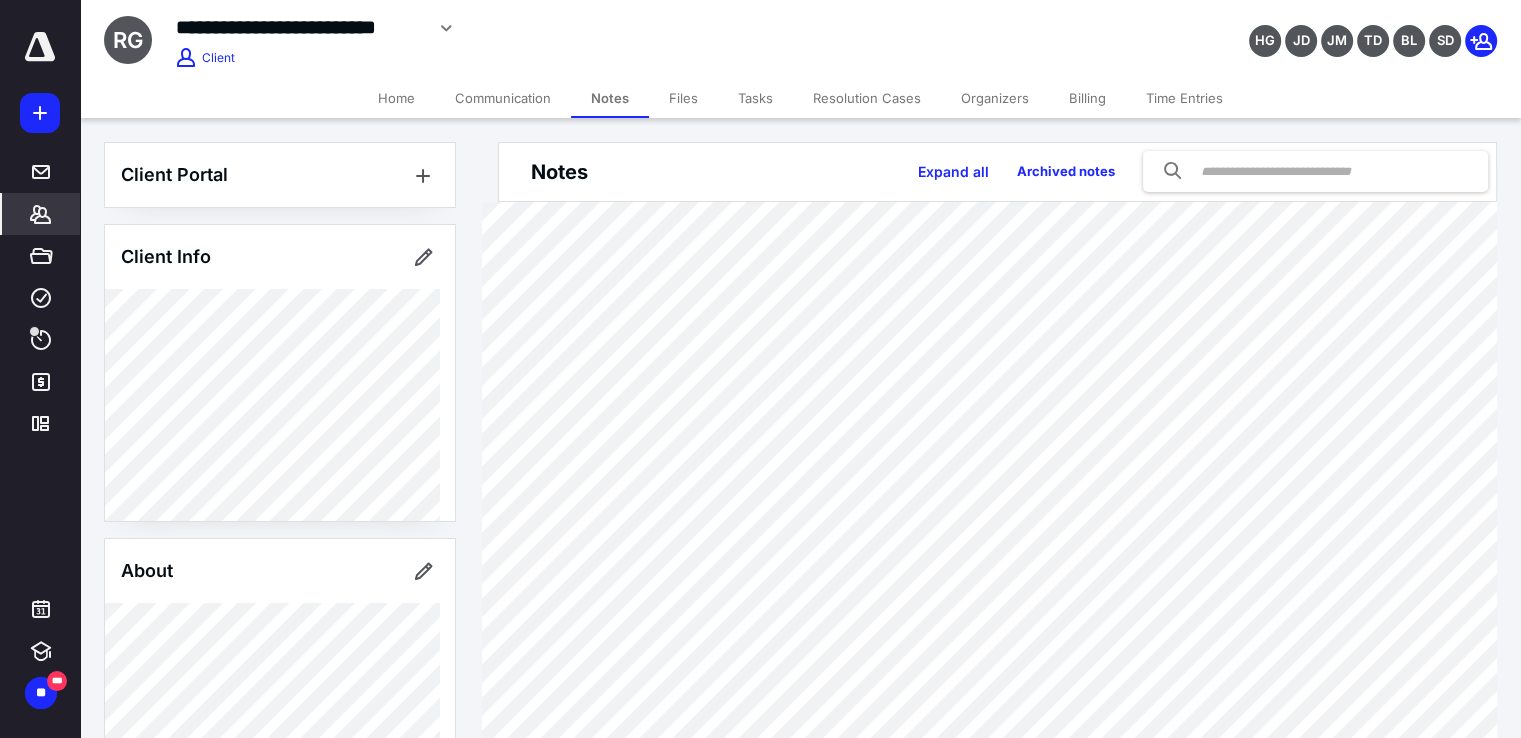 click on "Tasks" at bounding box center (755, 98) 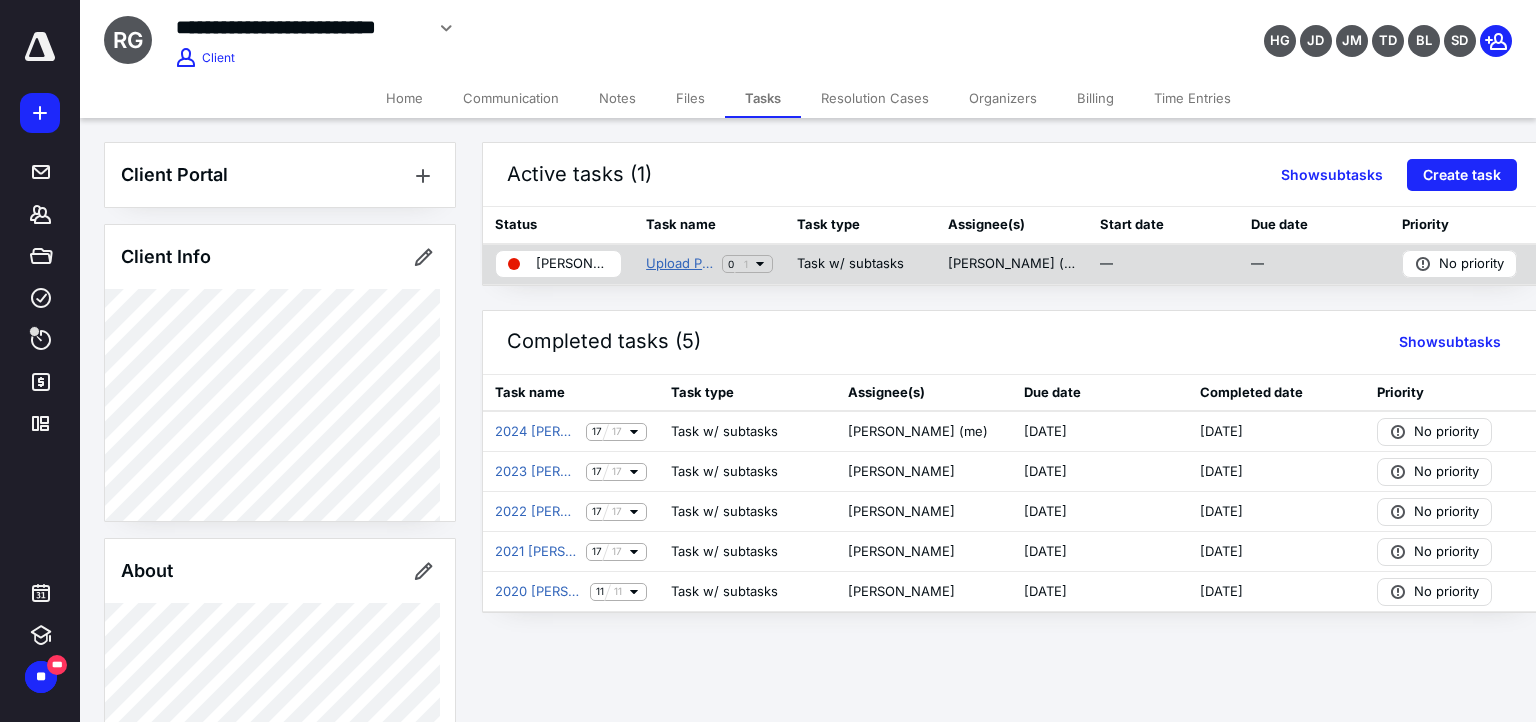 click on "Upload POA Robert & Leticia Gonzales" at bounding box center [680, 264] 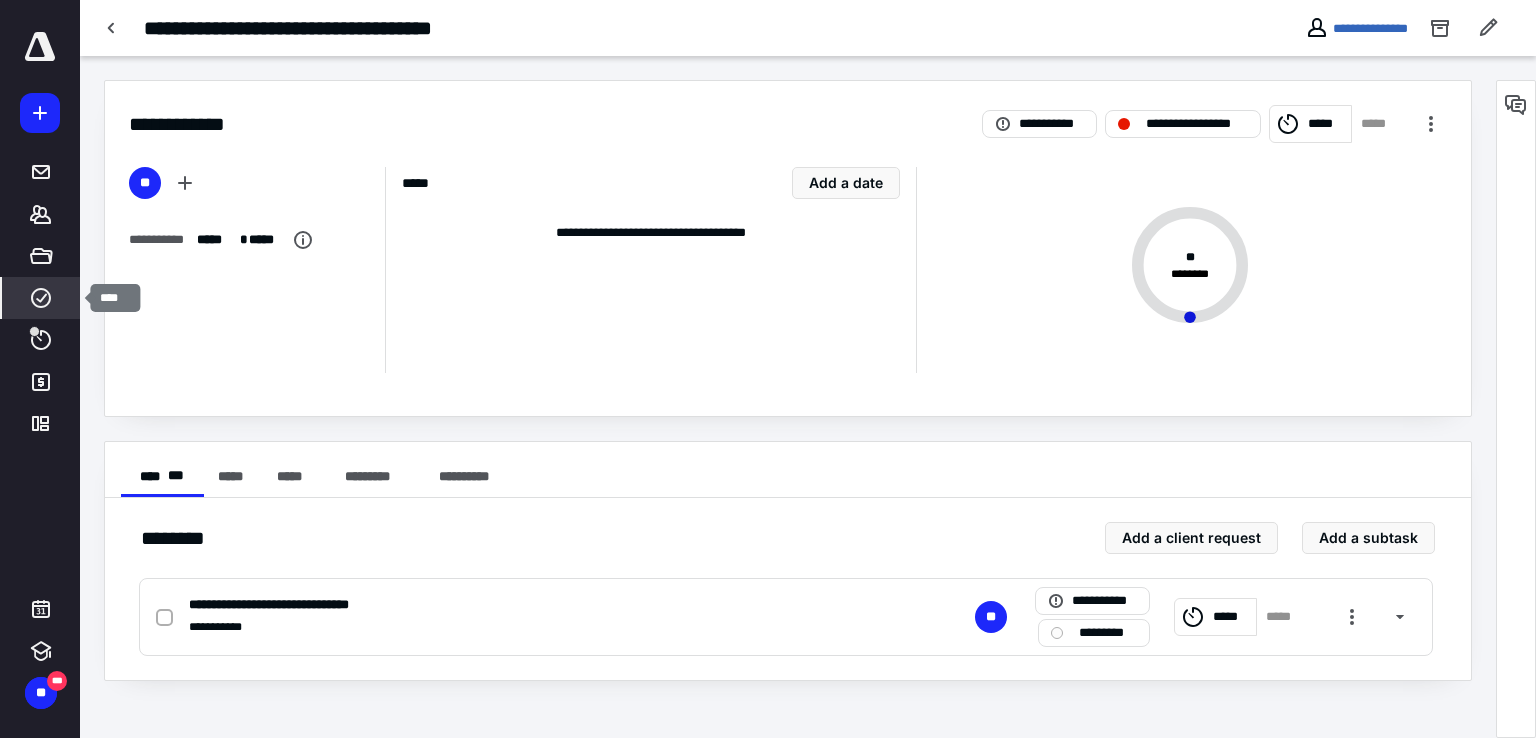 click 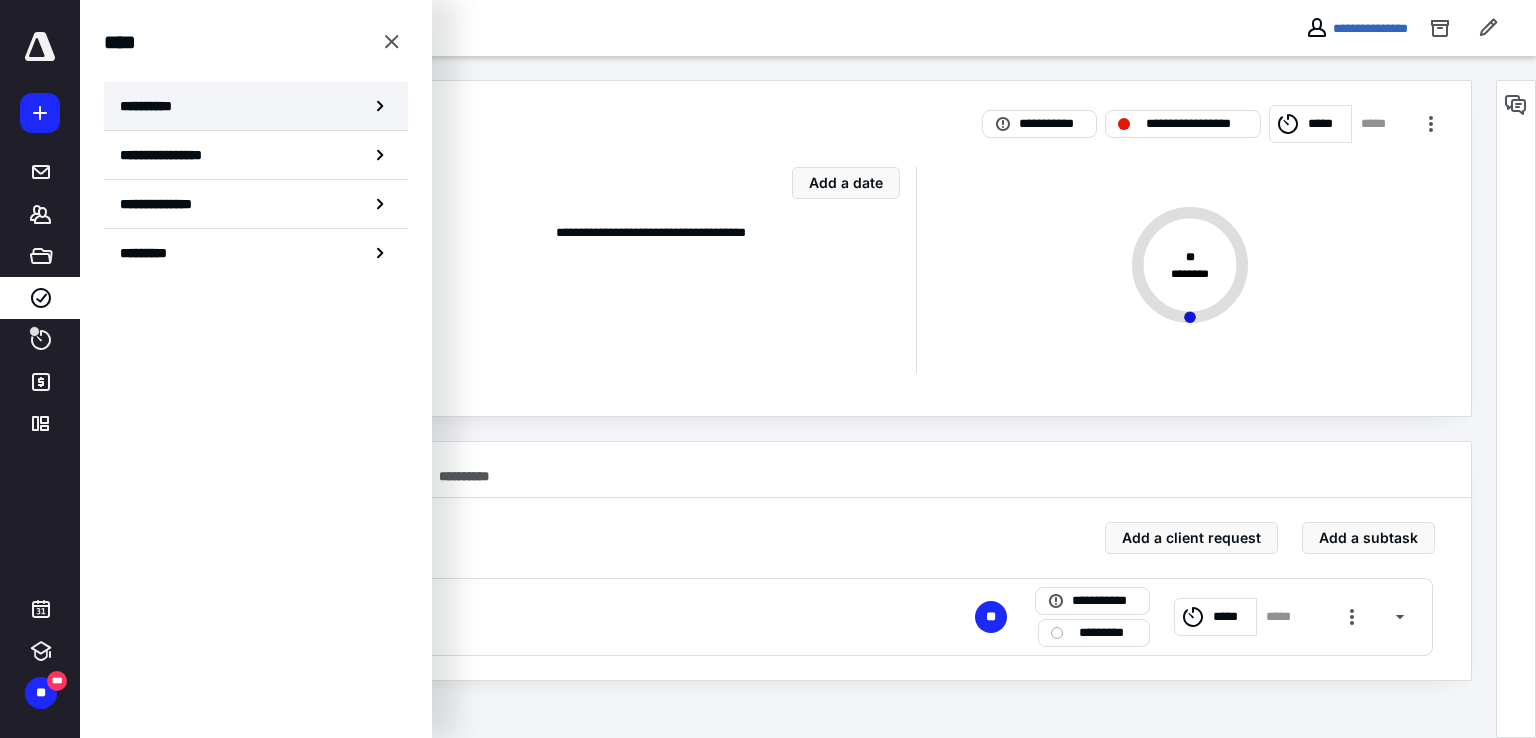 click on "**********" at bounding box center [256, 106] 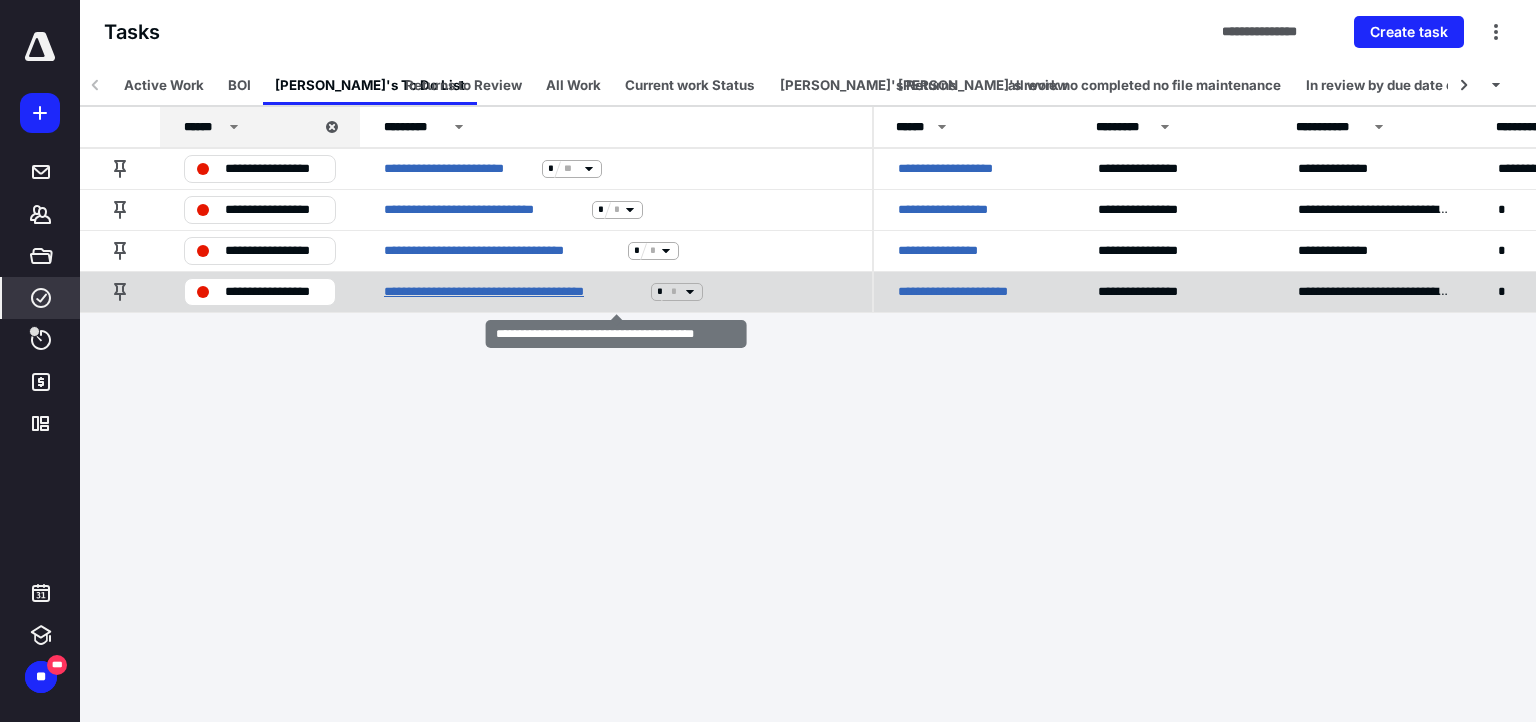 click on "**********" at bounding box center (513, 292) 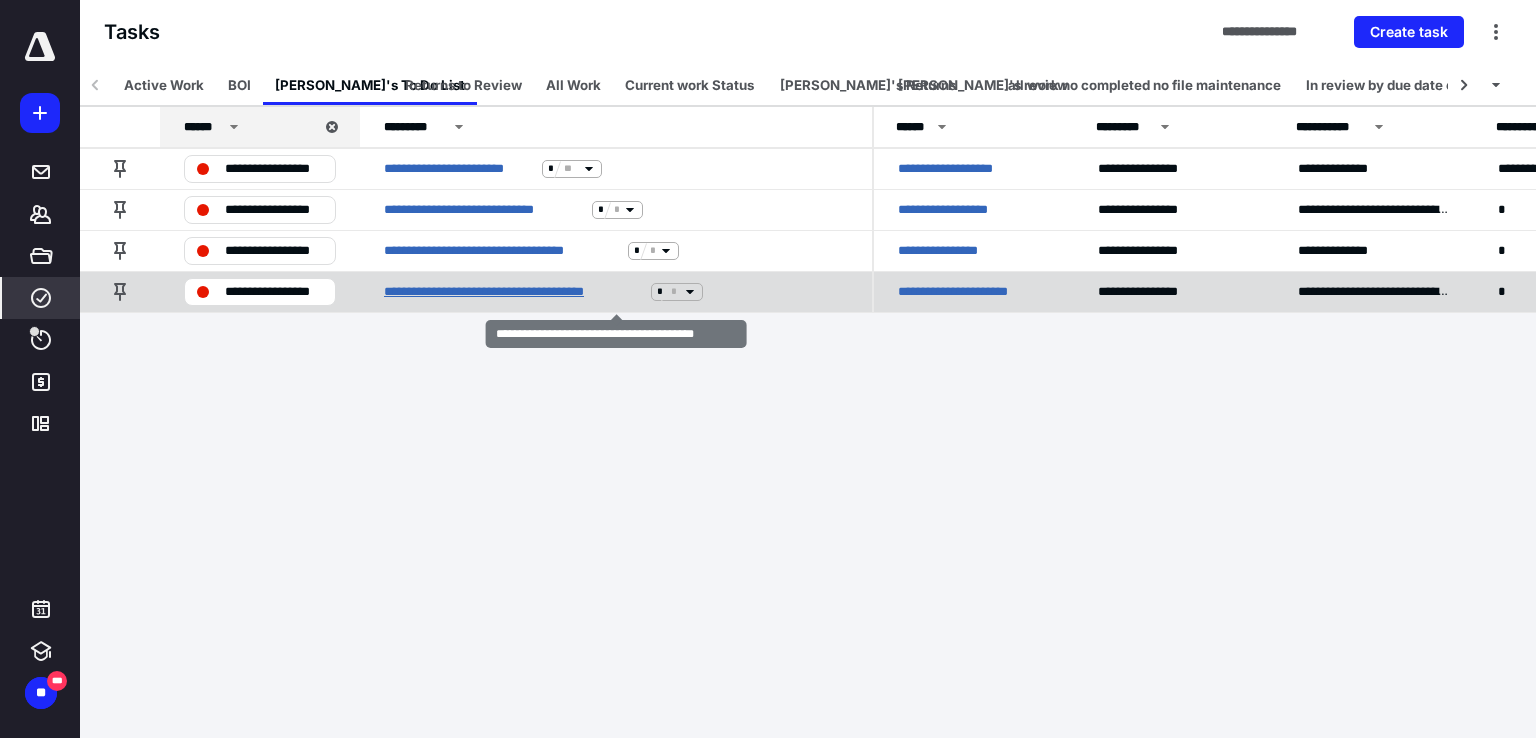 click on "**********" at bounding box center [768, 361] 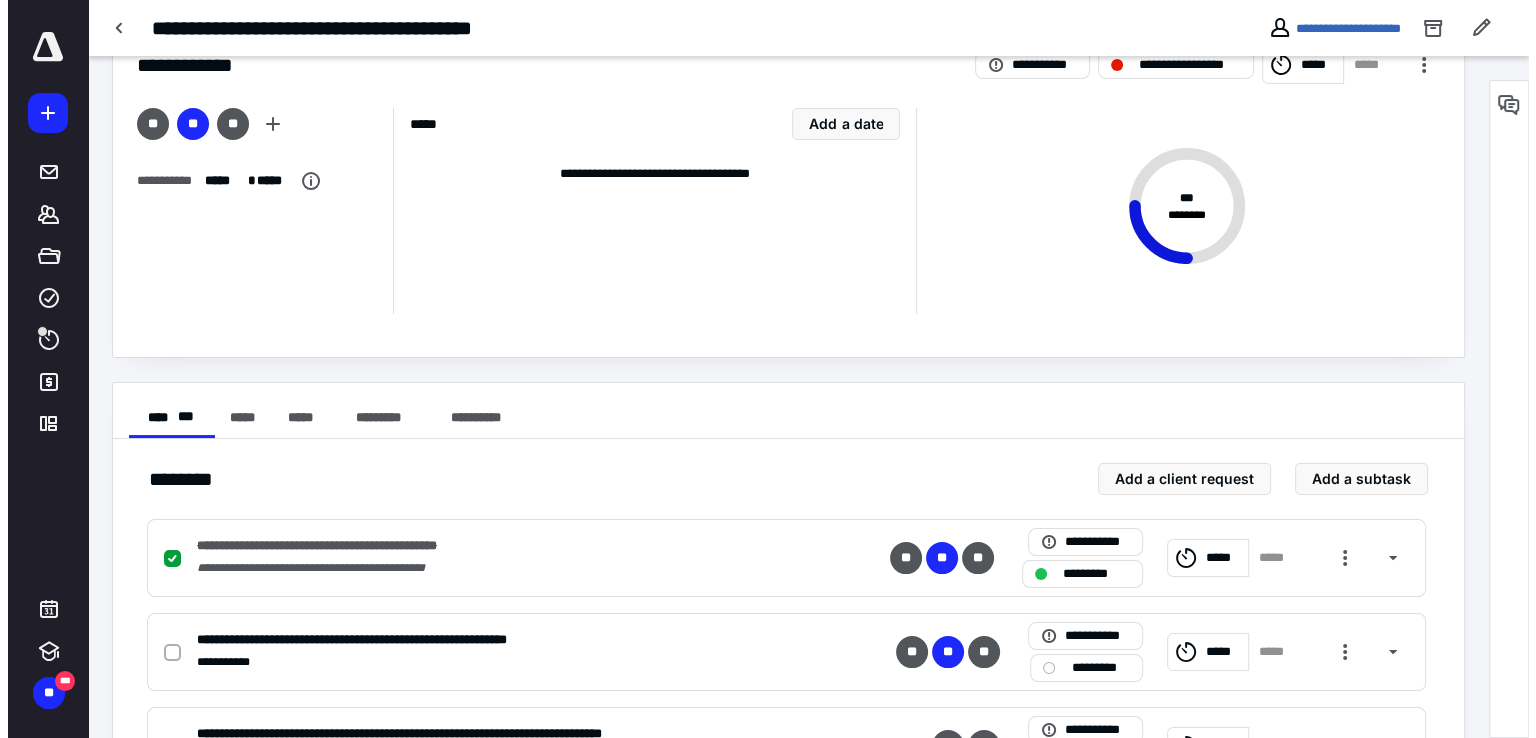 scroll, scrollTop: 0, scrollLeft: 0, axis: both 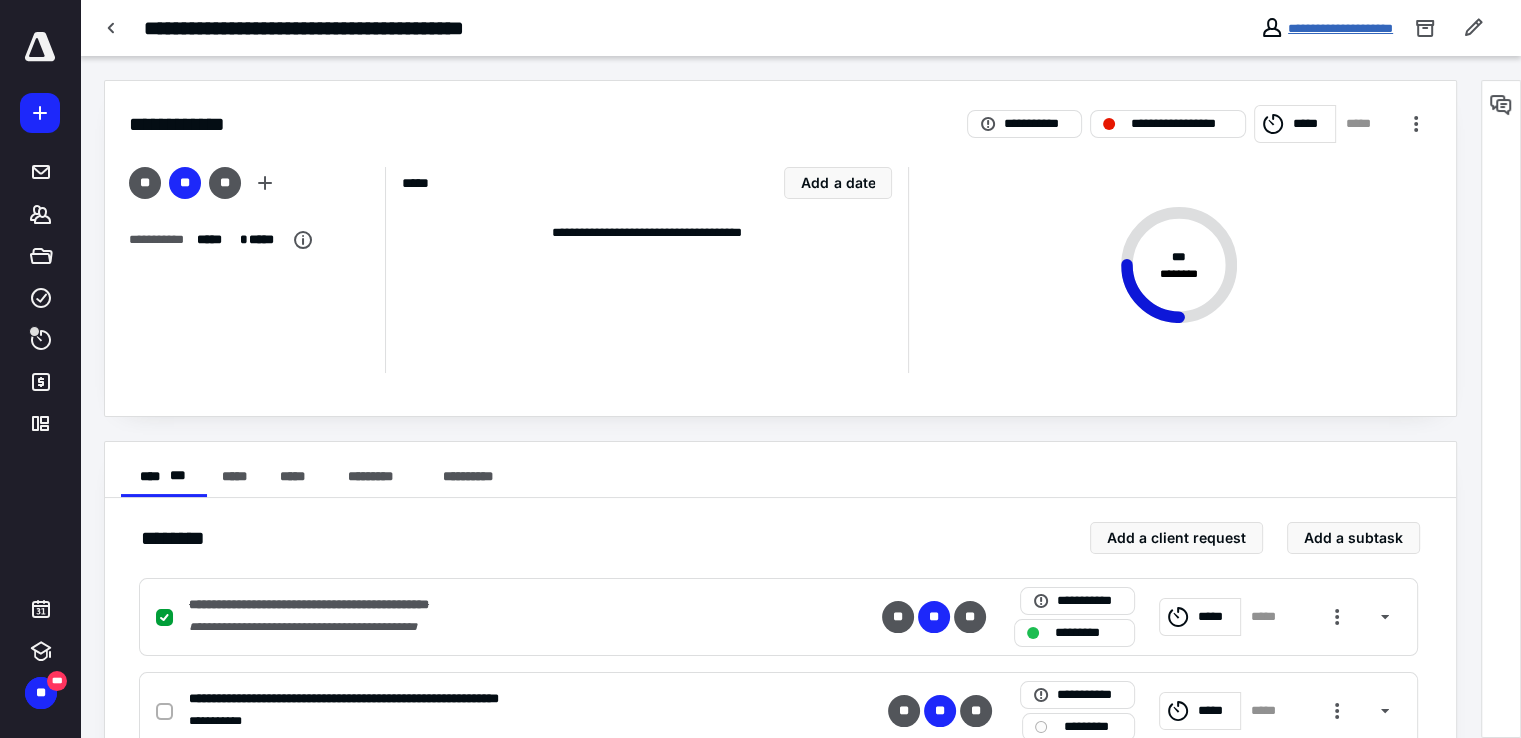 click on "**********" at bounding box center [1340, 28] 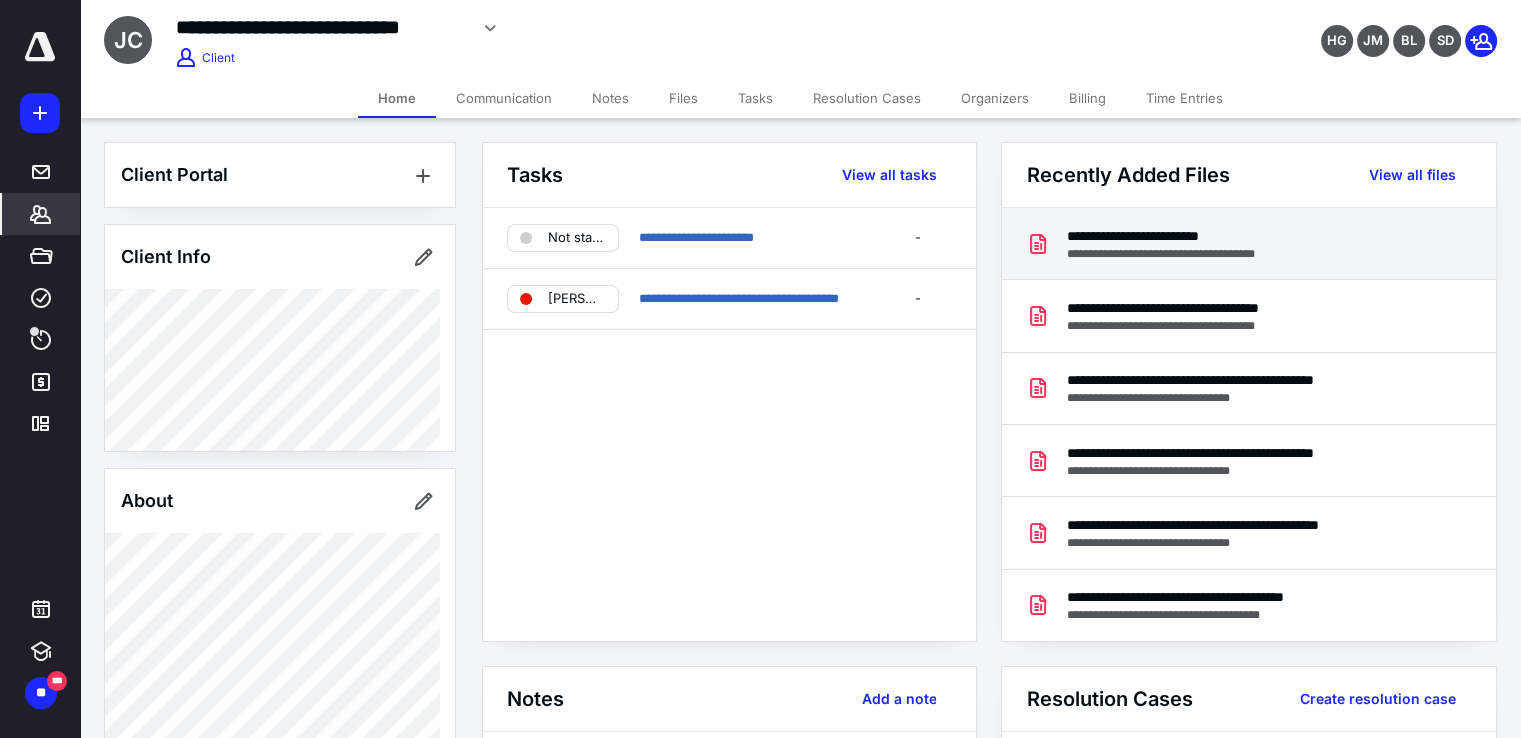 click on "**********" at bounding box center [1178, 236] 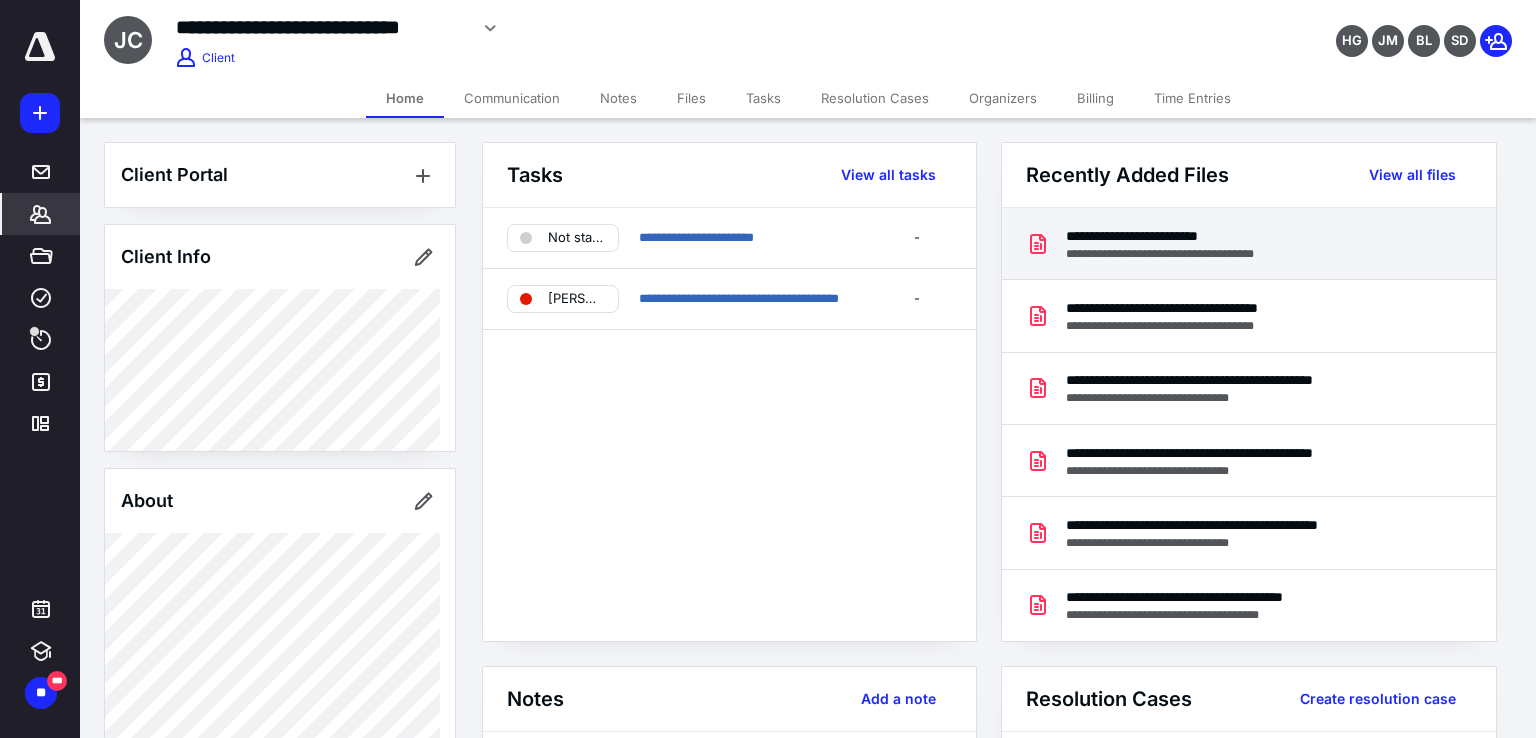 click at bounding box center (767, 384) 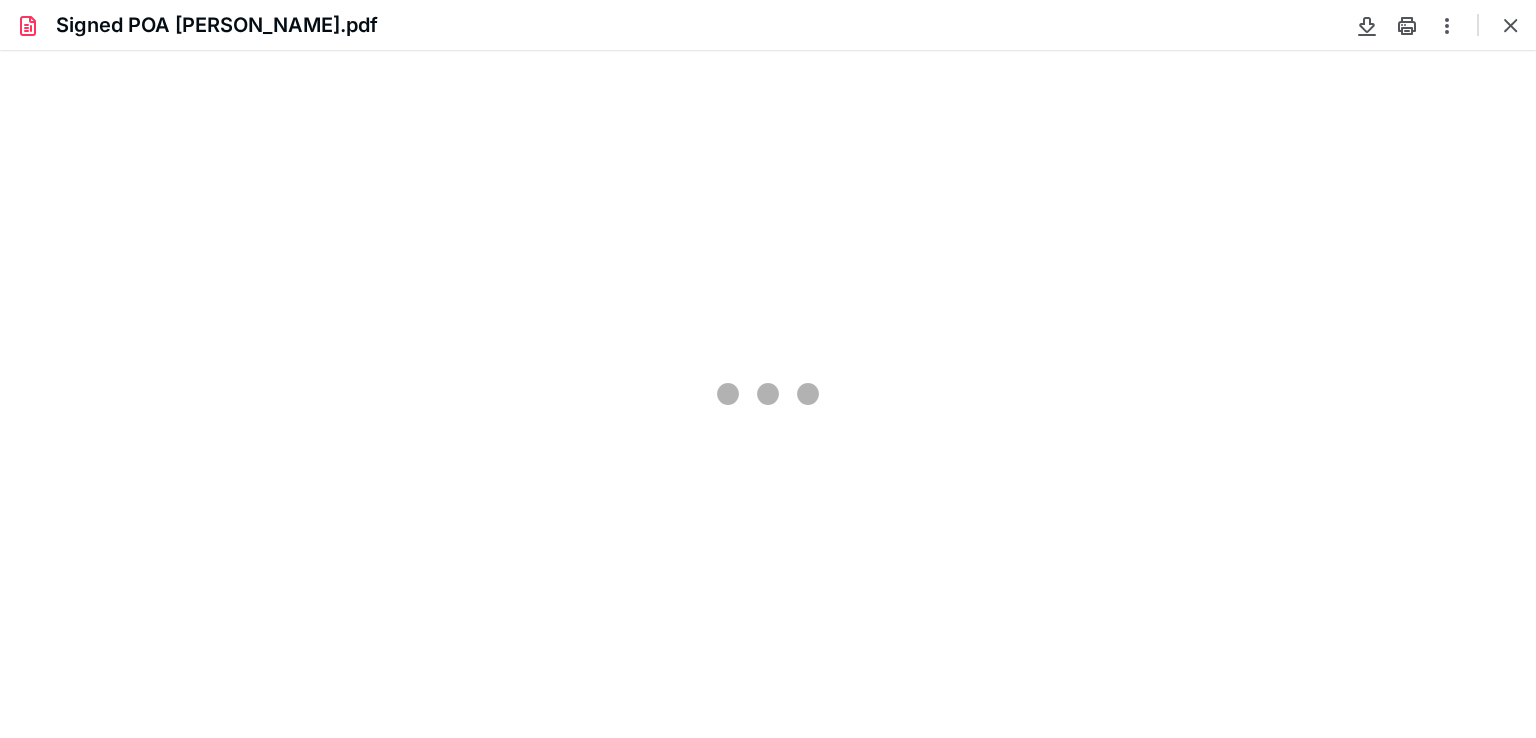 scroll, scrollTop: 0, scrollLeft: 0, axis: both 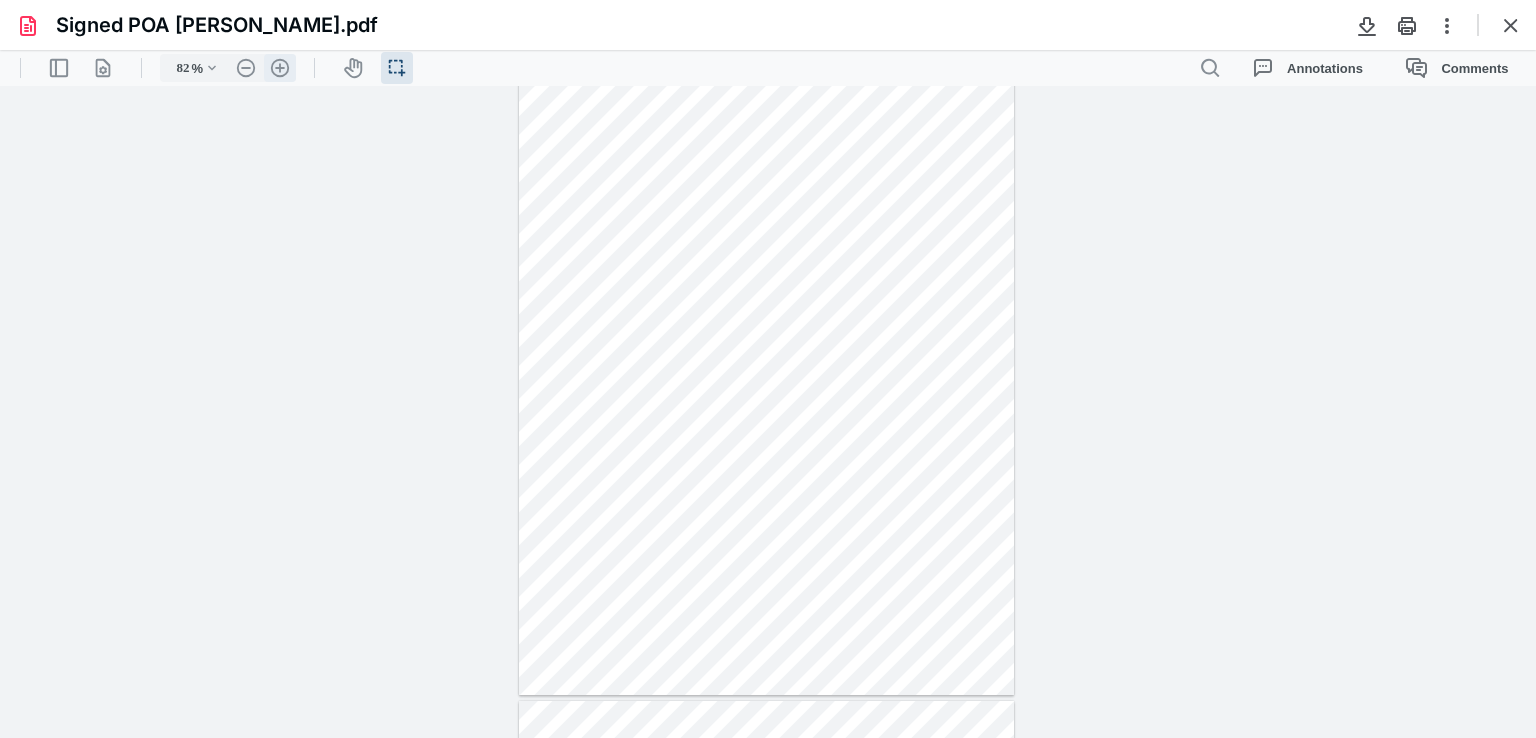 click on ".cls-1{fill:#abb0c4;} icon - header - zoom - in - line" at bounding box center (280, 68) 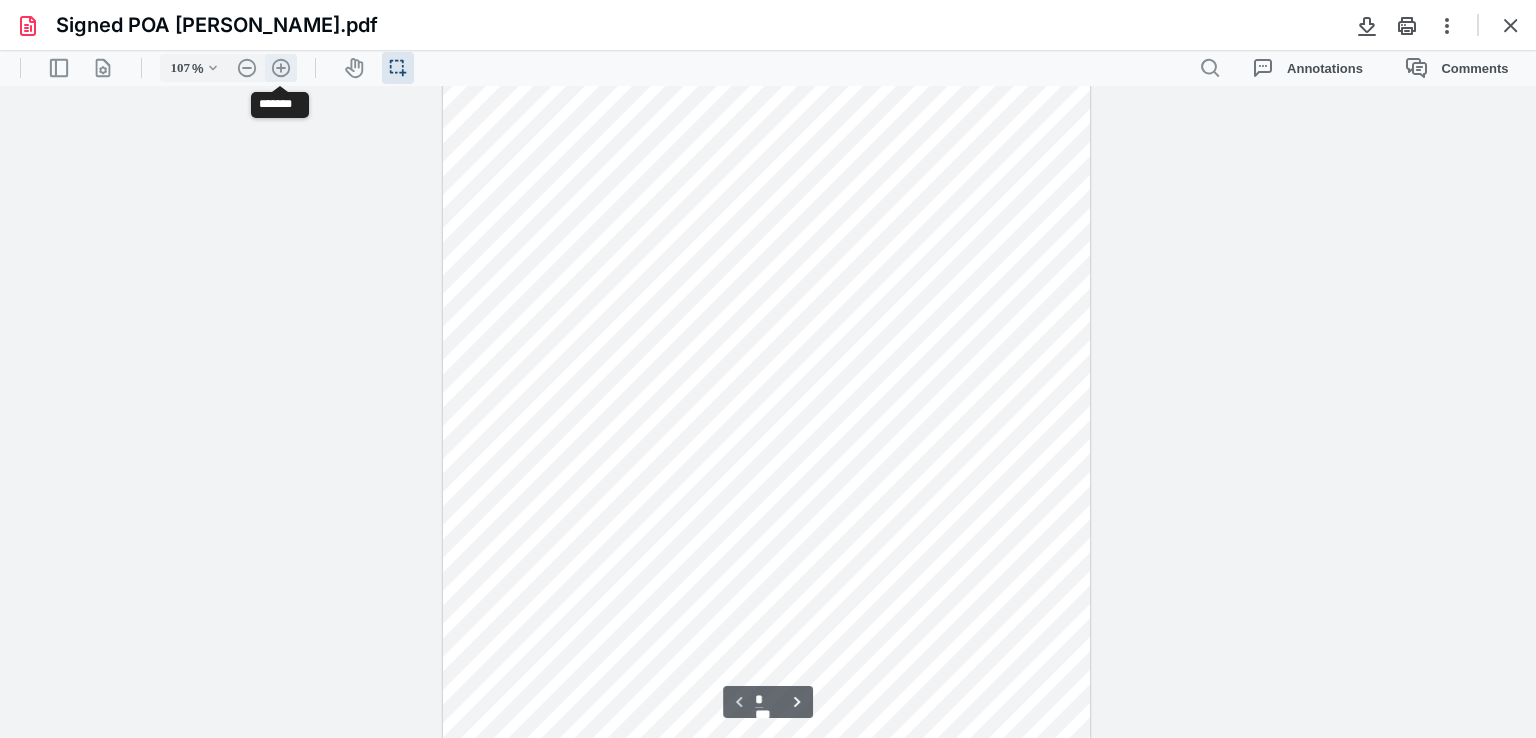 click on ".cls-1{fill:#abb0c4;} icon - header - zoom - in - line" at bounding box center [281, 68] 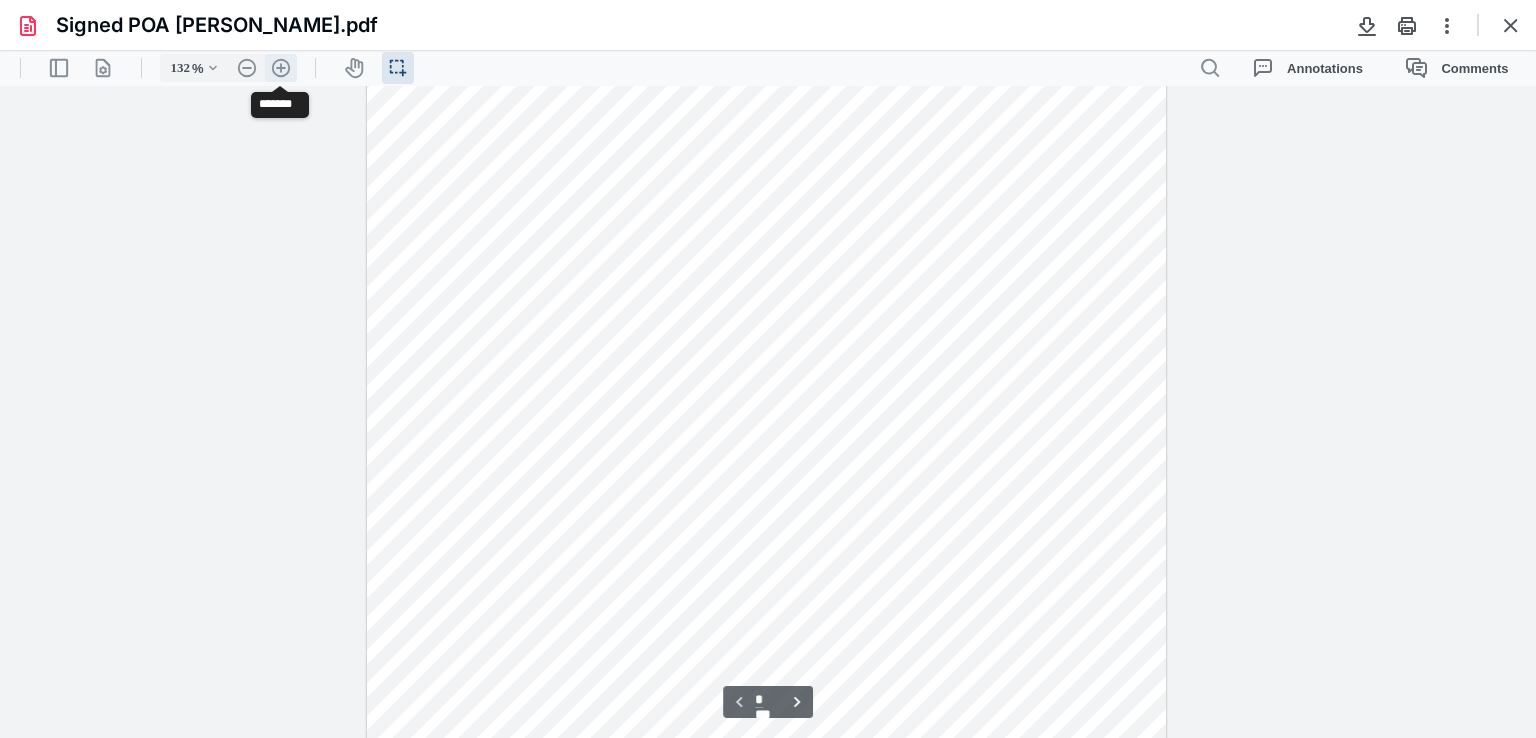 click on ".cls-1{fill:#abb0c4;} icon - header - zoom - in - line" at bounding box center [281, 68] 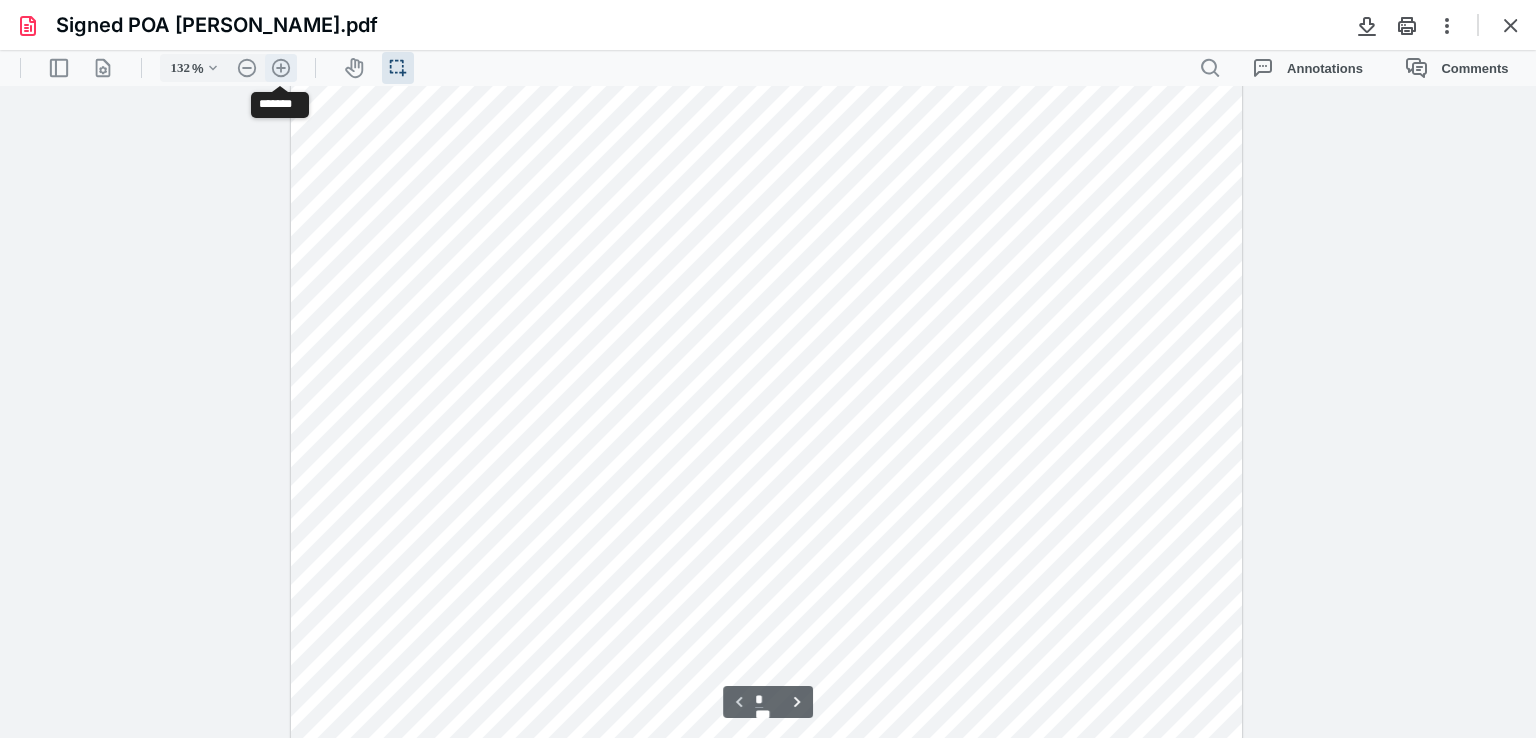 type on "157" 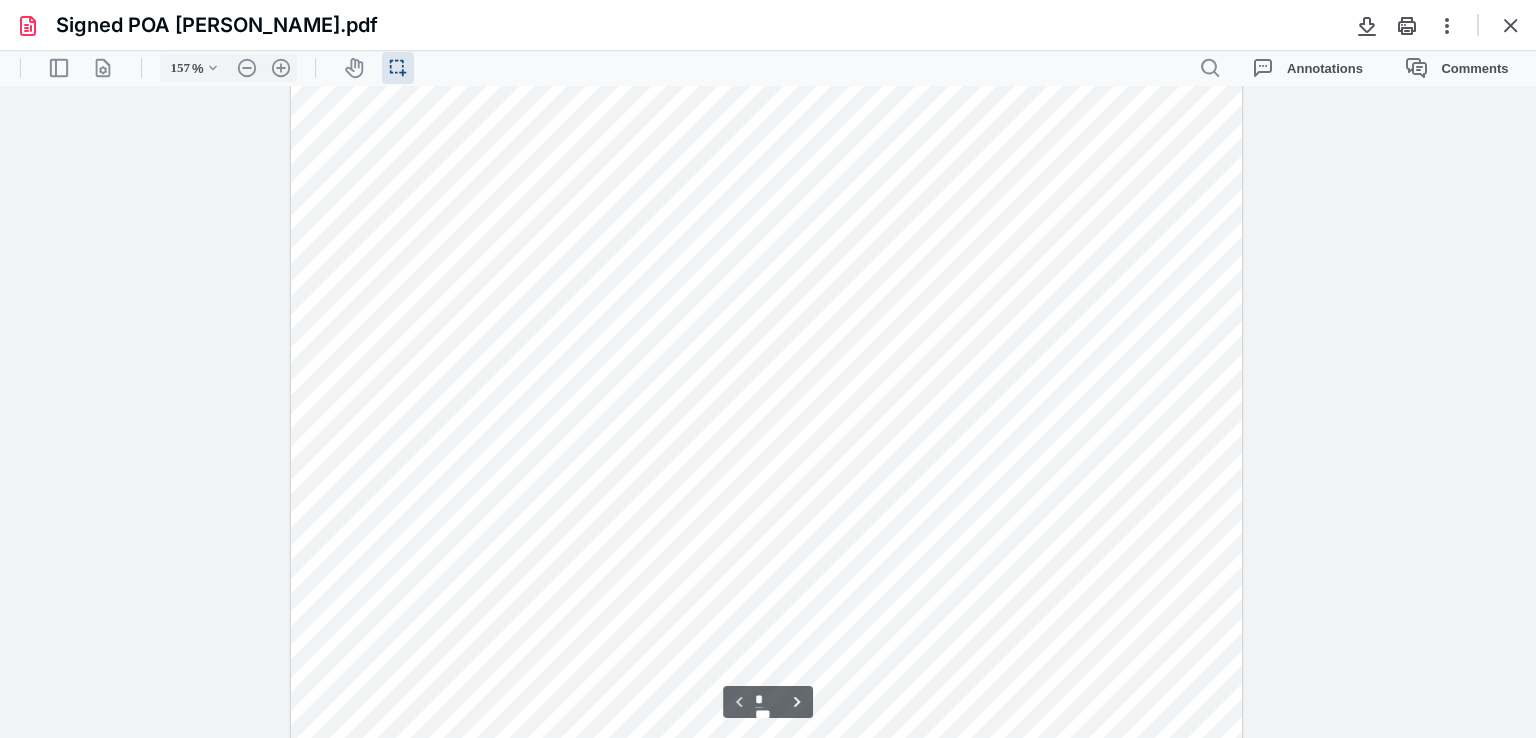 scroll, scrollTop: 0, scrollLeft: 0, axis: both 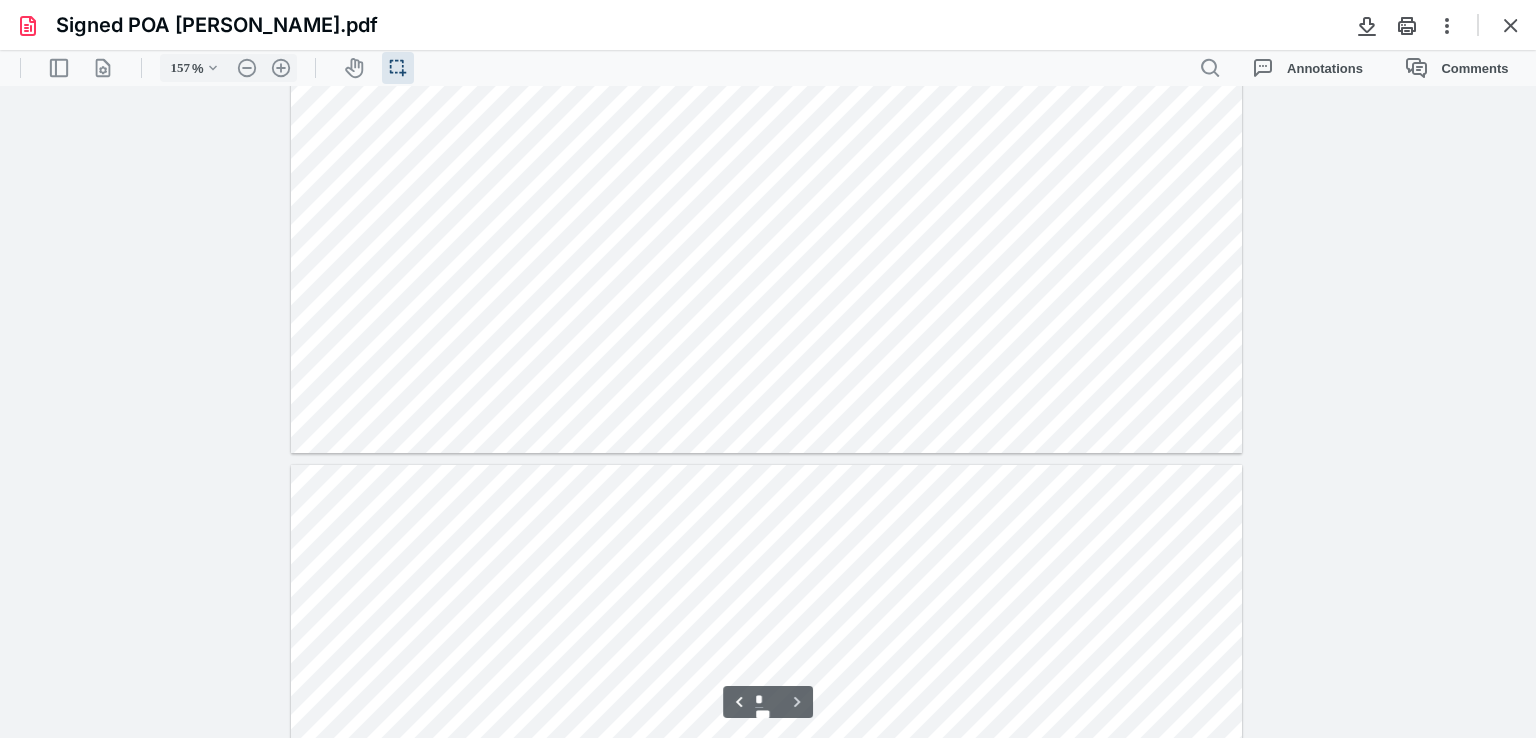 type on "*" 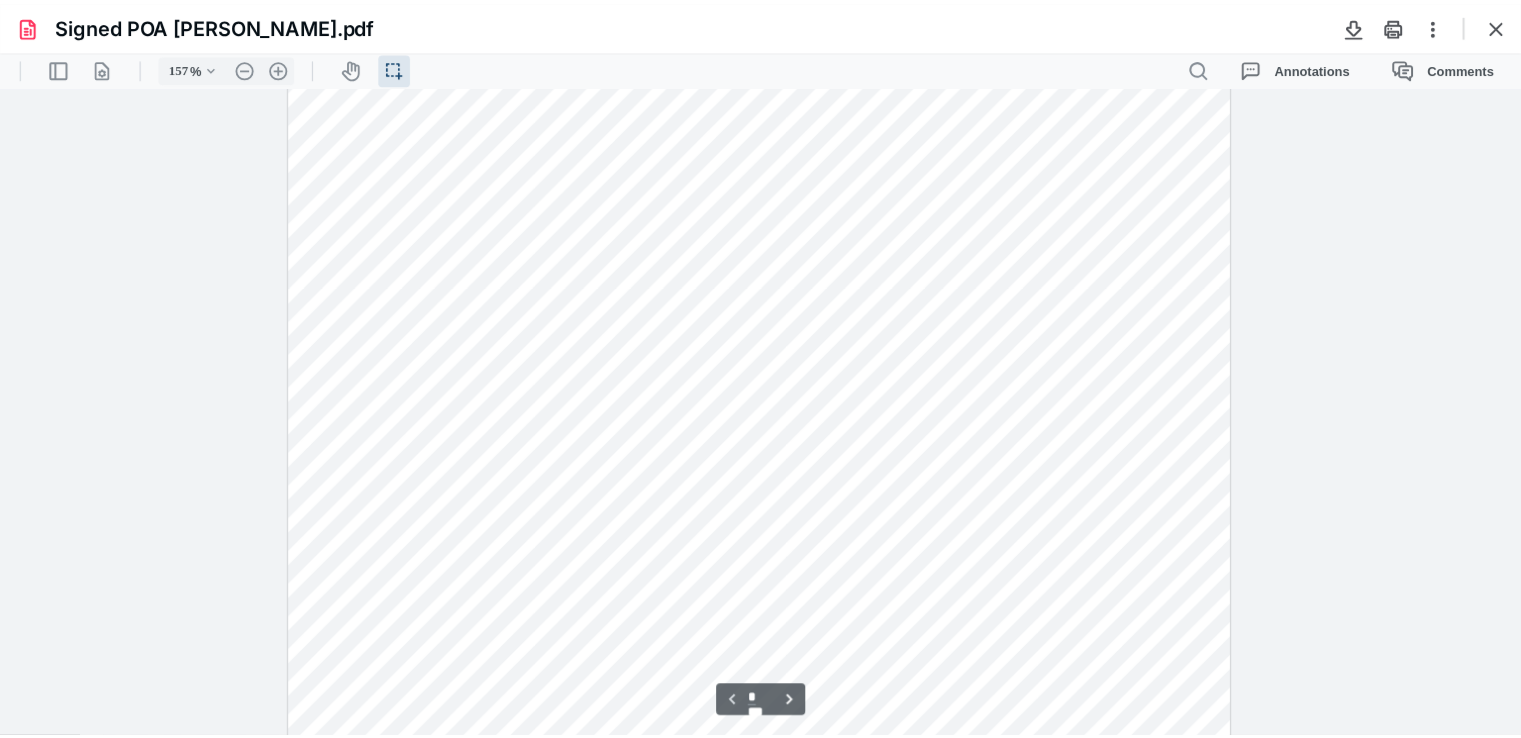 scroll, scrollTop: 0, scrollLeft: 0, axis: both 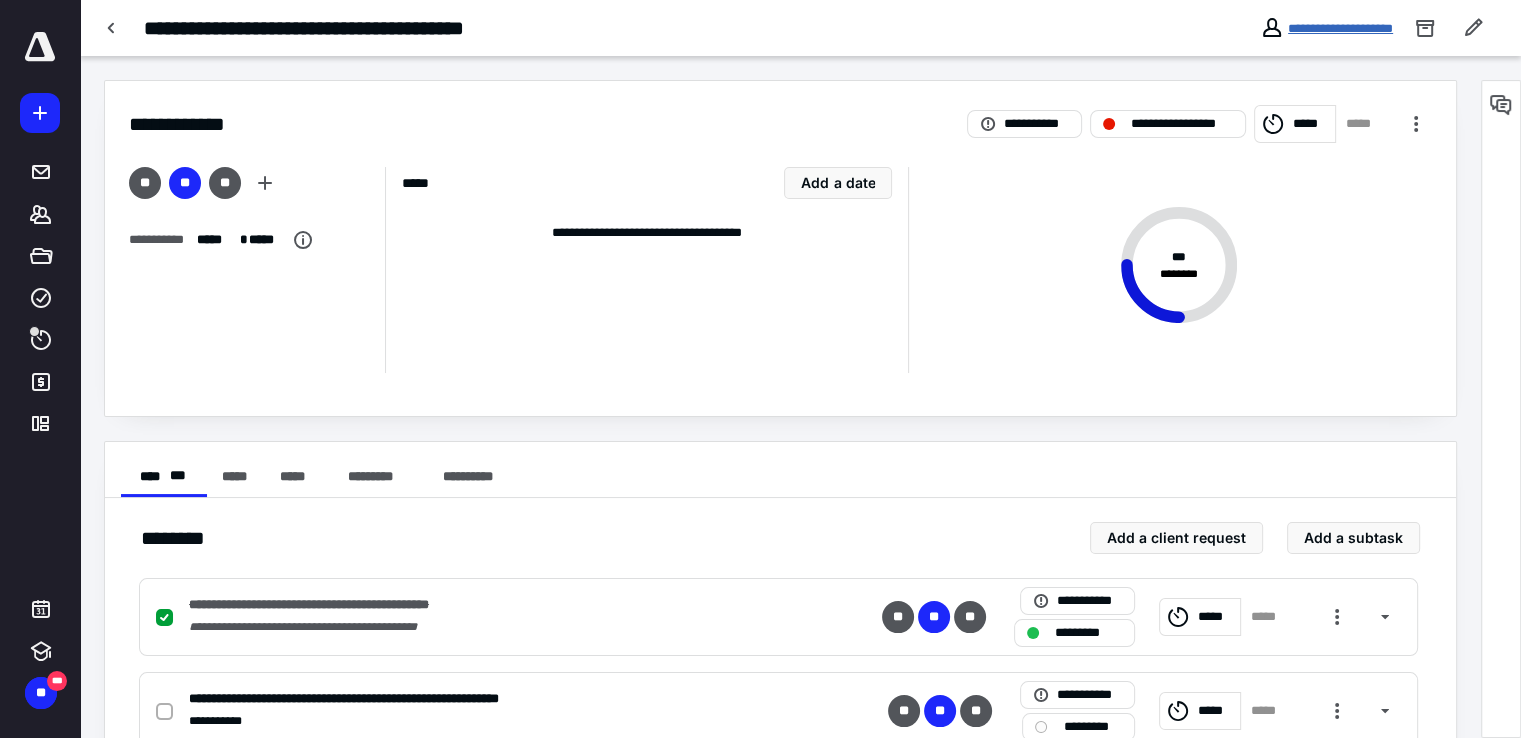 click on "**********" at bounding box center [1340, 28] 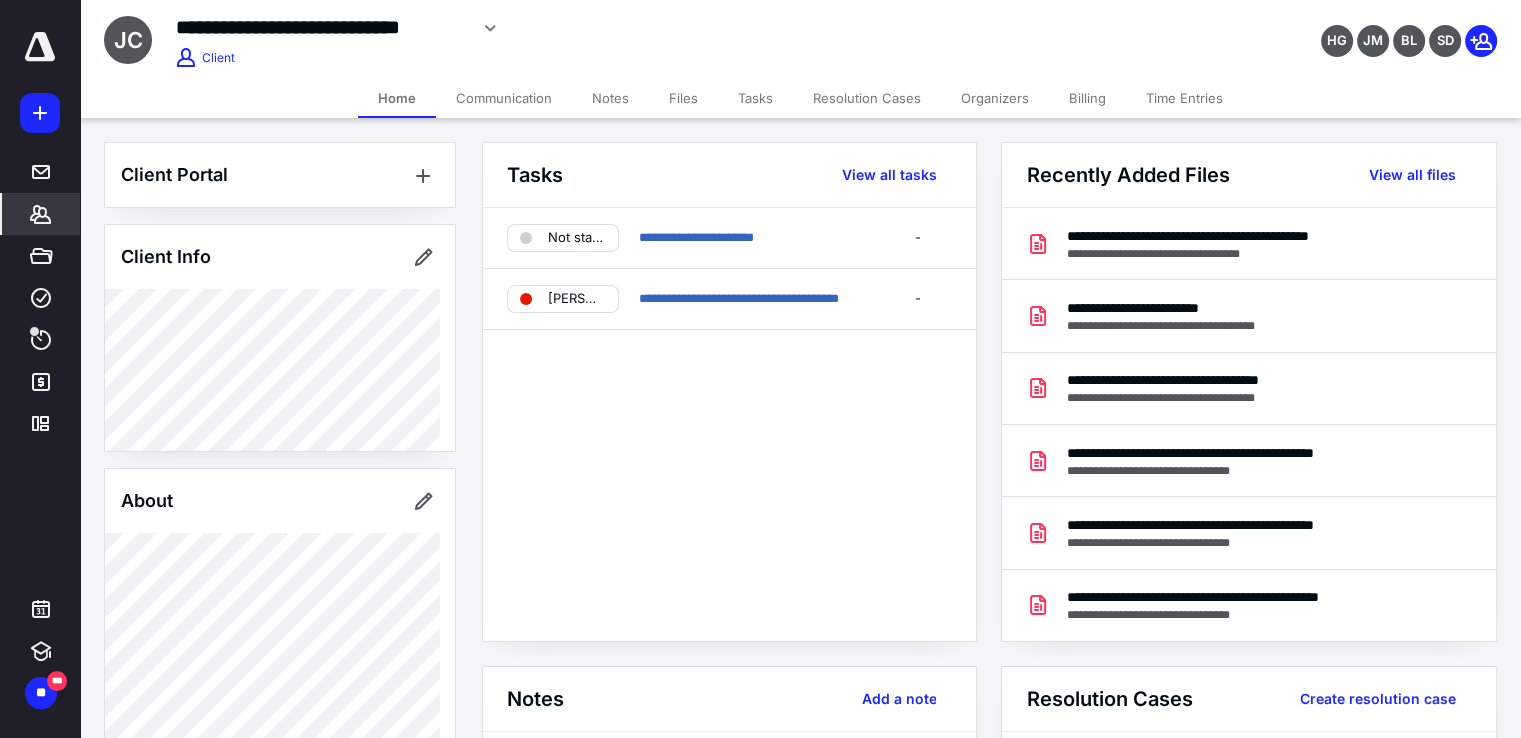 click on "Tasks" at bounding box center (755, 98) 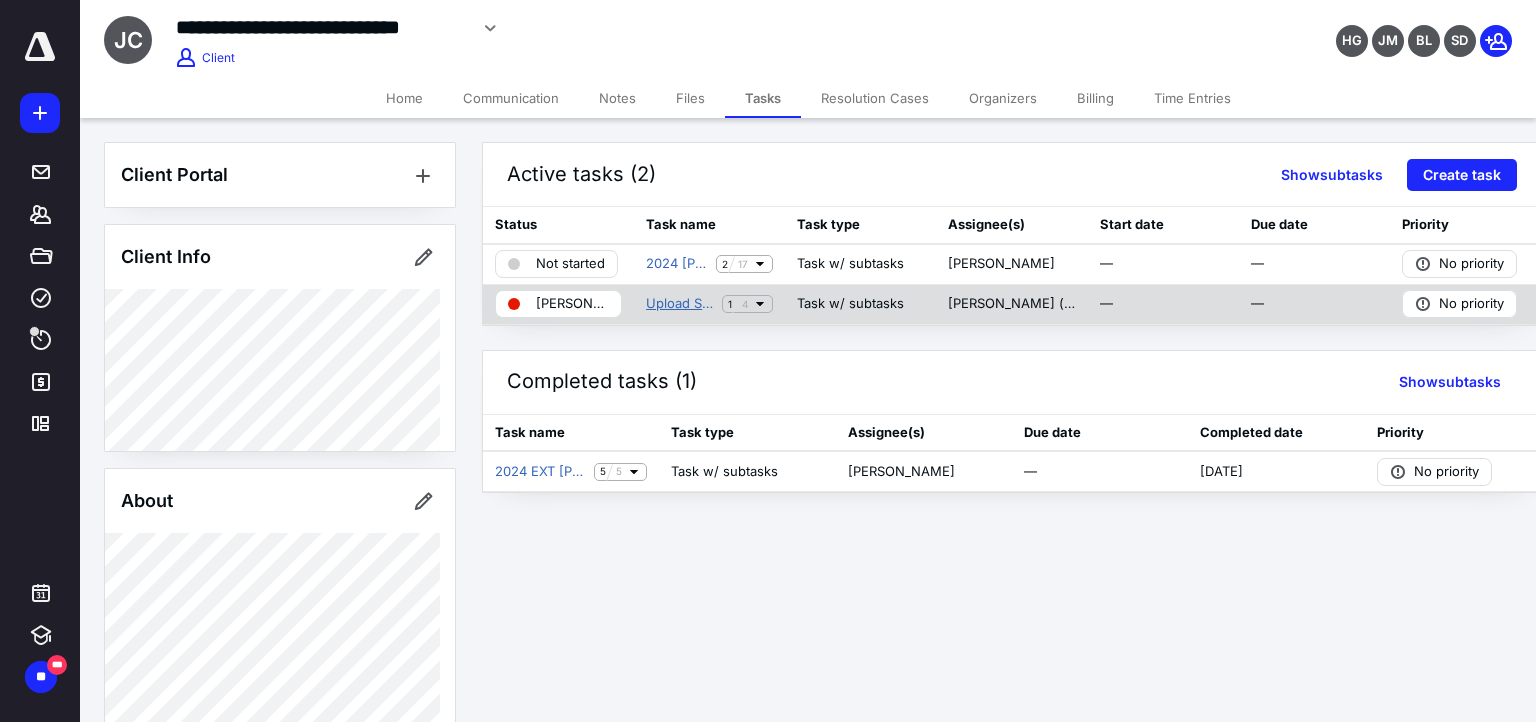 click on "Upload Signed POA to IRS for Jean Cortes" at bounding box center [680, 304] 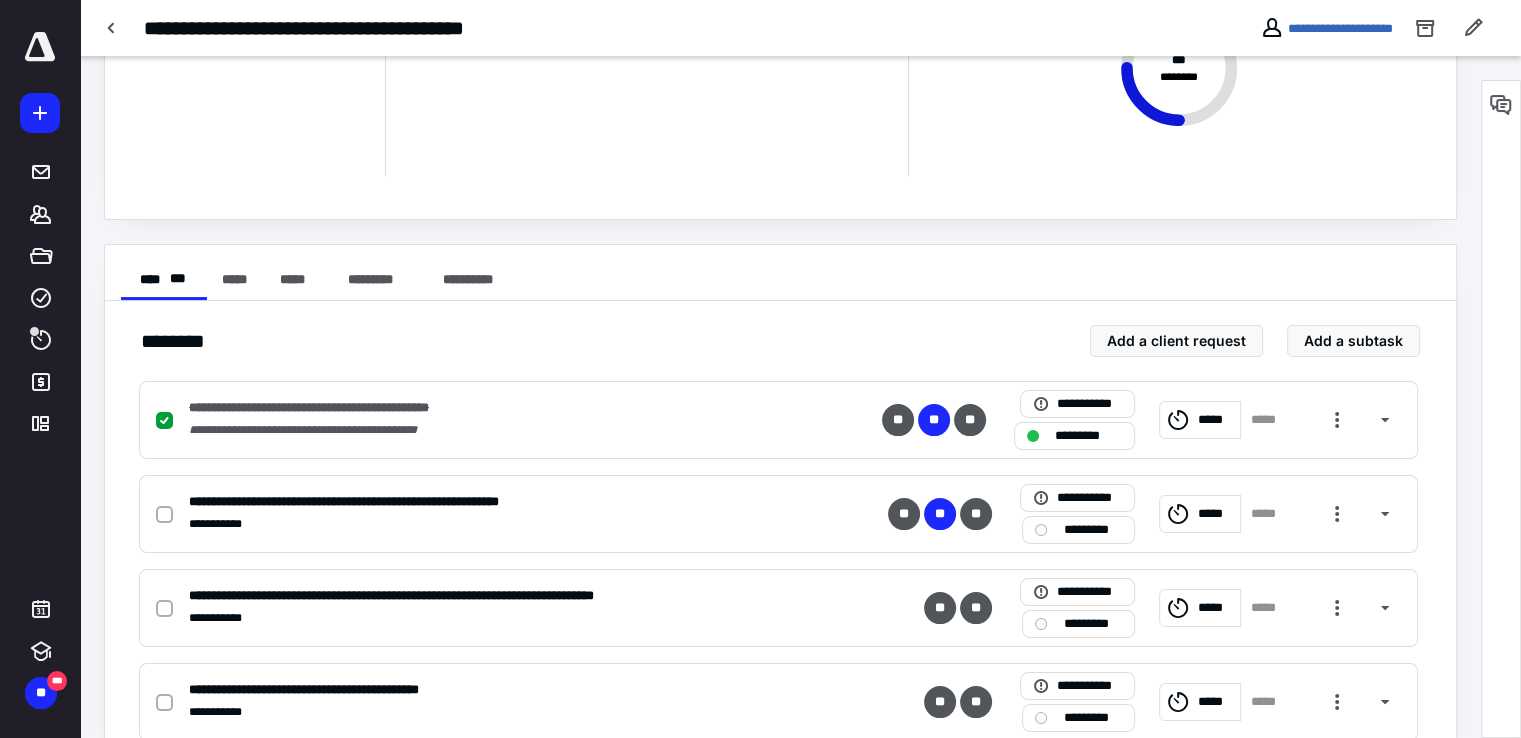 scroll, scrollTop: 200, scrollLeft: 0, axis: vertical 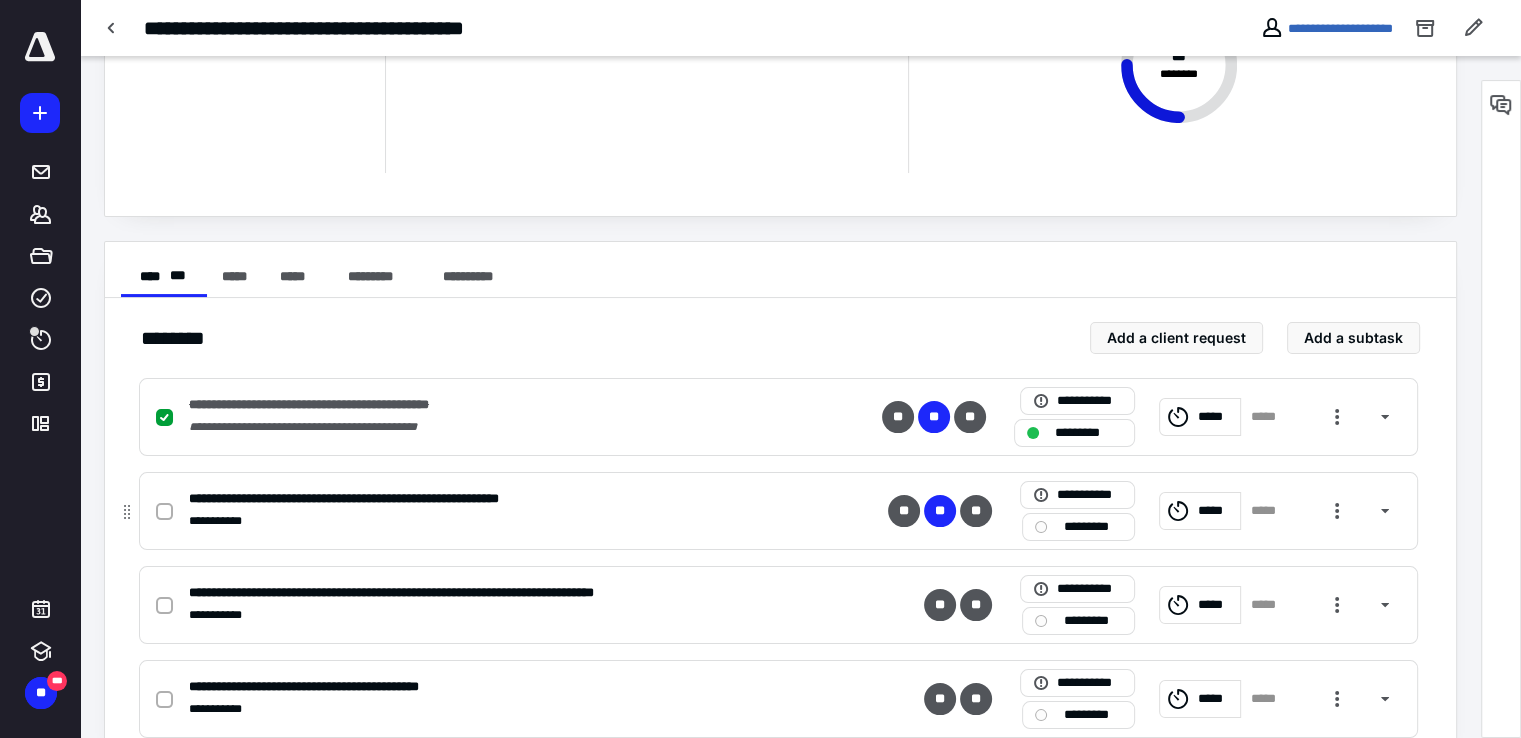 click at bounding box center [164, 512] 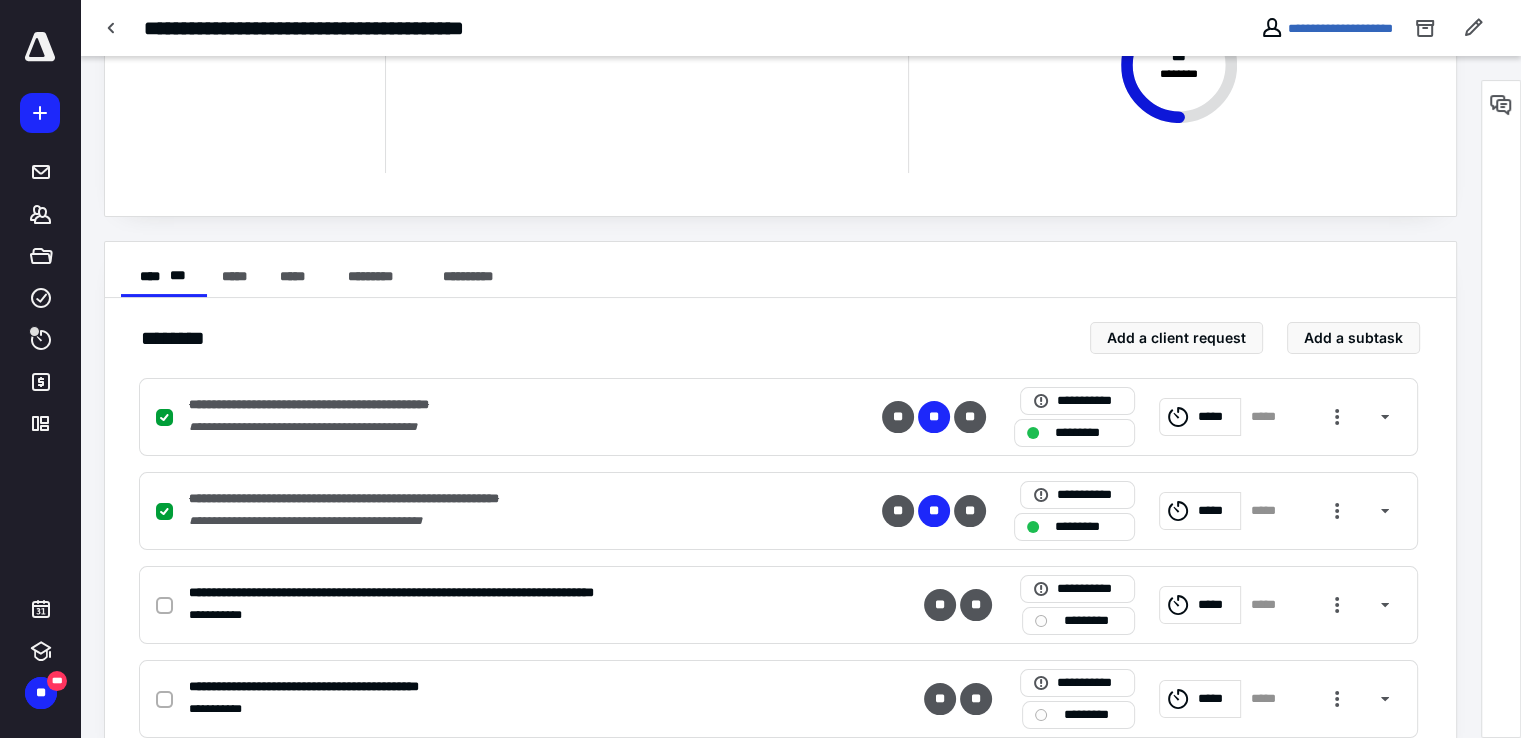 scroll, scrollTop: 0, scrollLeft: 0, axis: both 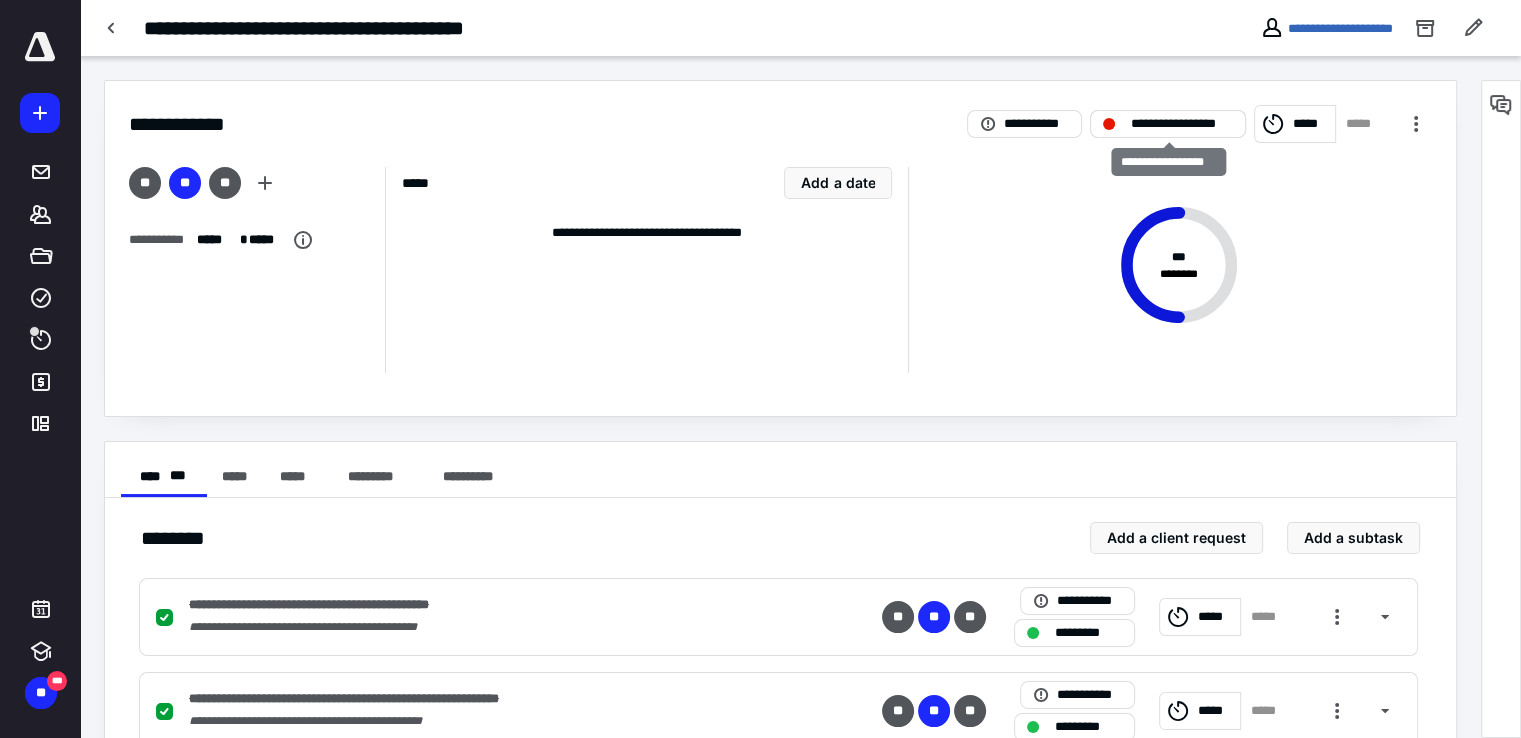click on "**********" at bounding box center (1182, 124) 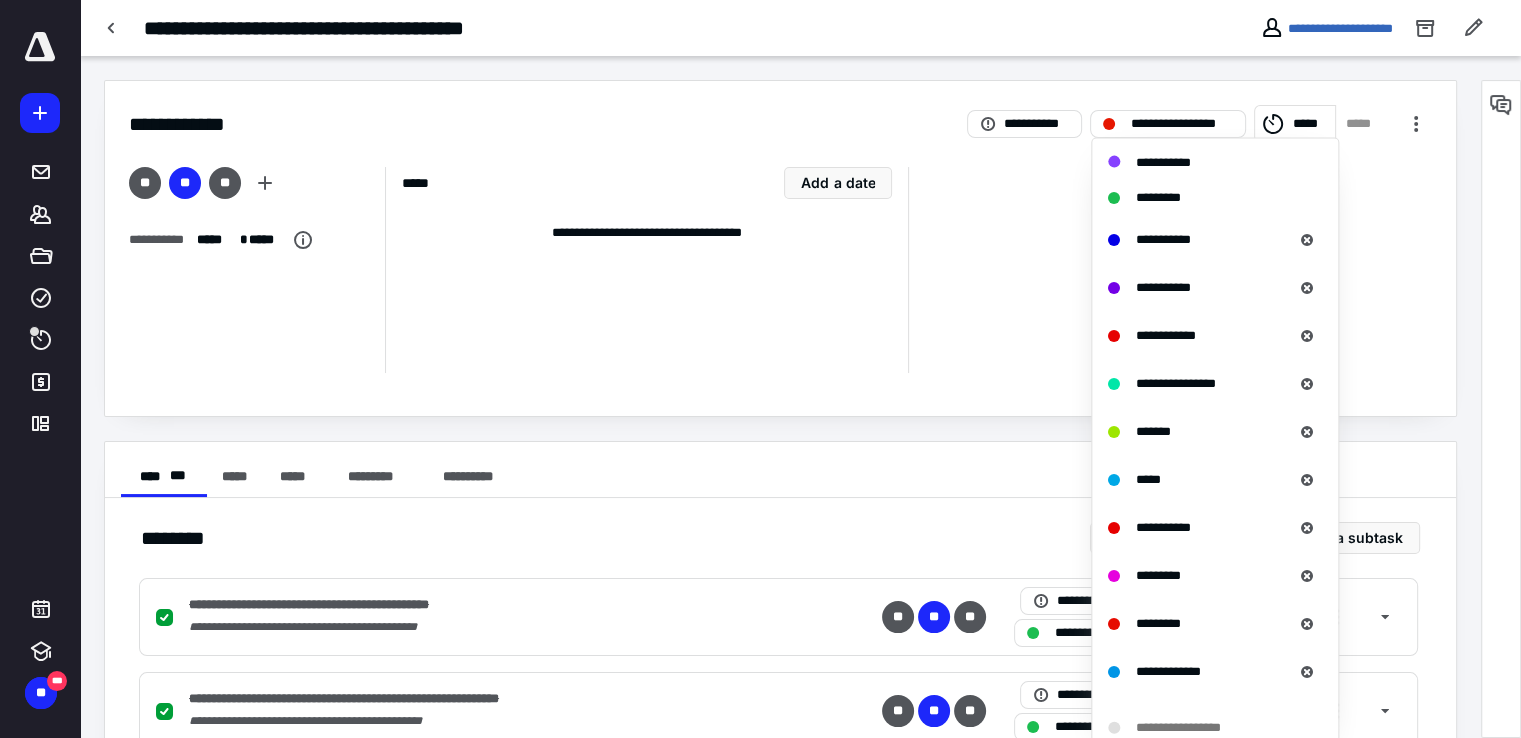 scroll, scrollTop: 300, scrollLeft: 0, axis: vertical 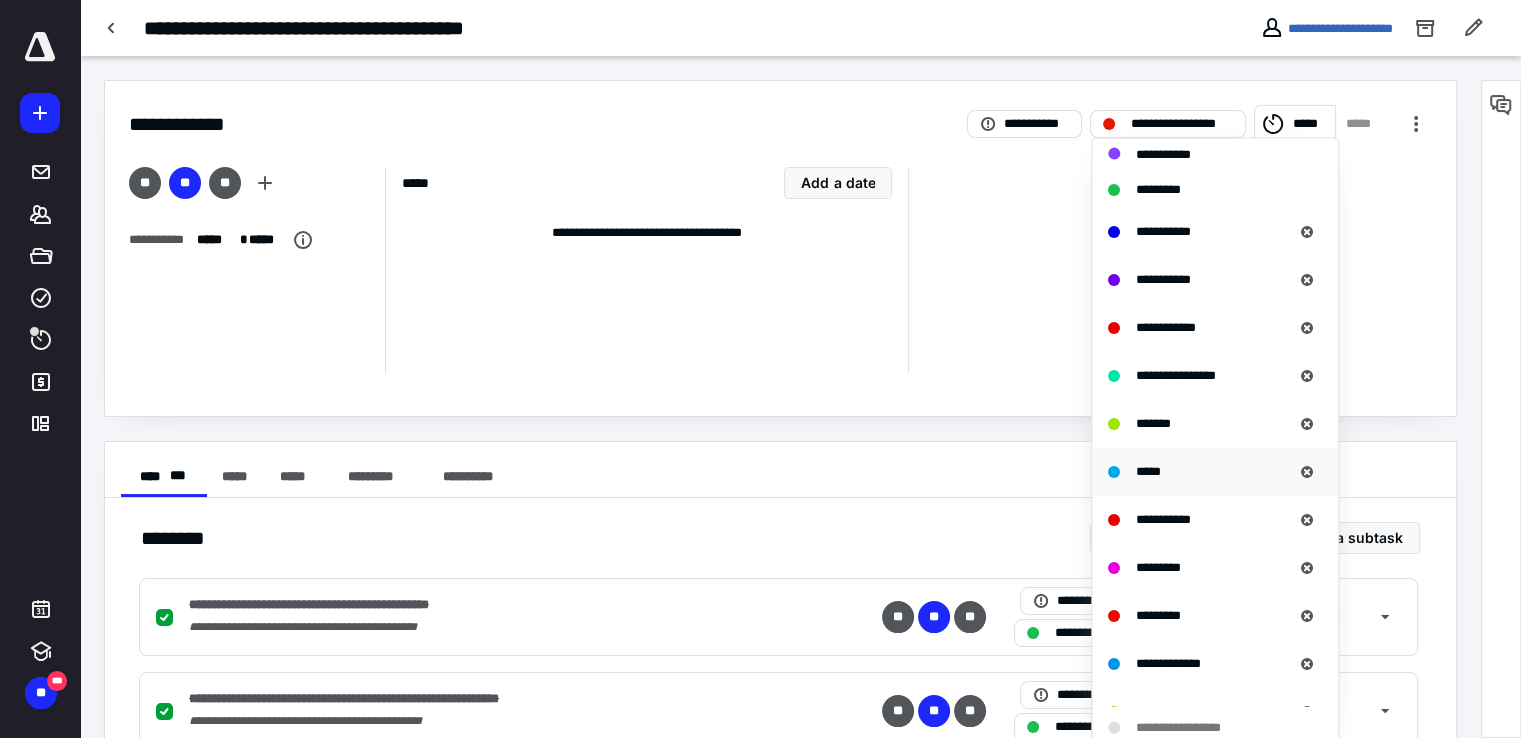 click on "*****" at bounding box center (1148, 470) 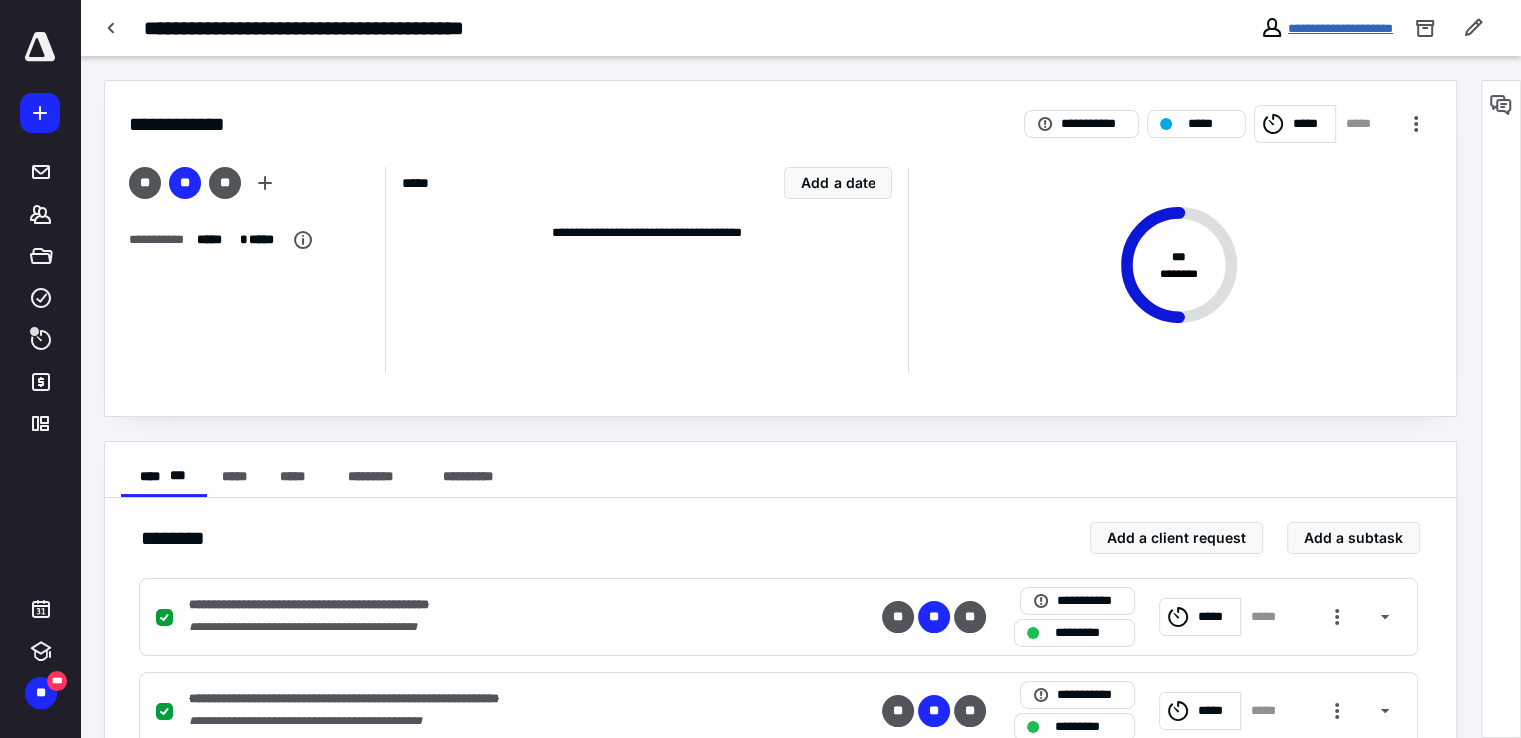 click on "**********" at bounding box center (1340, 28) 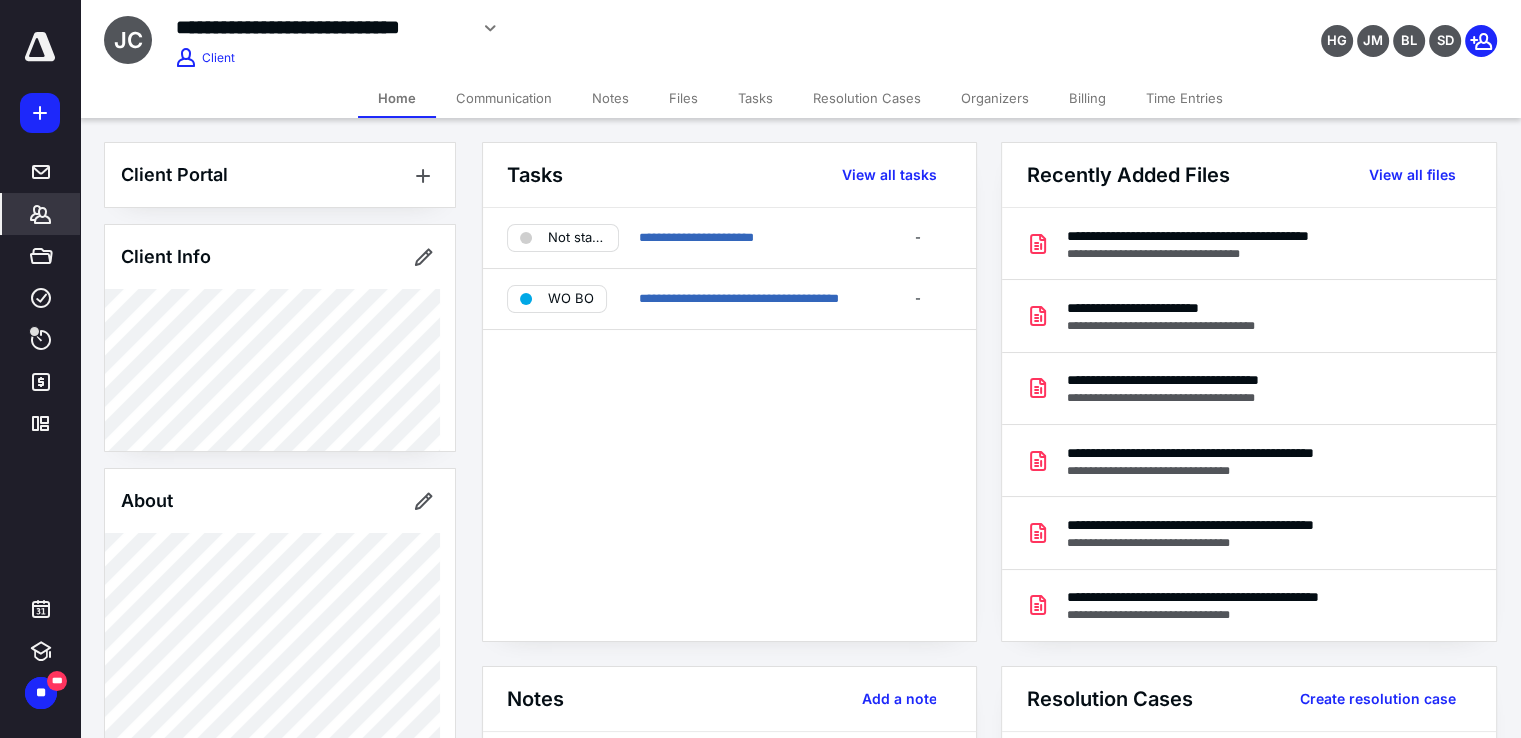 click on "Notes" at bounding box center [610, 98] 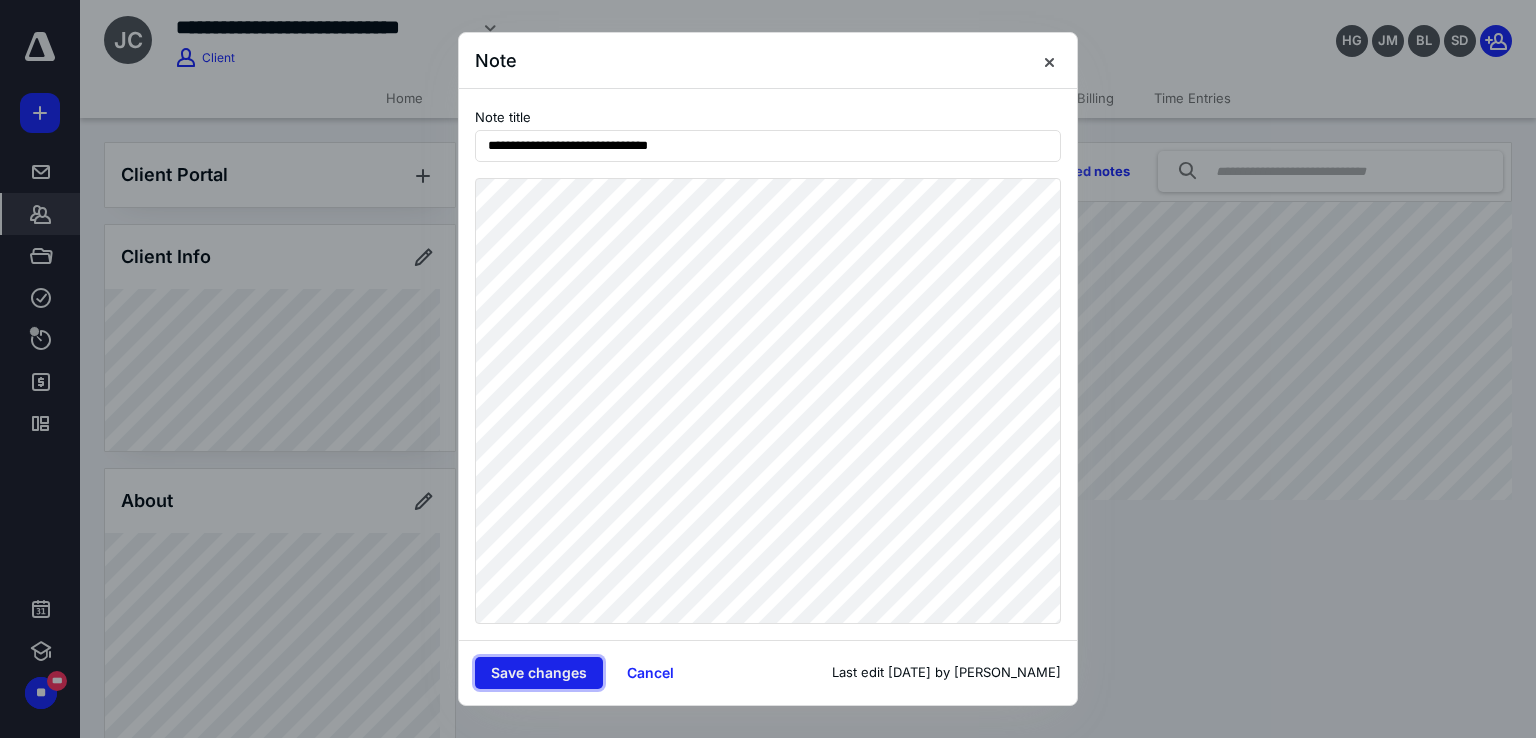click on "Save changes" at bounding box center (539, 673) 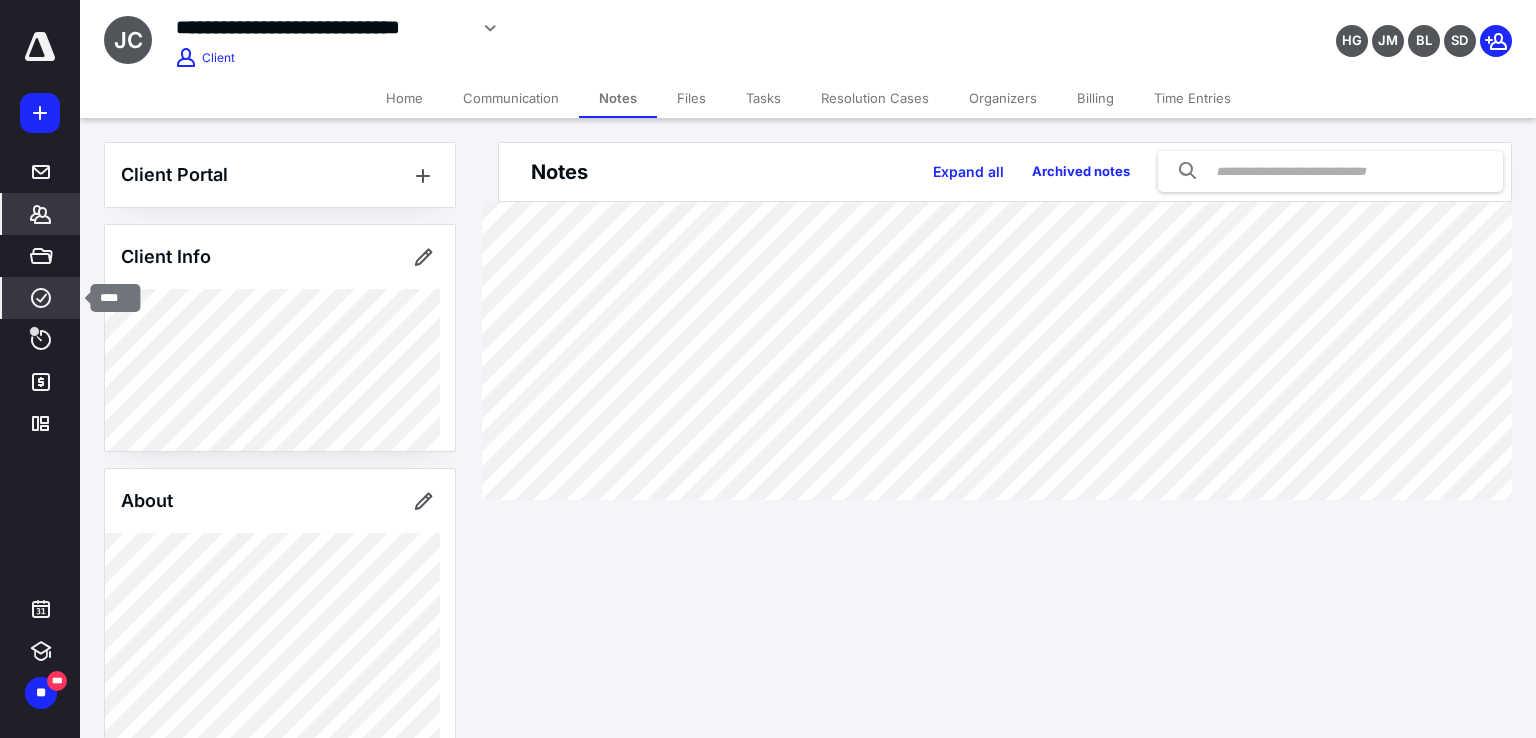 click 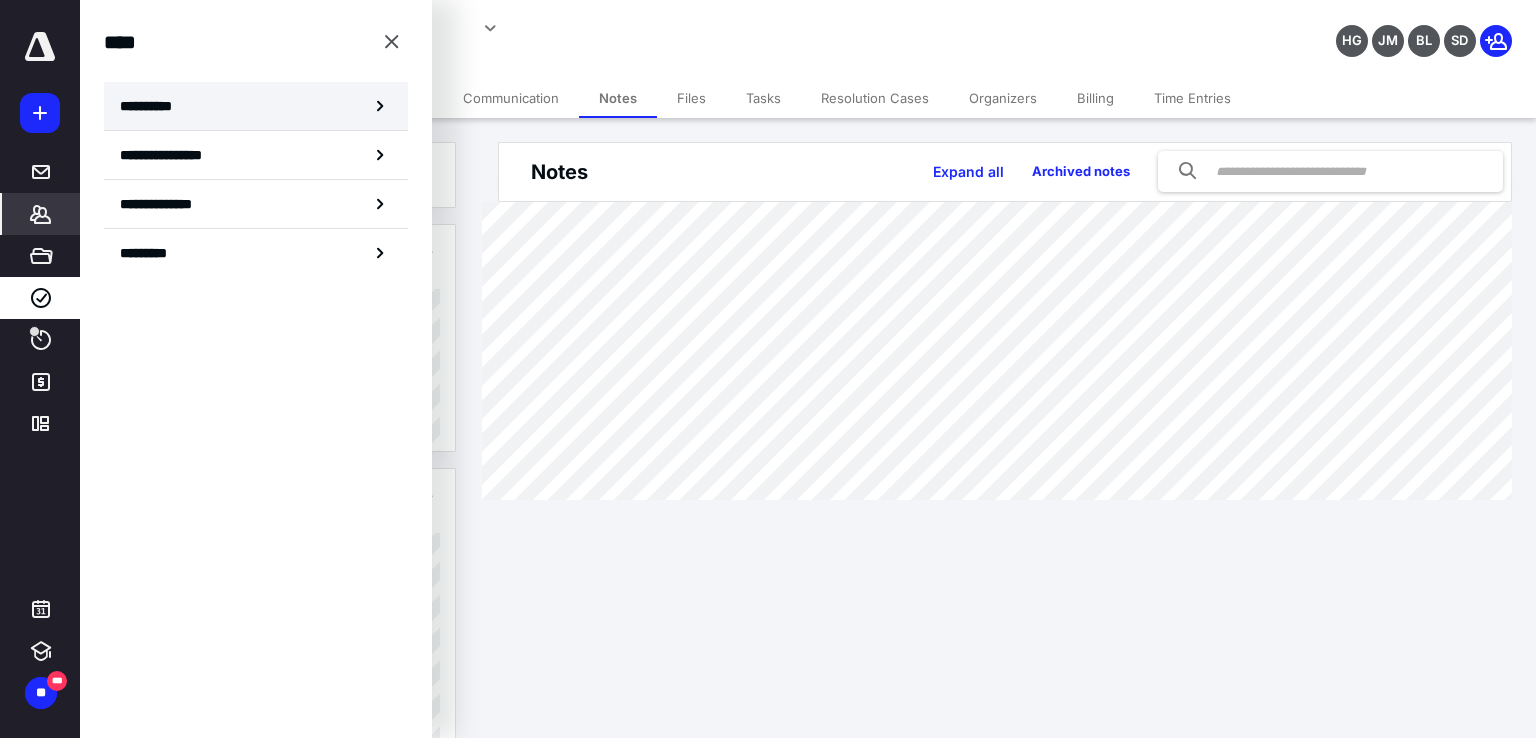 click on "**********" at bounding box center (153, 106) 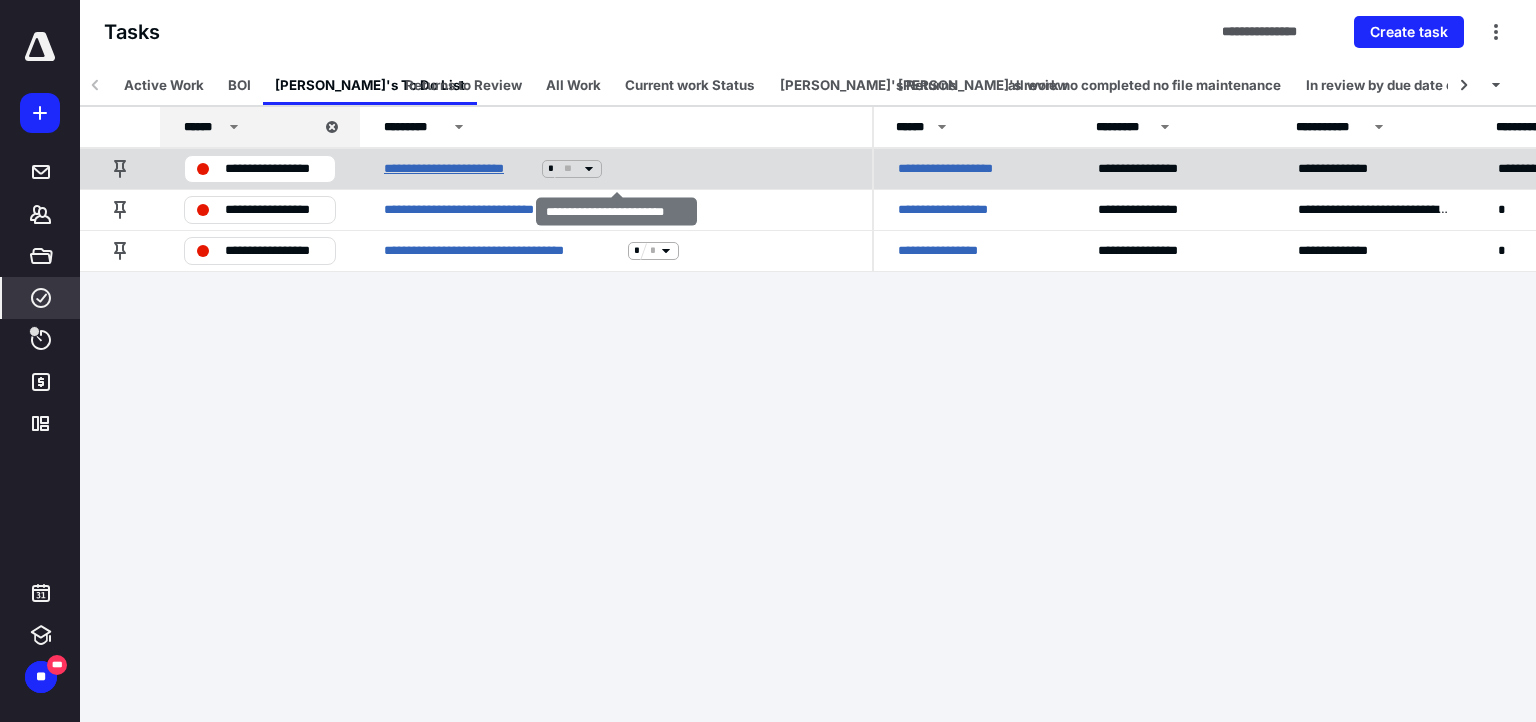 click on "**********" at bounding box center [459, 169] 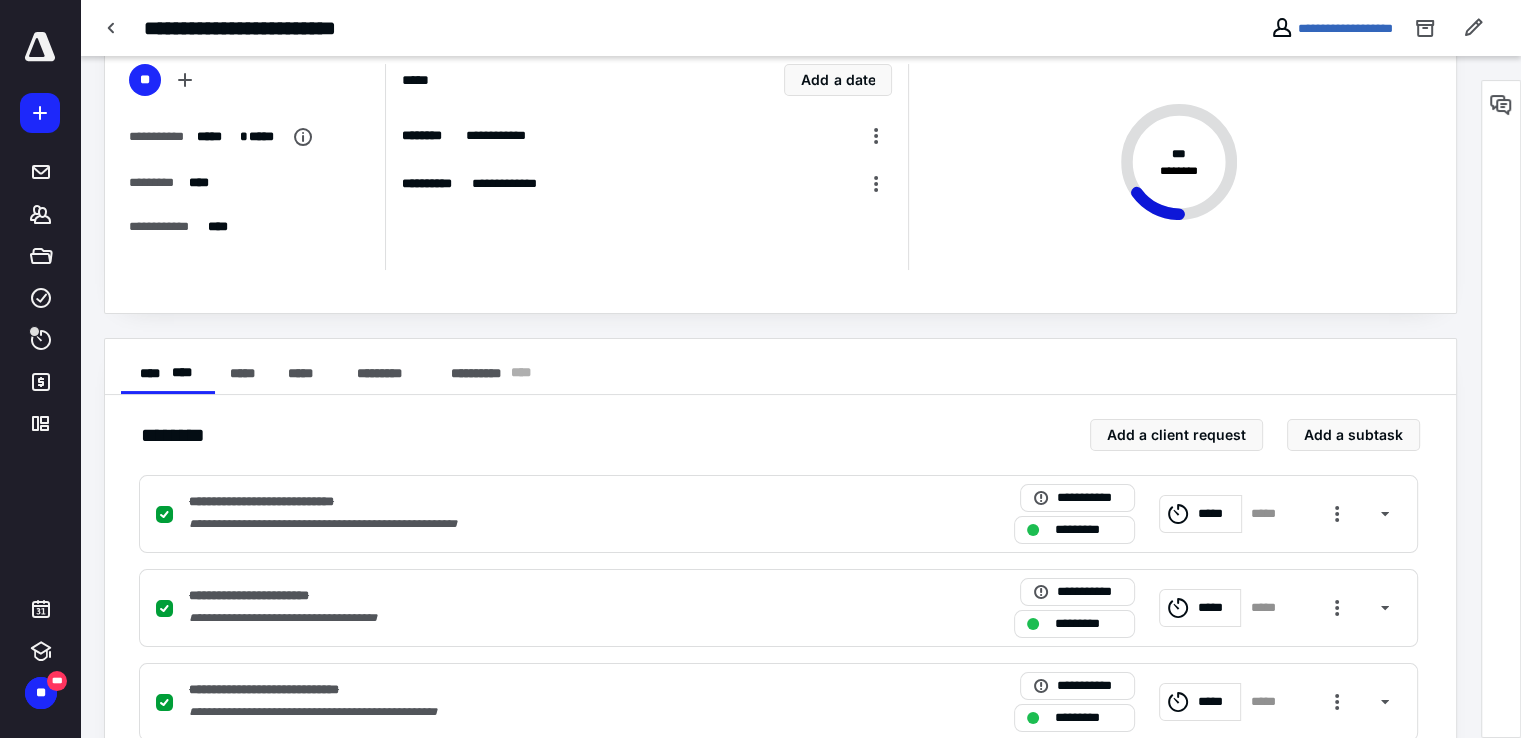 scroll, scrollTop: 0, scrollLeft: 0, axis: both 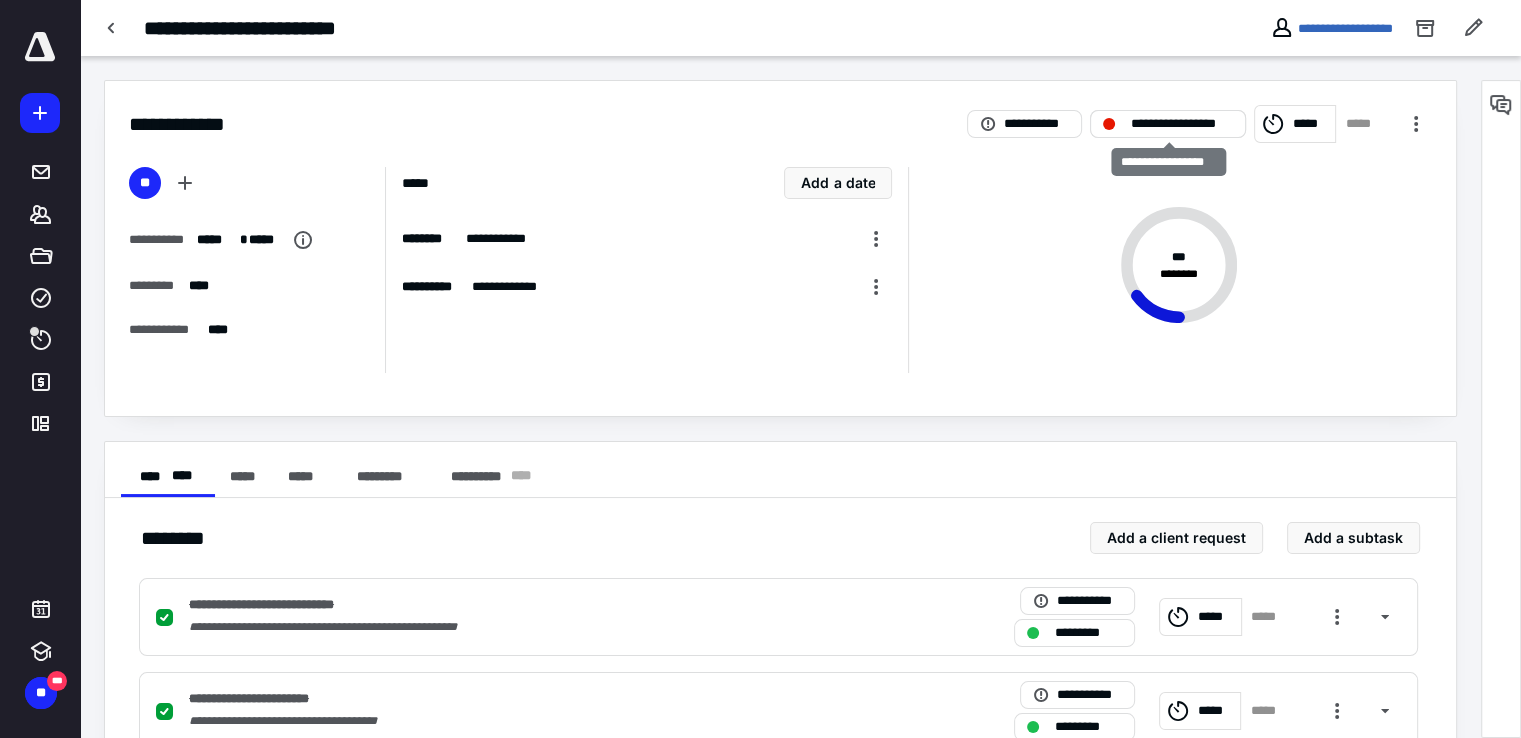 click on "**********" at bounding box center (1182, 124) 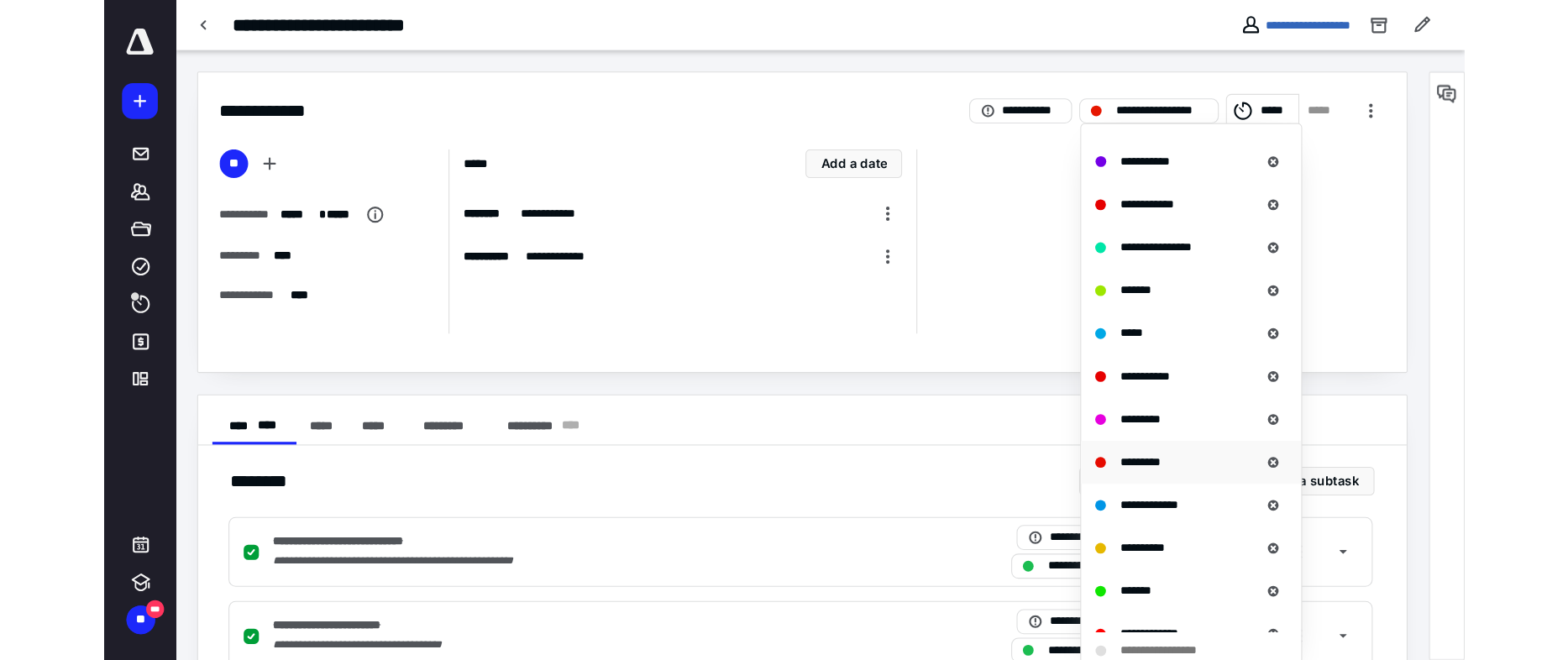 scroll, scrollTop: 336, scrollLeft: 0, axis: vertical 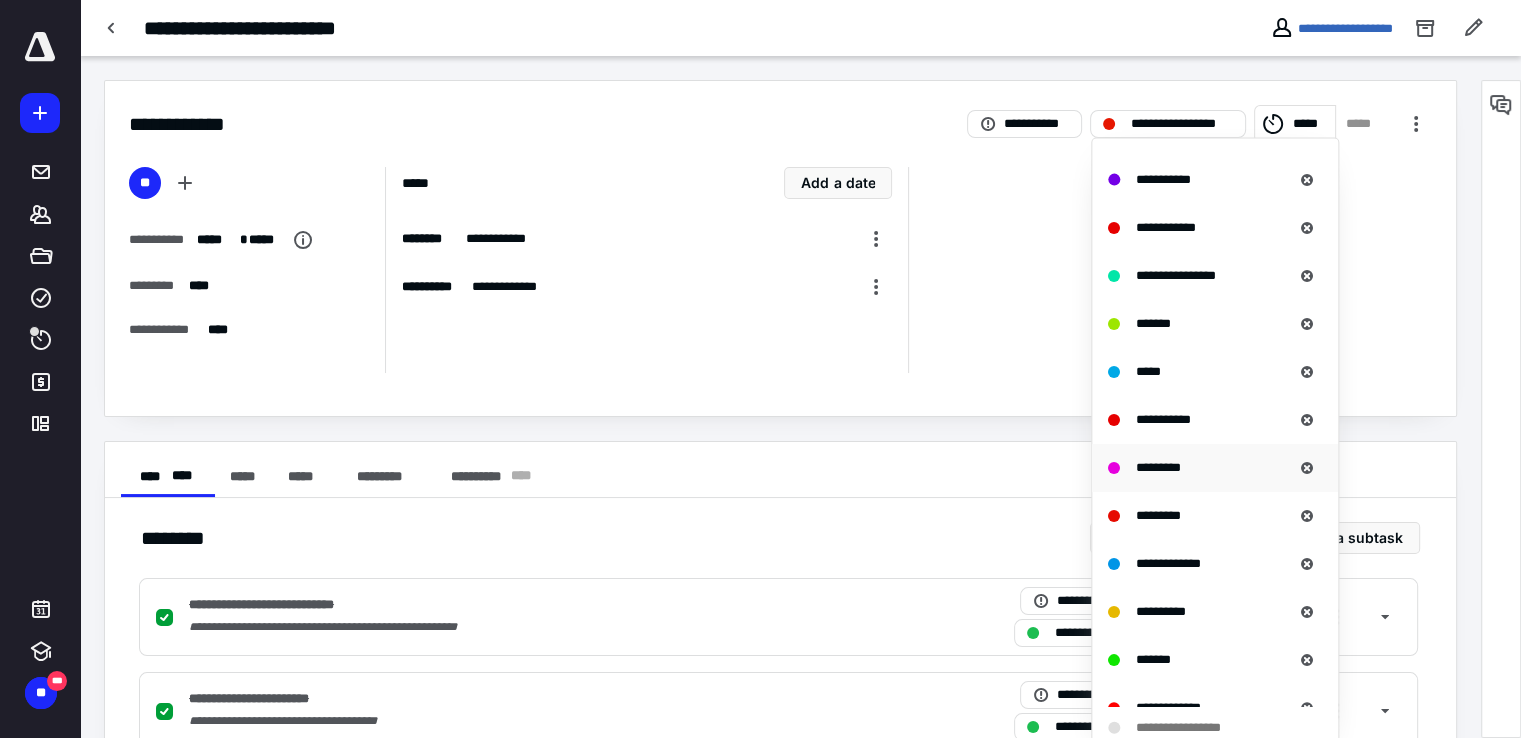 click on "*********" at bounding box center (1158, 466) 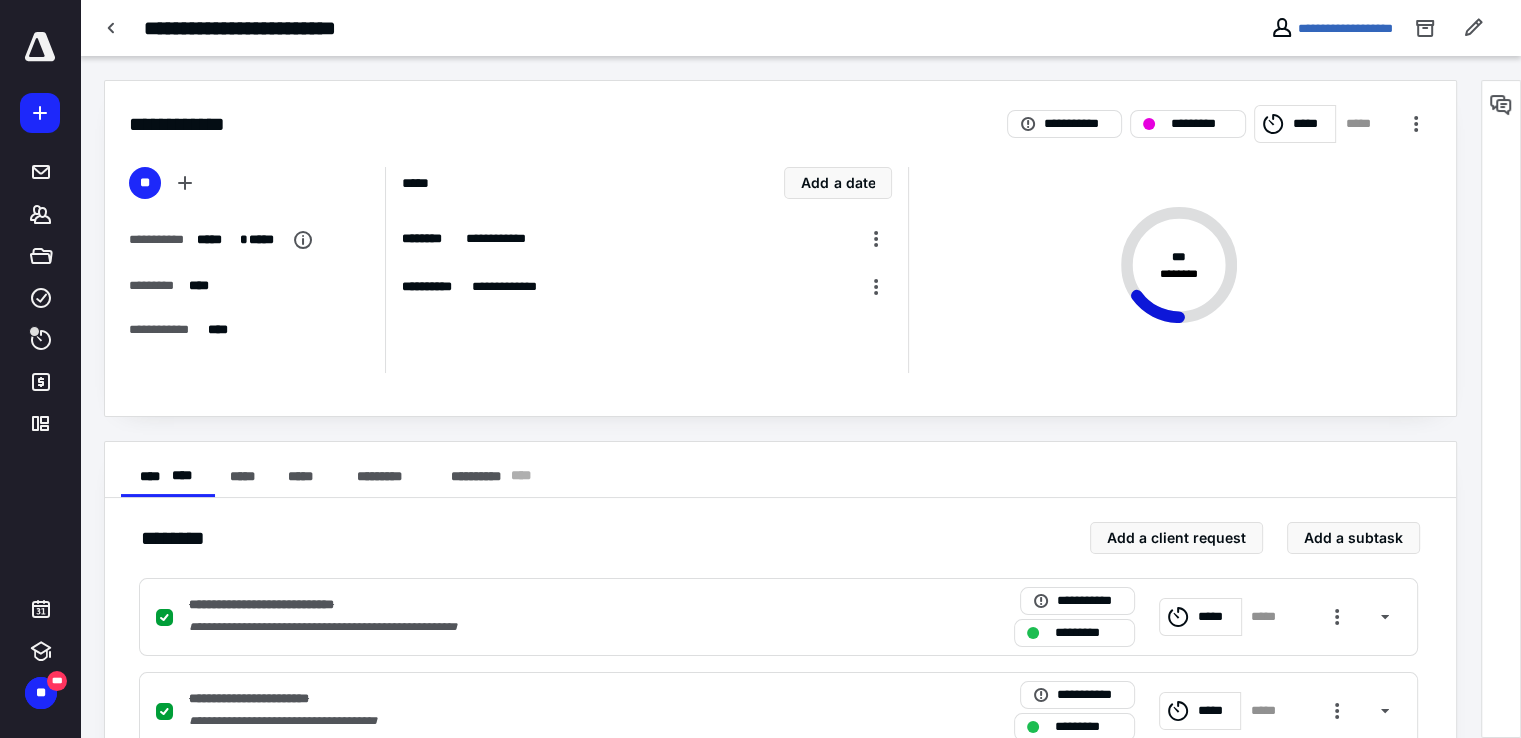 click on "**********" at bounding box center (780, 112) 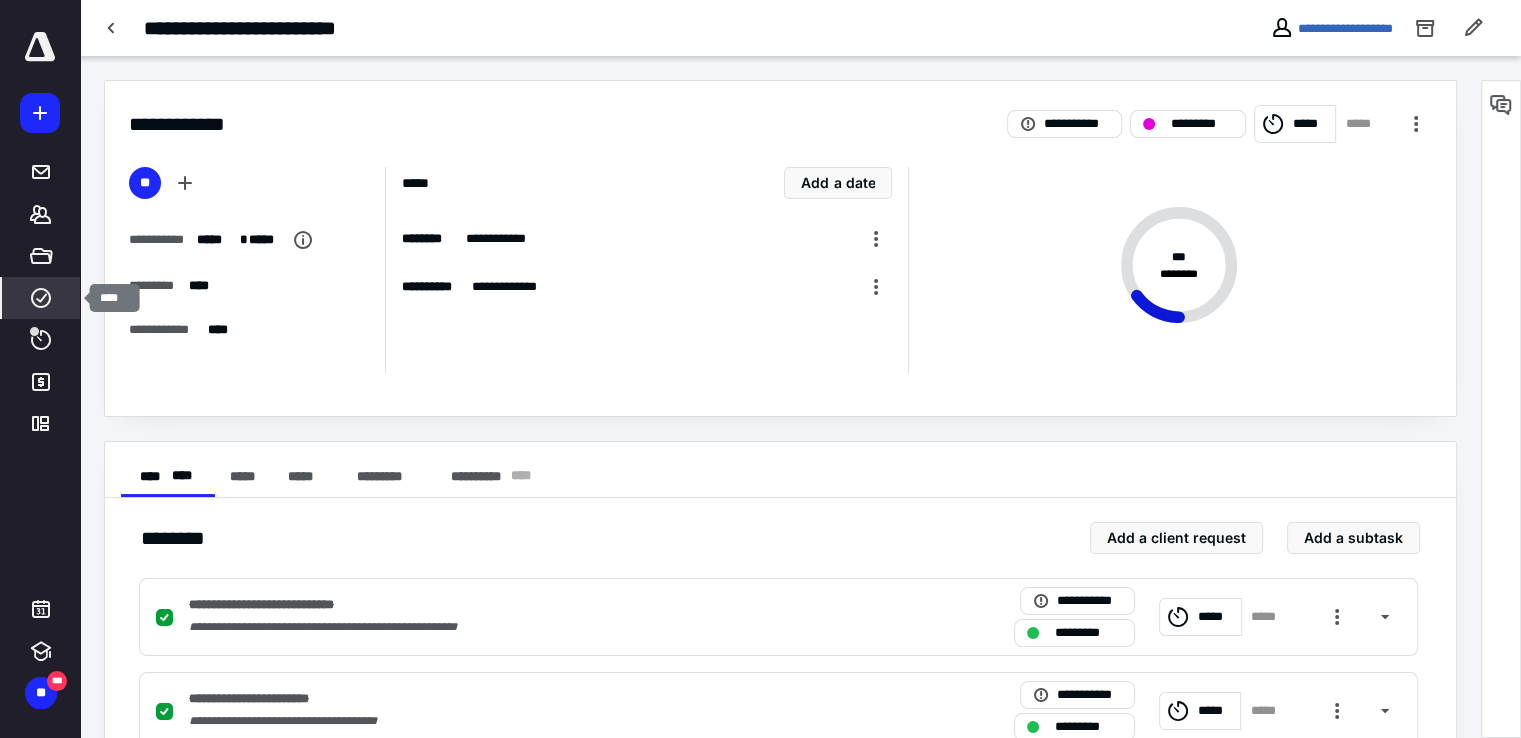click 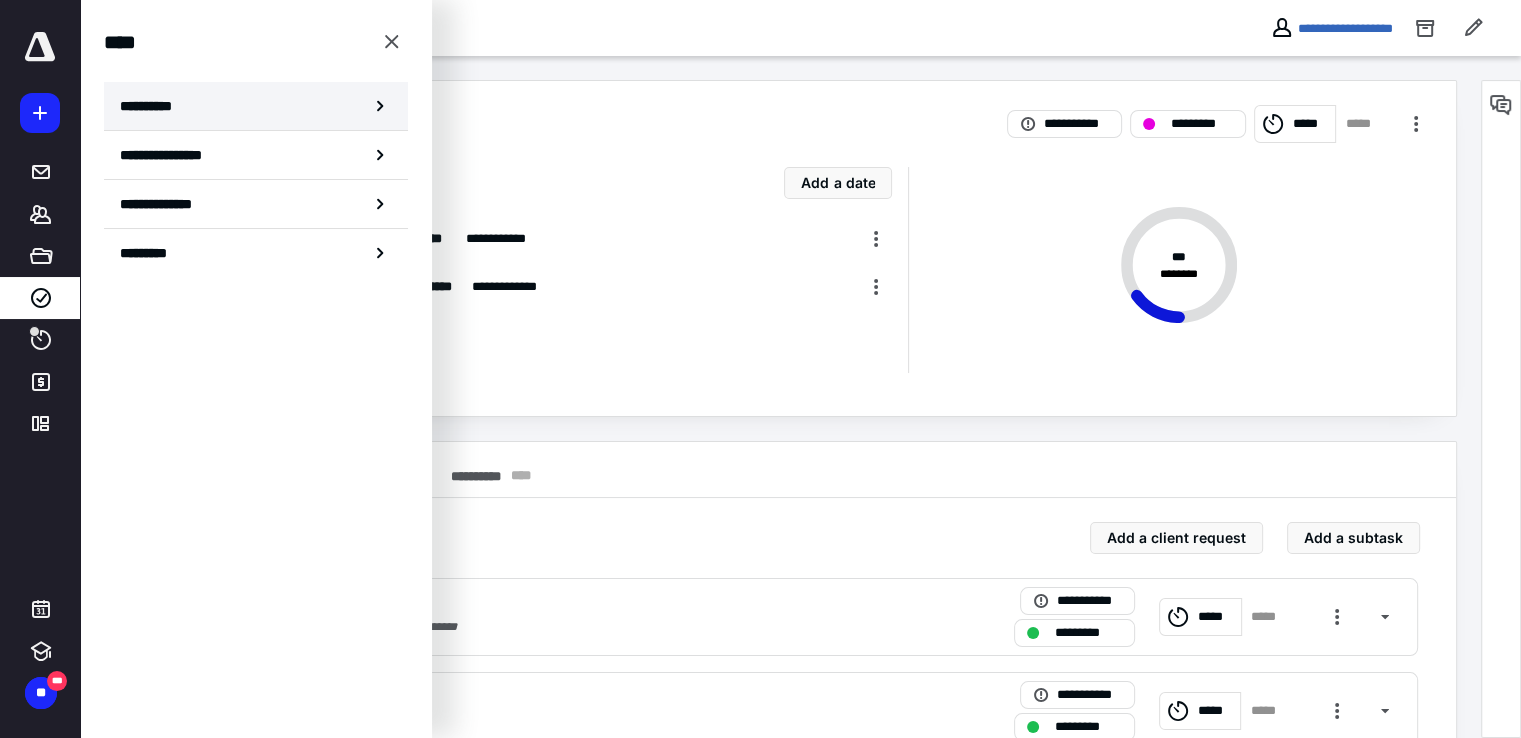 click on "**********" at bounding box center (153, 106) 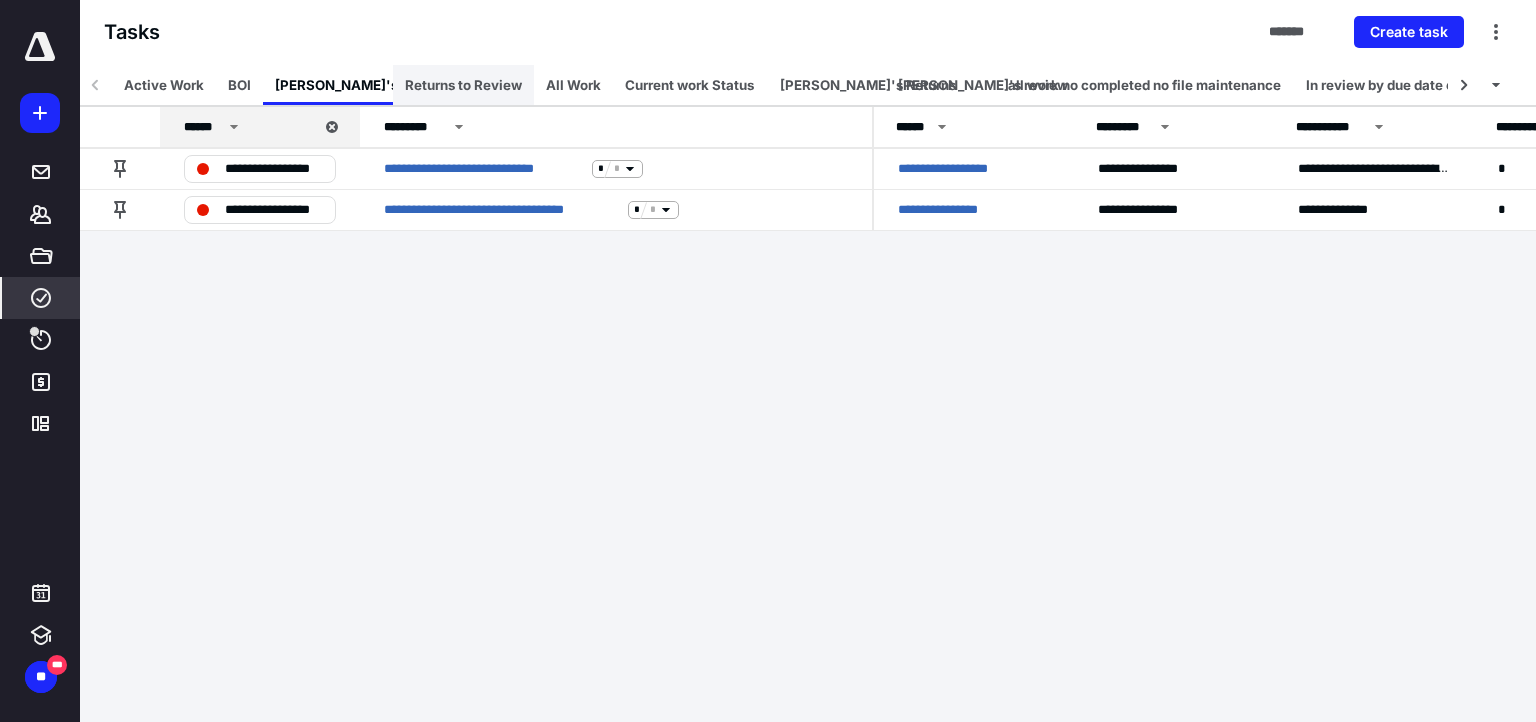 click on "Returns to Review" at bounding box center [463, 85] 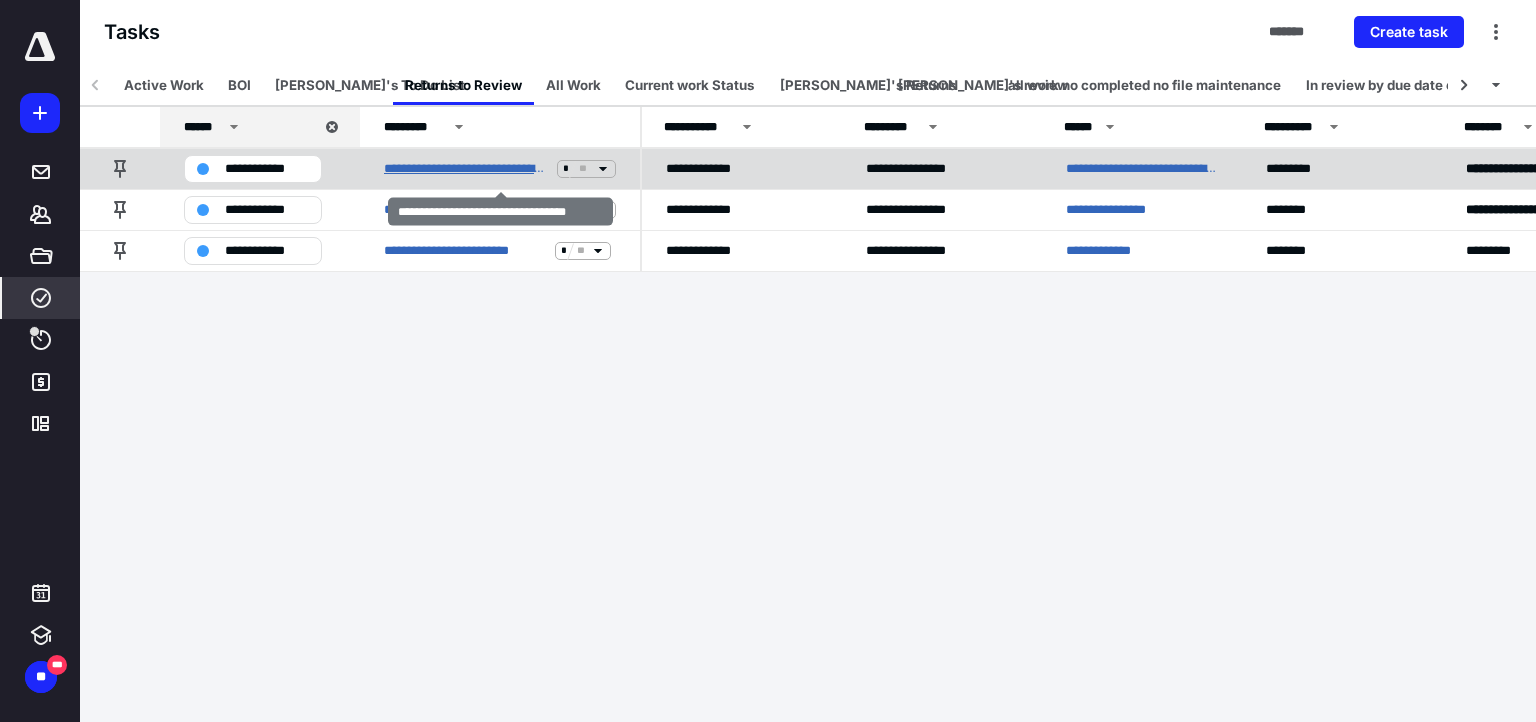 click on "**********" at bounding box center [466, 169] 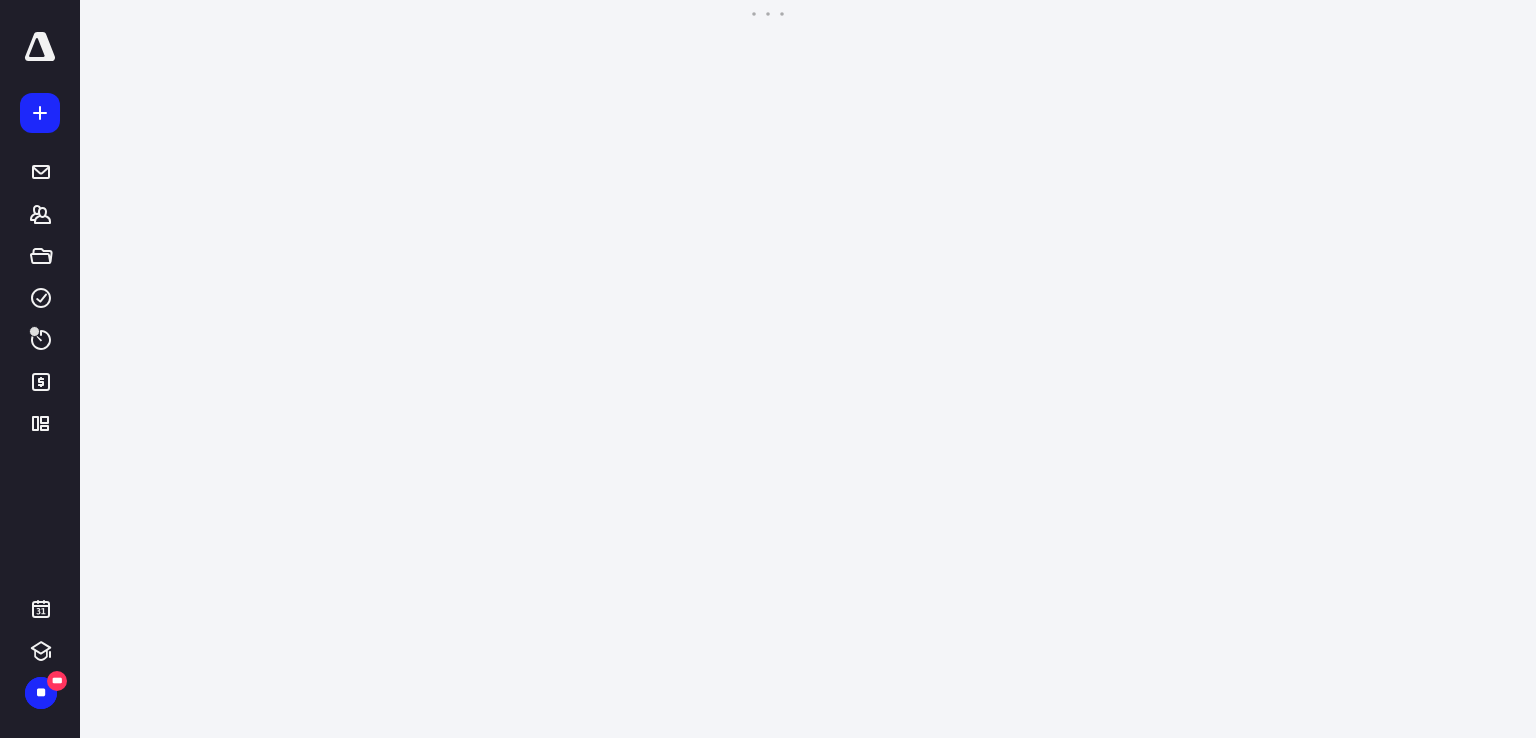 click on "**********" at bounding box center (768, 361) 